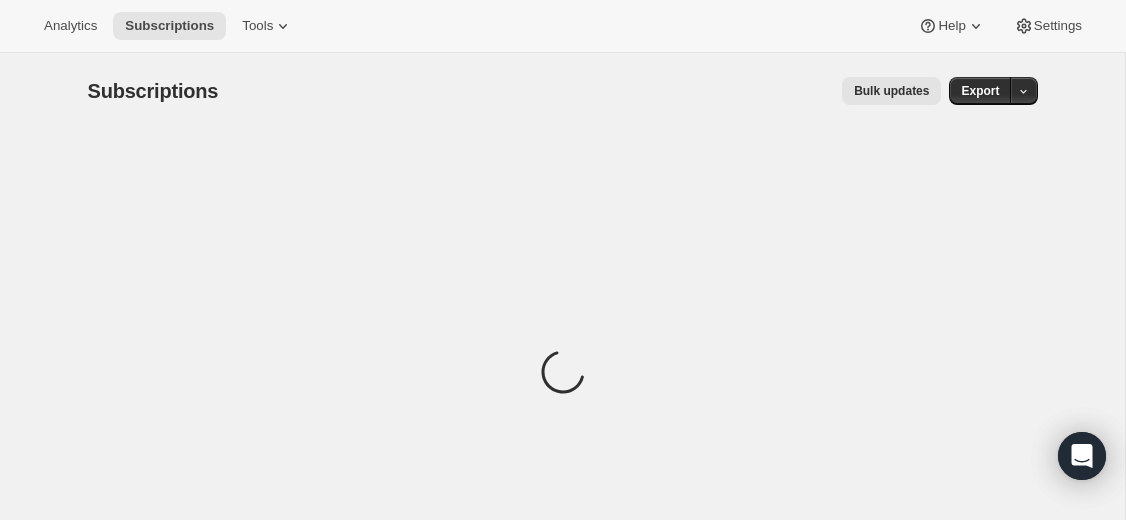 scroll, scrollTop: 0, scrollLeft: 0, axis: both 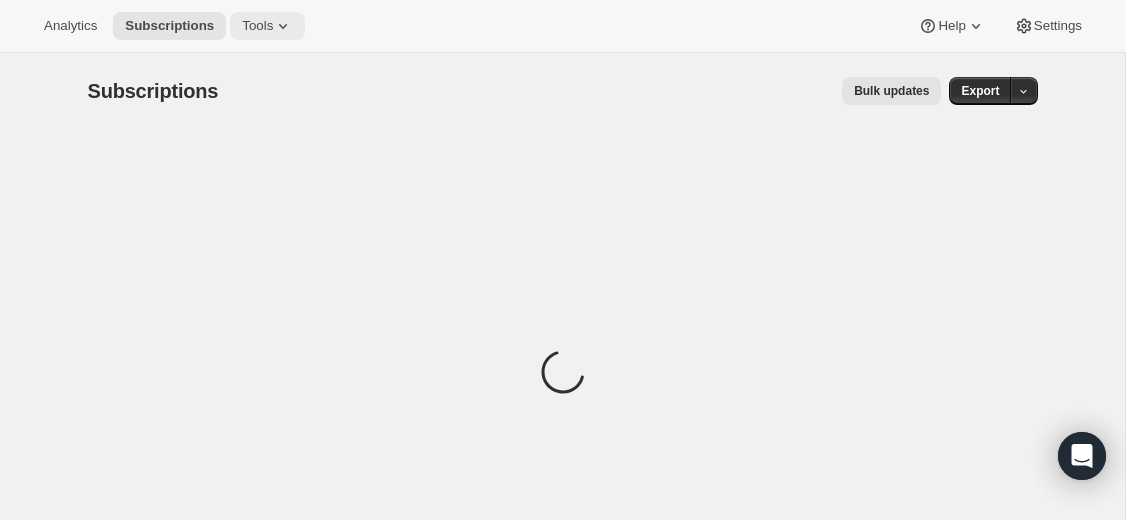 click 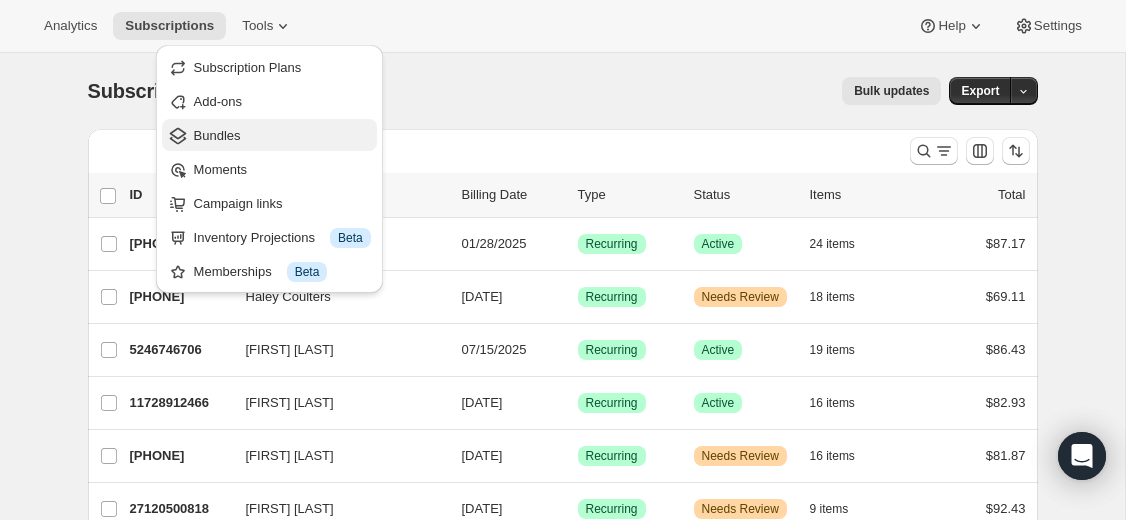 click on "Bundles" at bounding box center (282, 136) 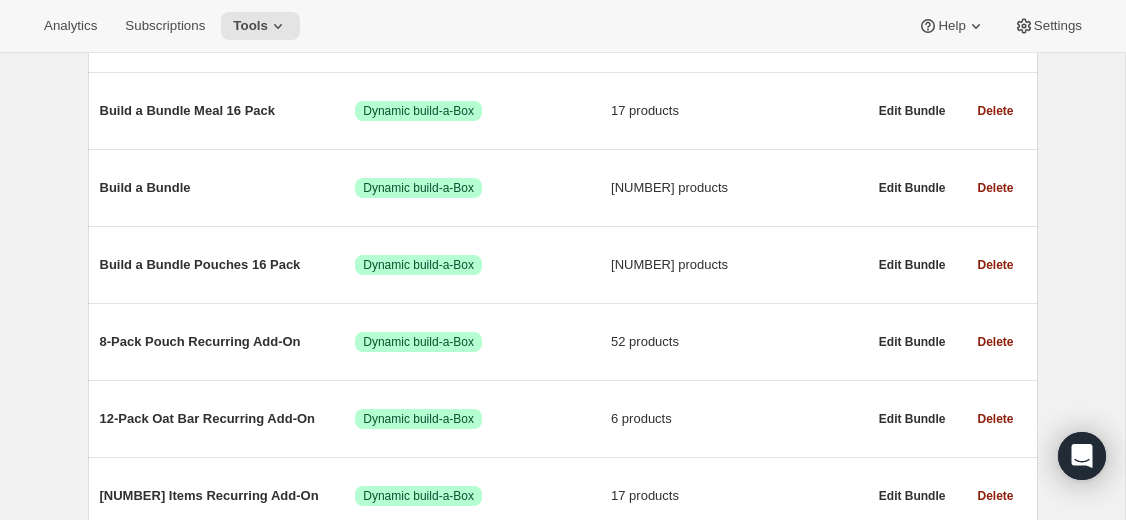 scroll, scrollTop: 348, scrollLeft: 0, axis: vertical 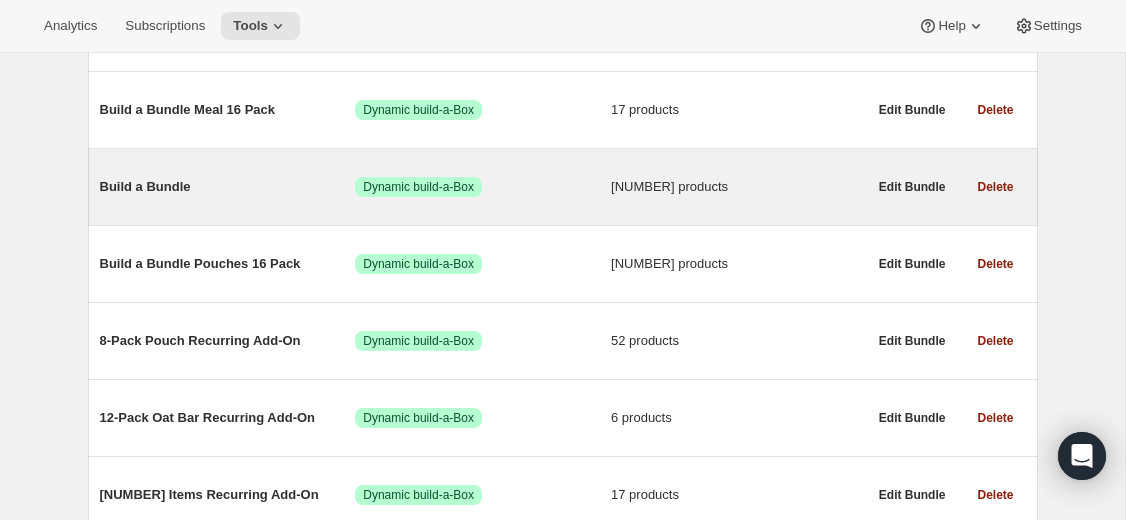 click on "Build a Bundle" at bounding box center [228, 187] 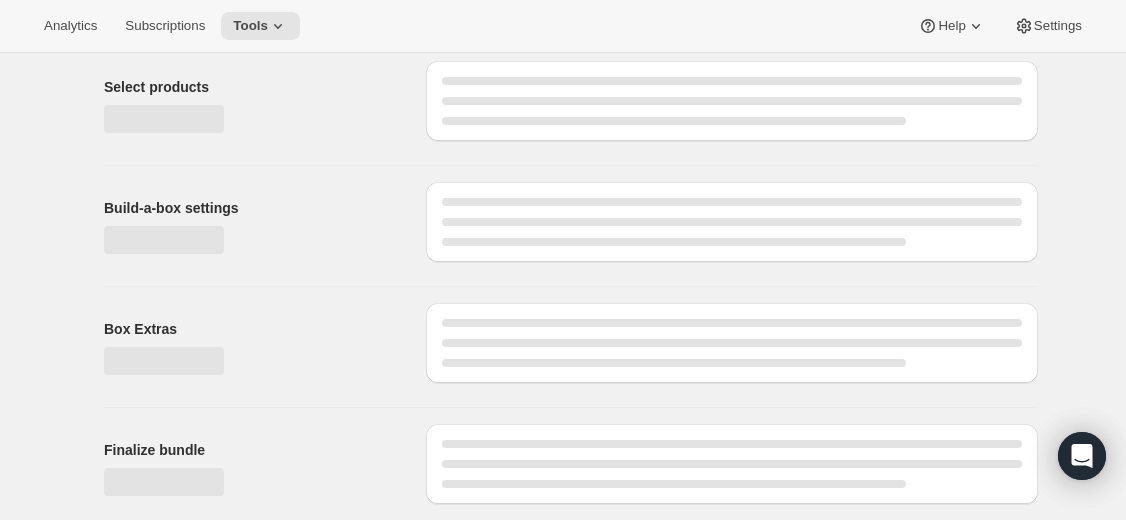 scroll, scrollTop: 0, scrollLeft: 0, axis: both 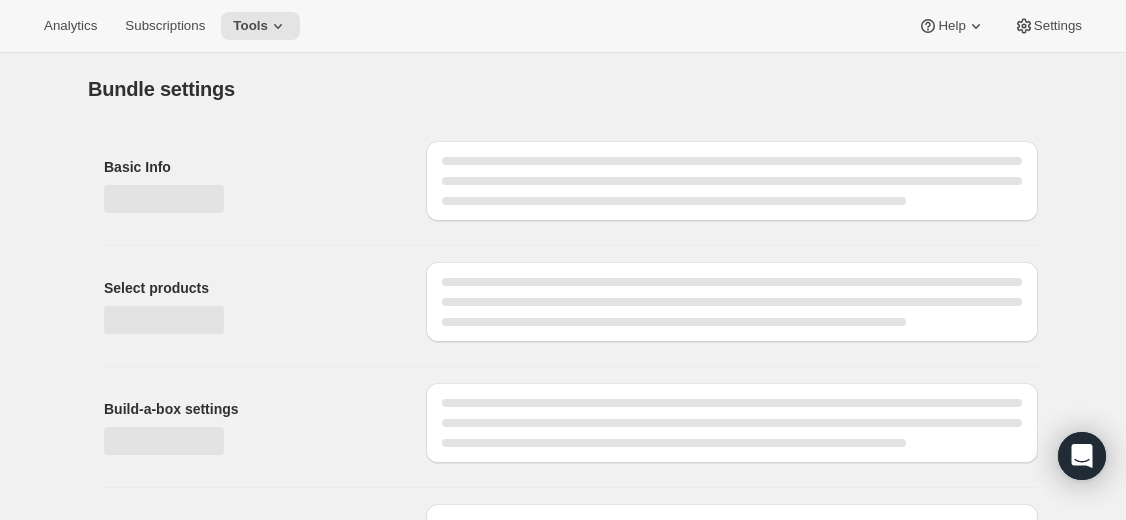 type on "Build a Bundle" 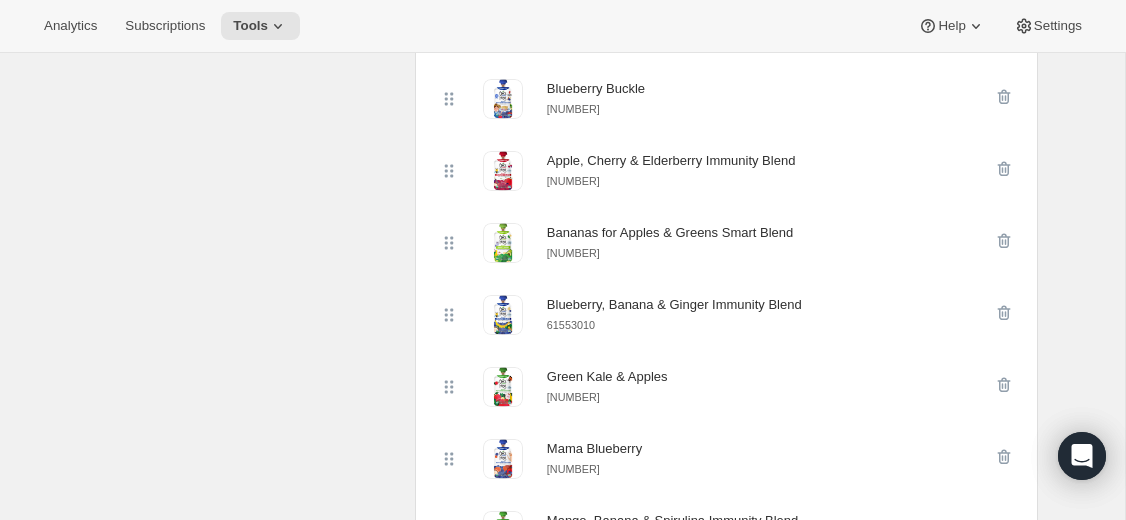 scroll, scrollTop: 1170, scrollLeft: 0, axis: vertical 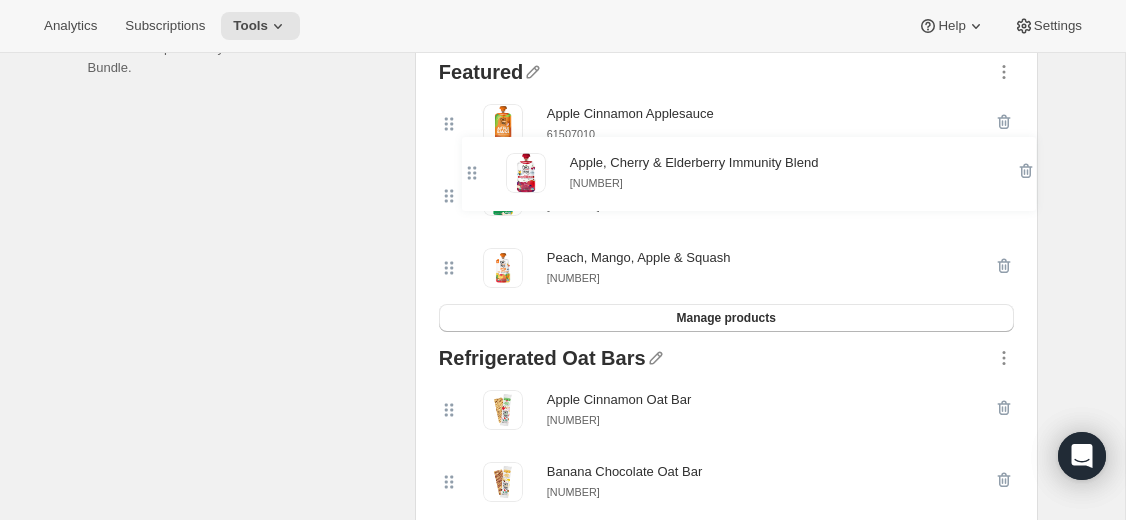 drag, startPoint x: 449, startPoint y: 405, endPoint x: 472, endPoint y: 166, distance: 240.10414 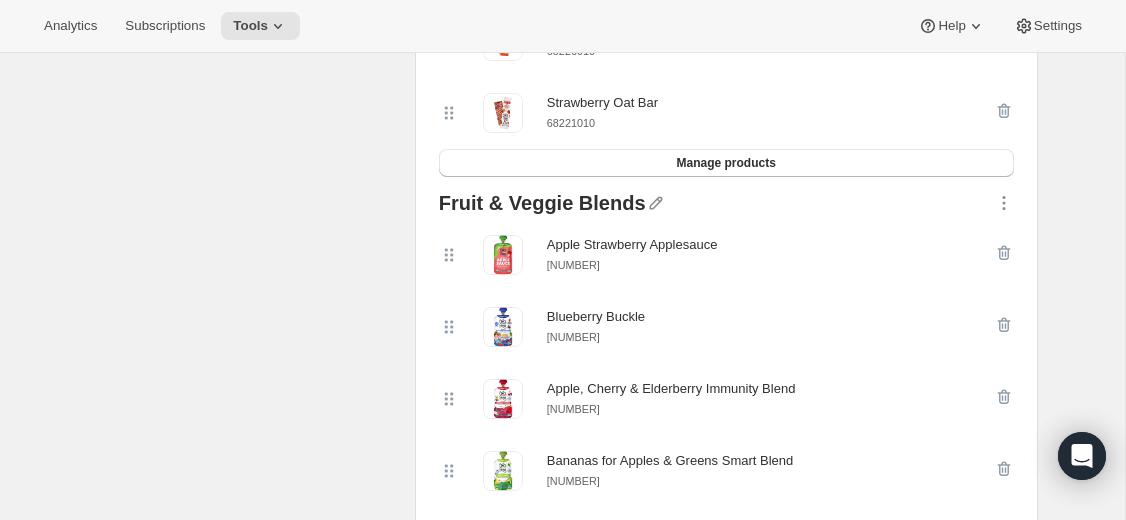 scroll, scrollTop: 1168, scrollLeft: 0, axis: vertical 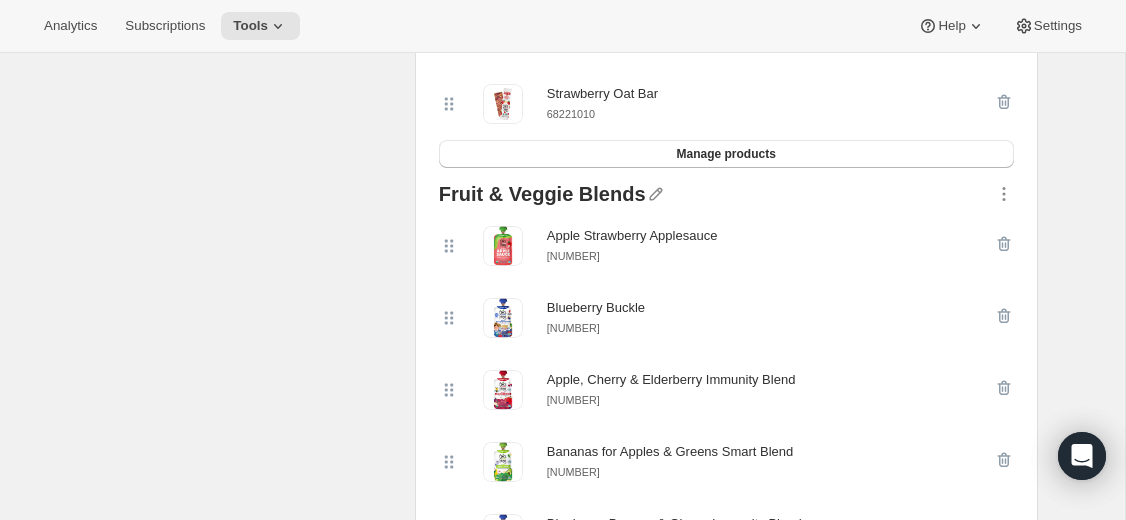 click on "[NUMBER]" at bounding box center (573, 400) 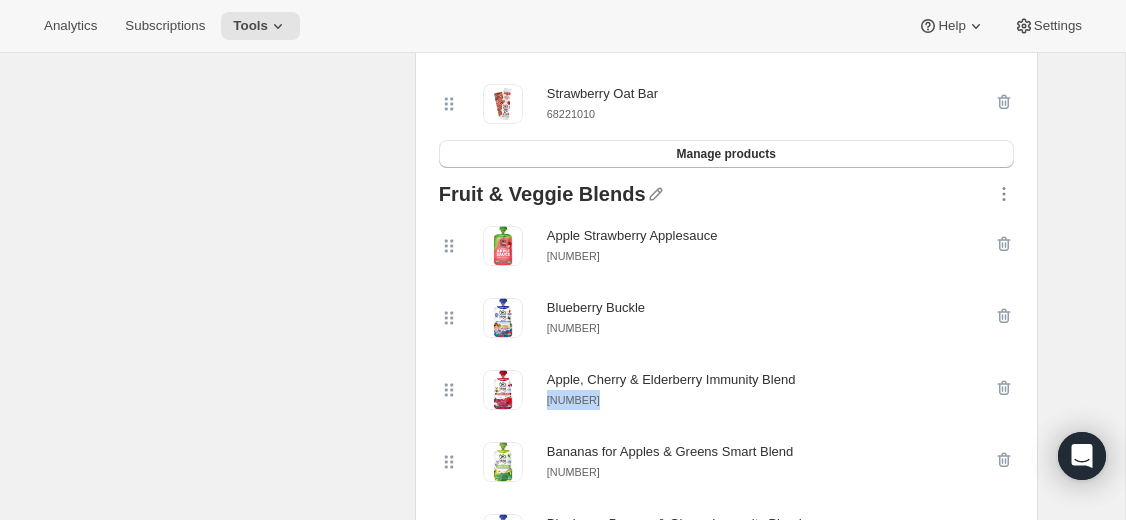 click on "[NUMBER]" at bounding box center (573, 400) 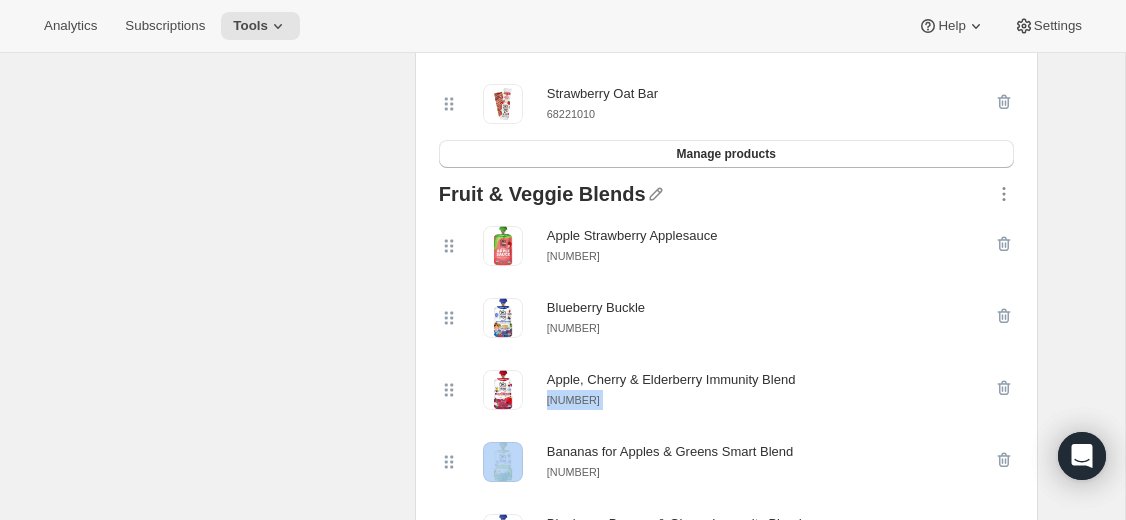 copy on "[NUMBER]" 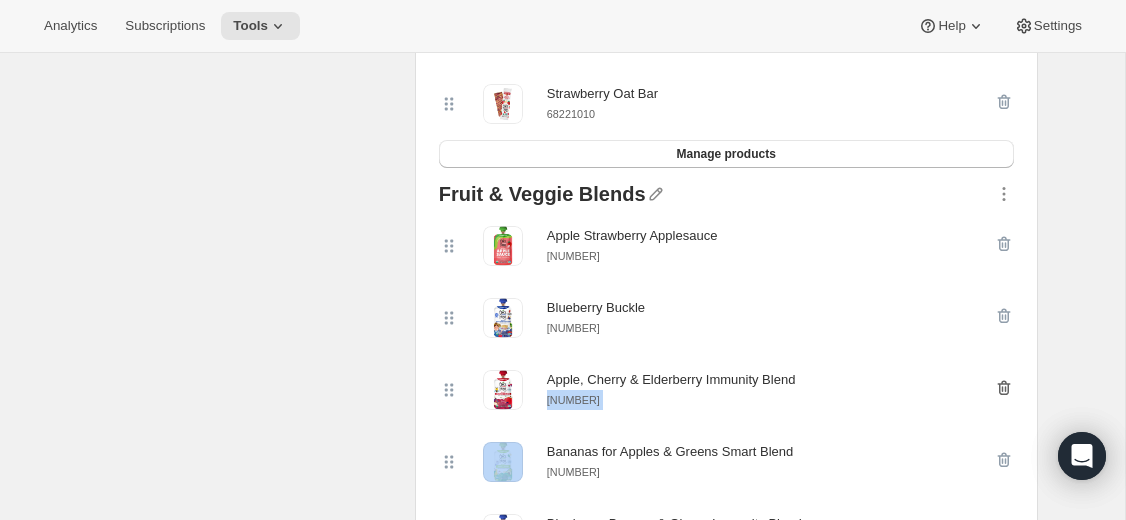 click 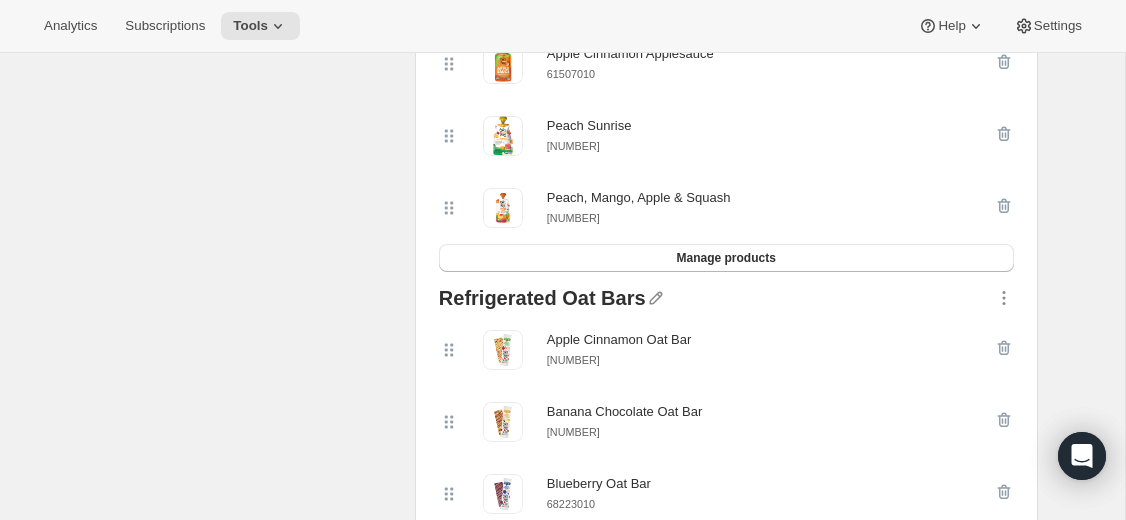 scroll, scrollTop: 553, scrollLeft: 0, axis: vertical 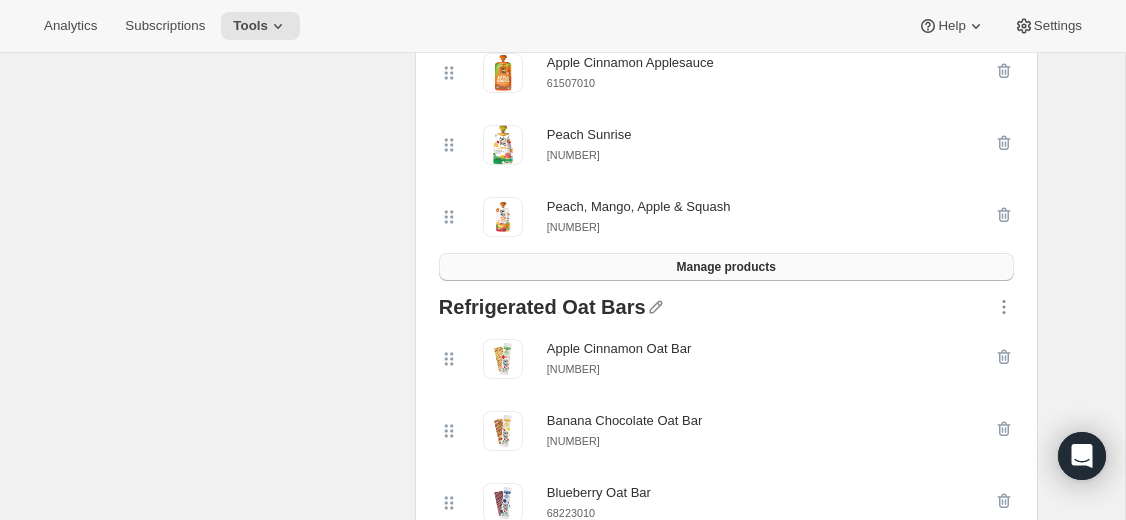 click on "Manage products" at bounding box center [726, 267] 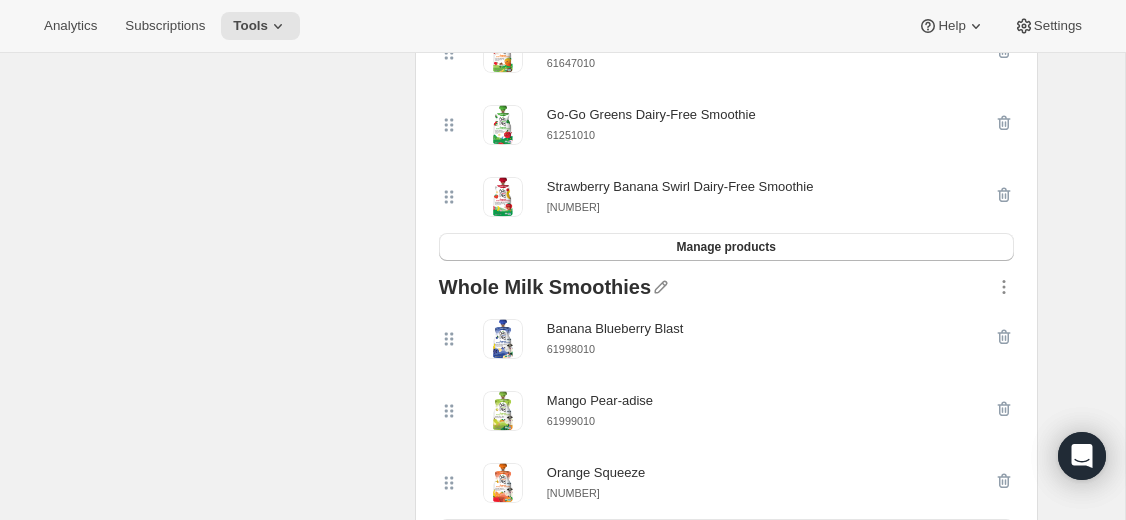 scroll, scrollTop: 4512, scrollLeft: 0, axis: vertical 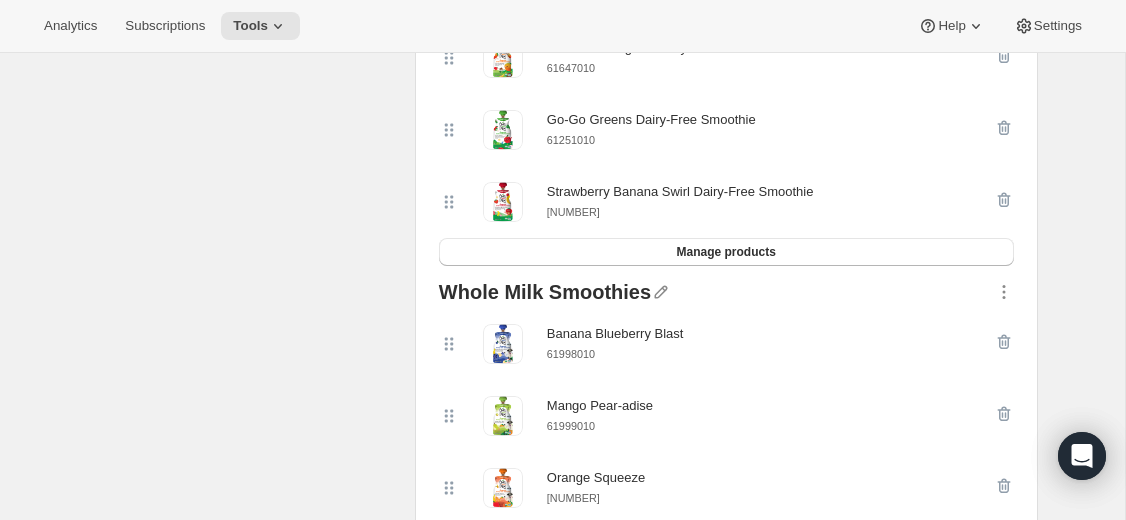 click on "[NUMBER]" at bounding box center [573, 212] 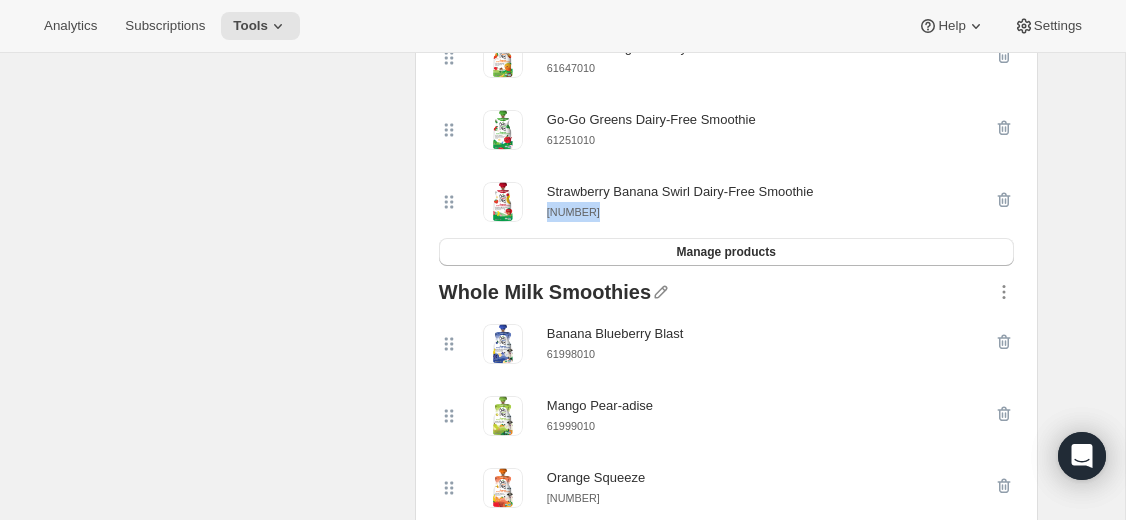 copy on "[NUMBER]" 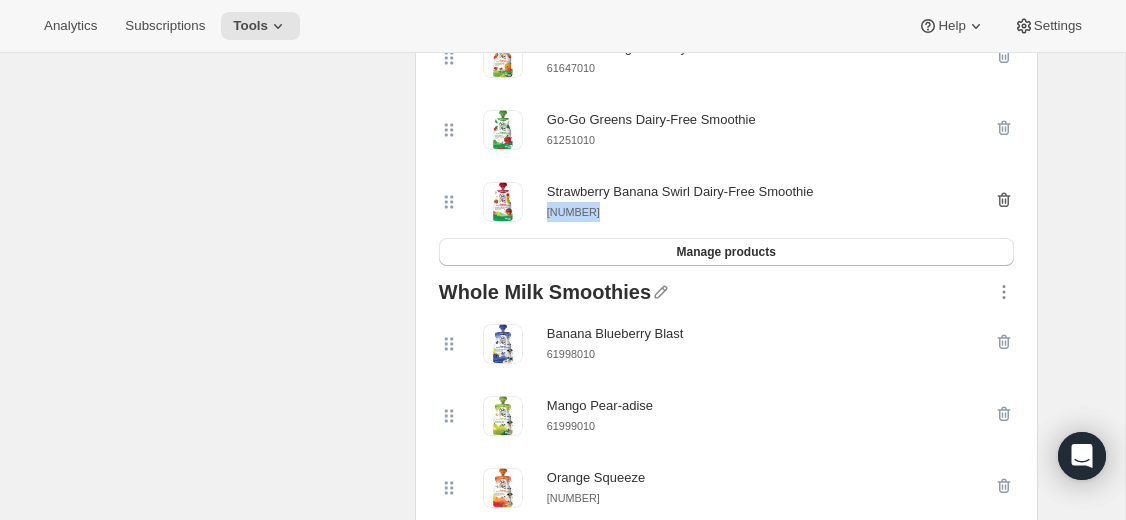 click 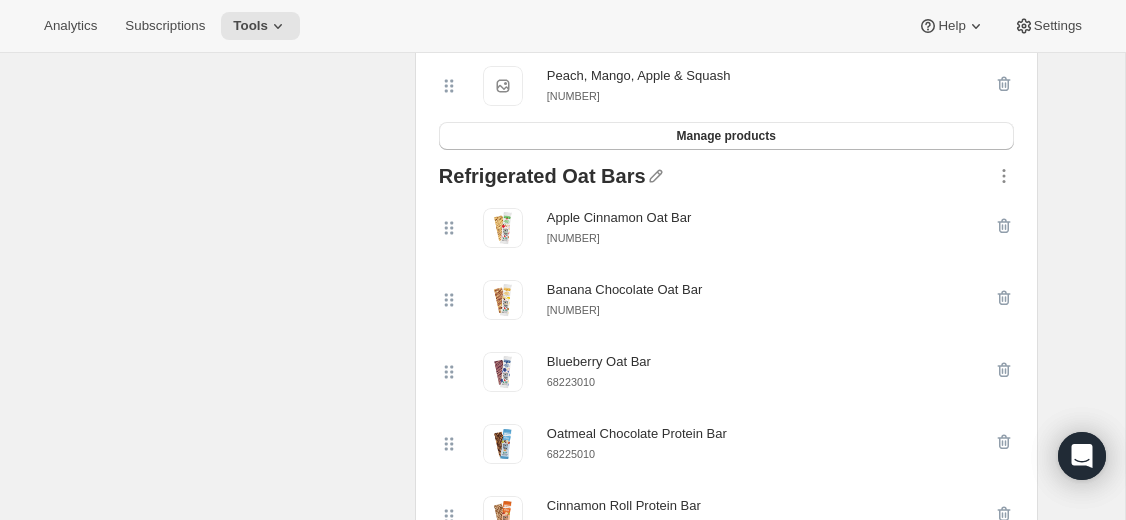 scroll, scrollTop: 801, scrollLeft: 0, axis: vertical 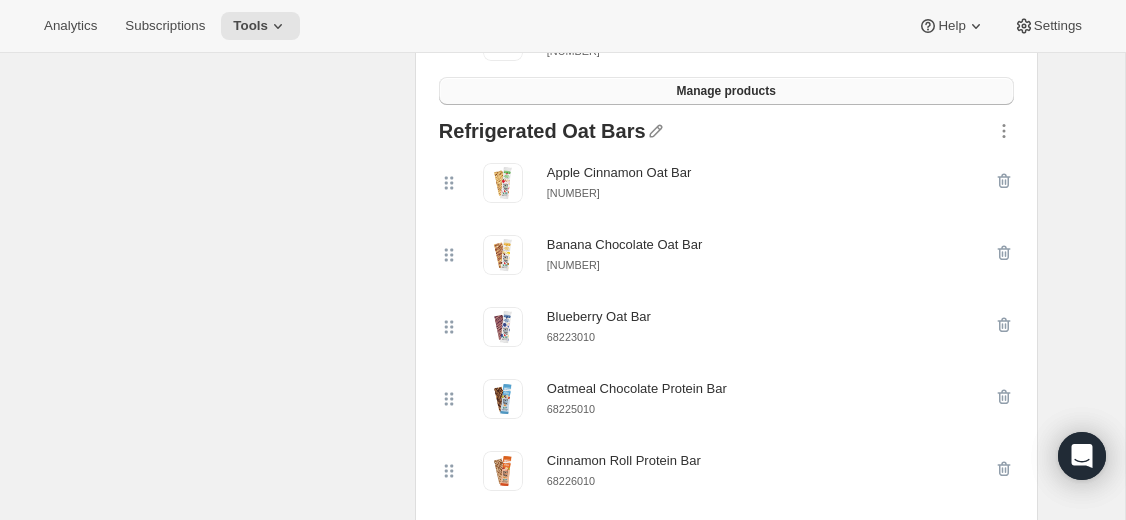 click on "Manage products" at bounding box center (726, 91) 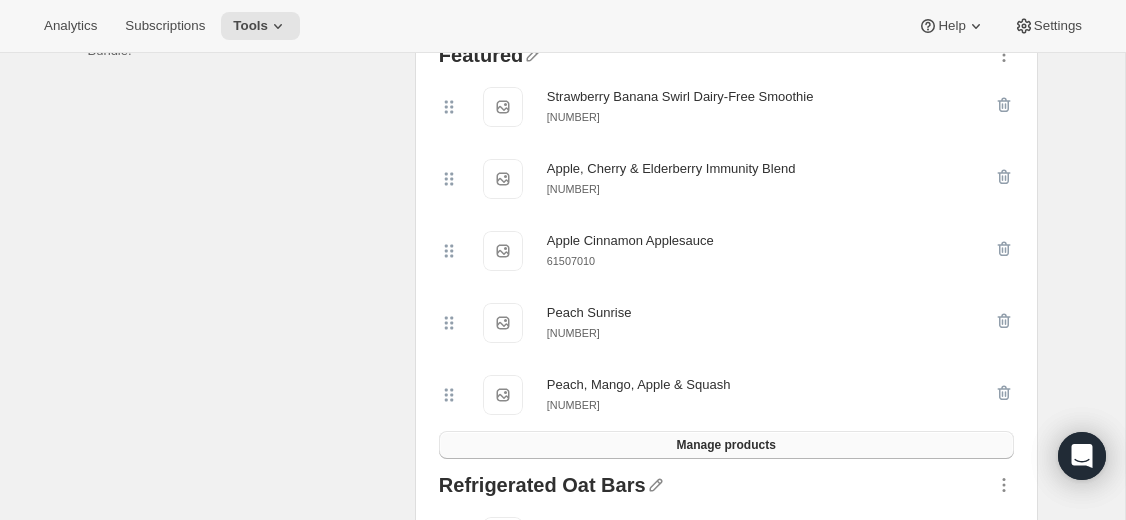 scroll, scrollTop: 523, scrollLeft: 0, axis: vertical 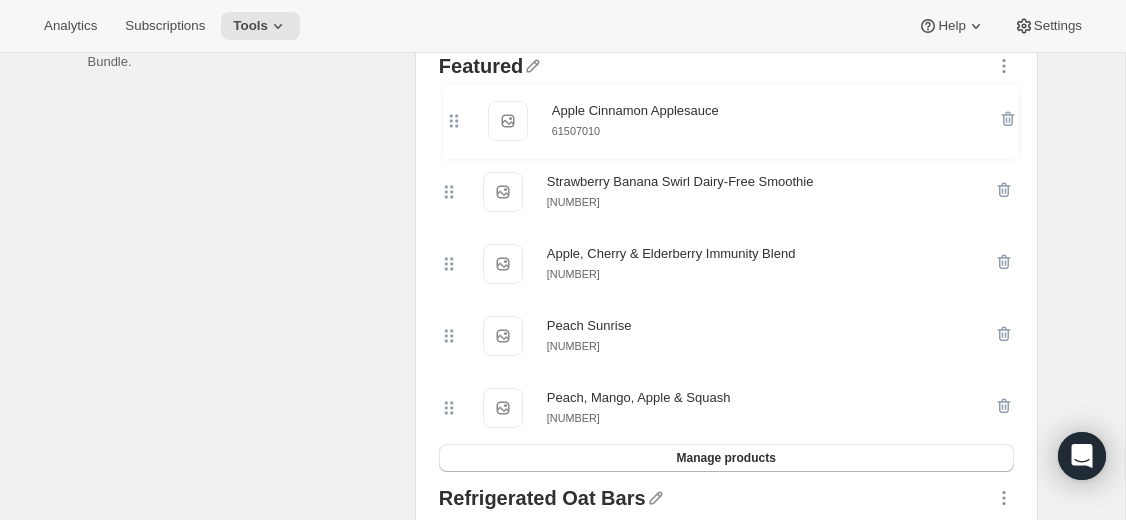 drag, startPoint x: 451, startPoint y: 253, endPoint x: 456, endPoint y: 97, distance: 156.08011 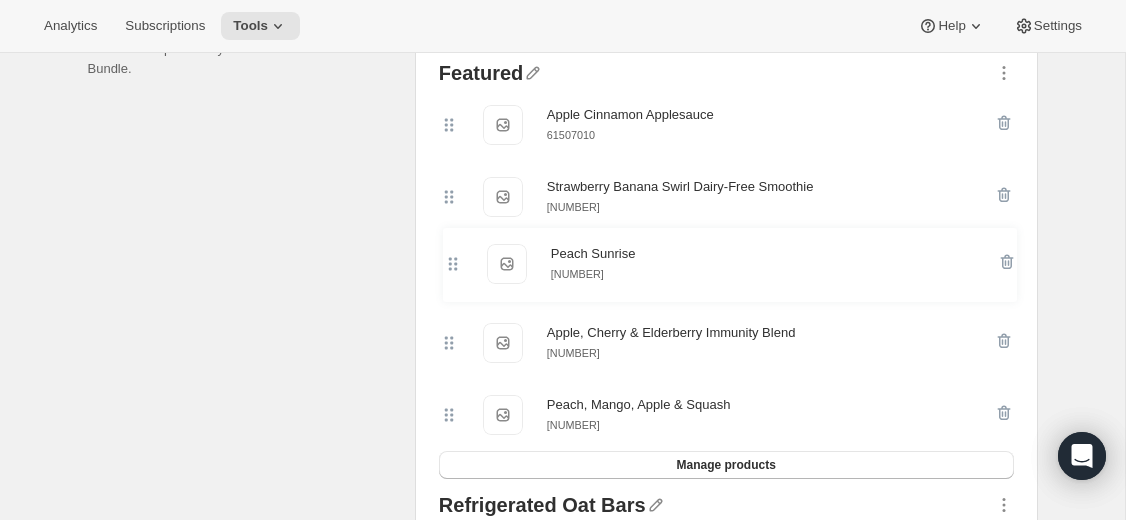 drag, startPoint x: 444, startPoint y: 344, endPoint x: 450, endPoint y: 240, distance: 104.172935 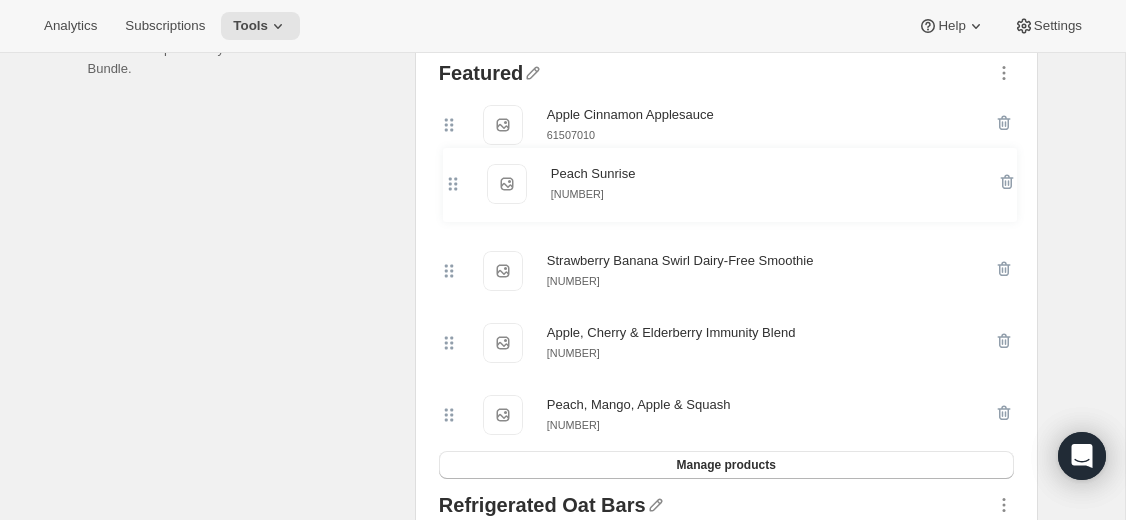 drag, startPoint x: 445, startPoint y: 269, endPoint x: 451, endPoint y: 177, distance: 92.19544 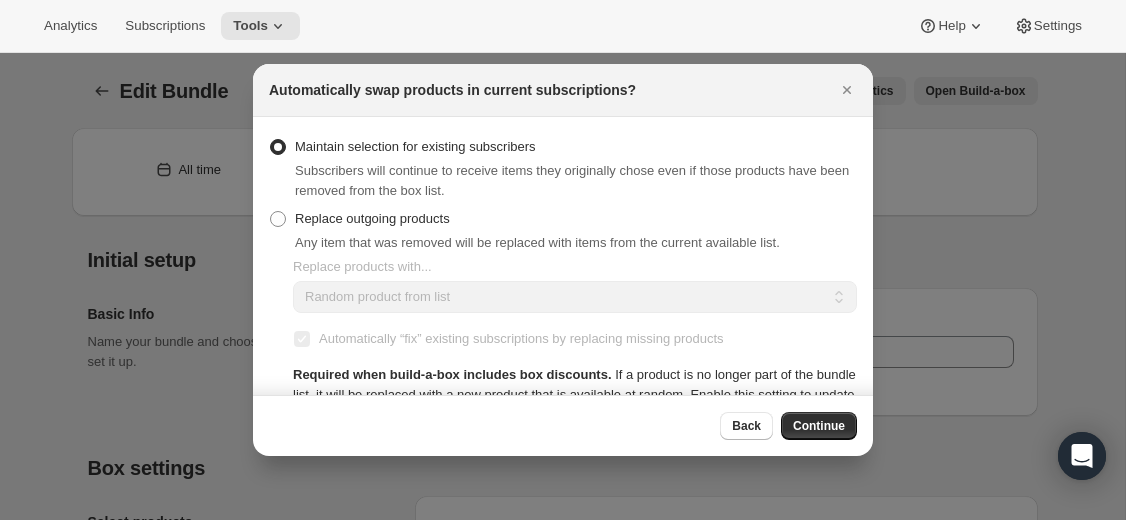 scroll, scrollTop: 0, scrollLeft: 0, axis: both 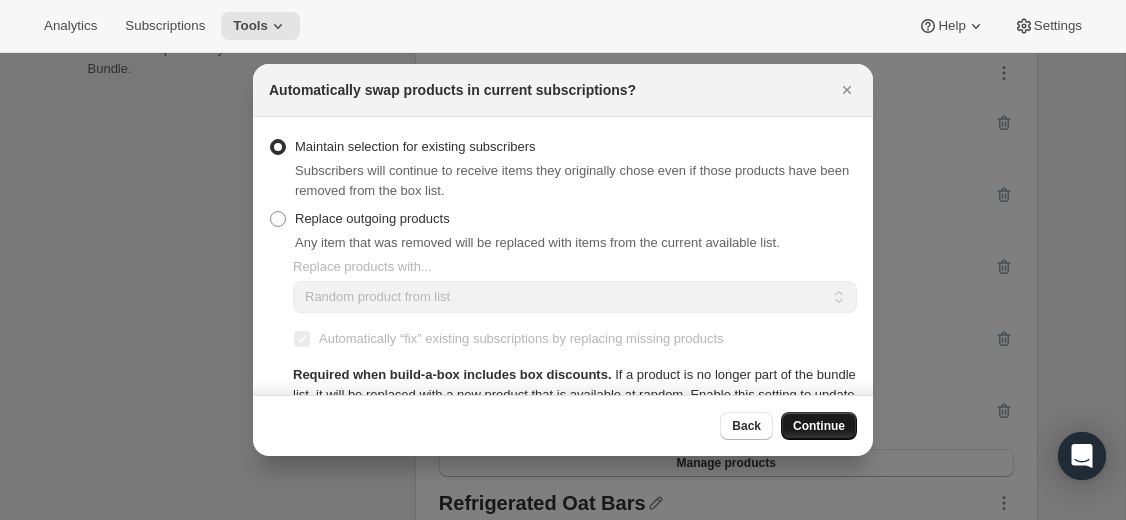 click on "Continue" at bounding box center (819, 426) 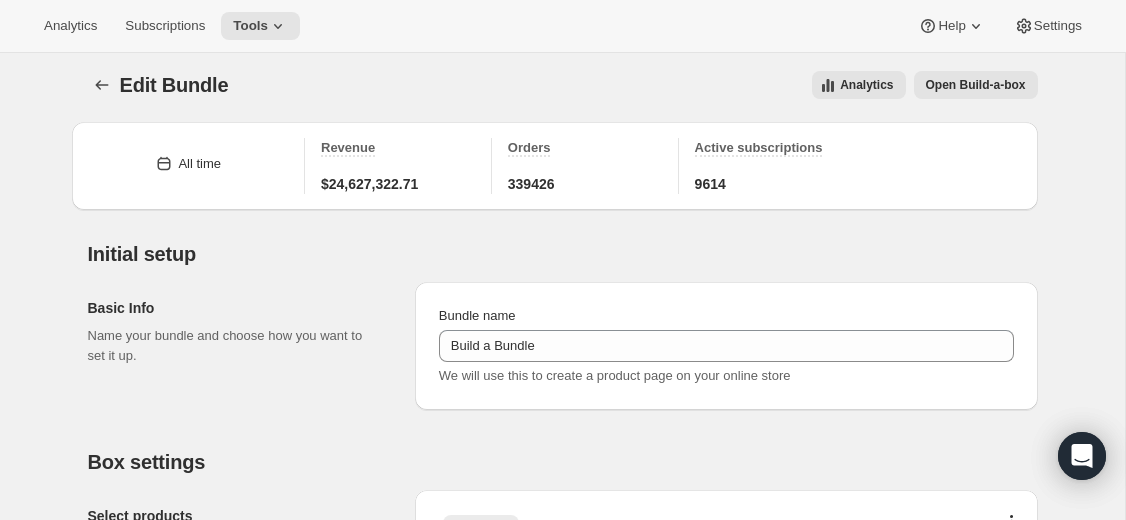 scroll, scrollTop: 0, scrollLeft: 0, axis: both 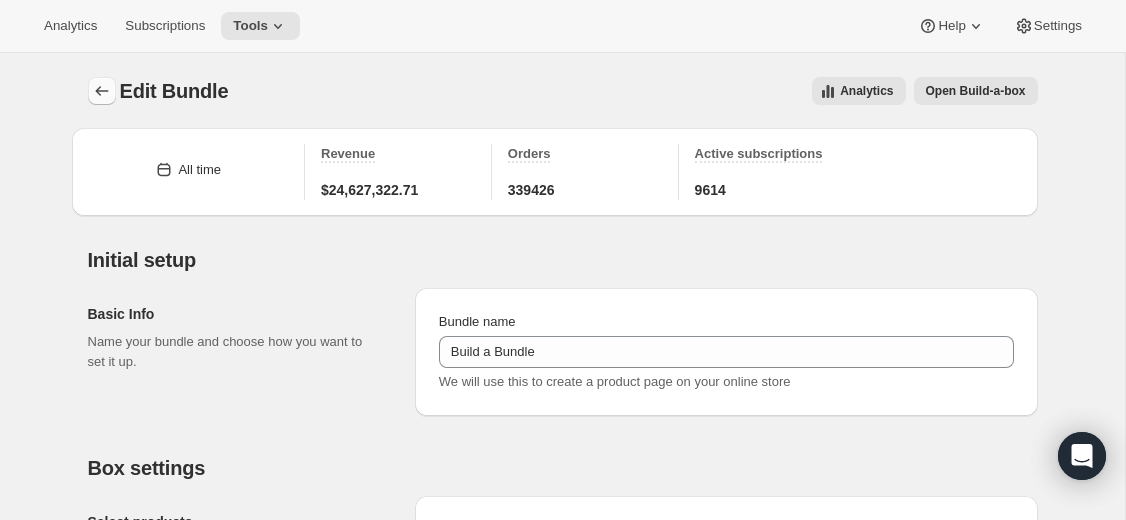 click 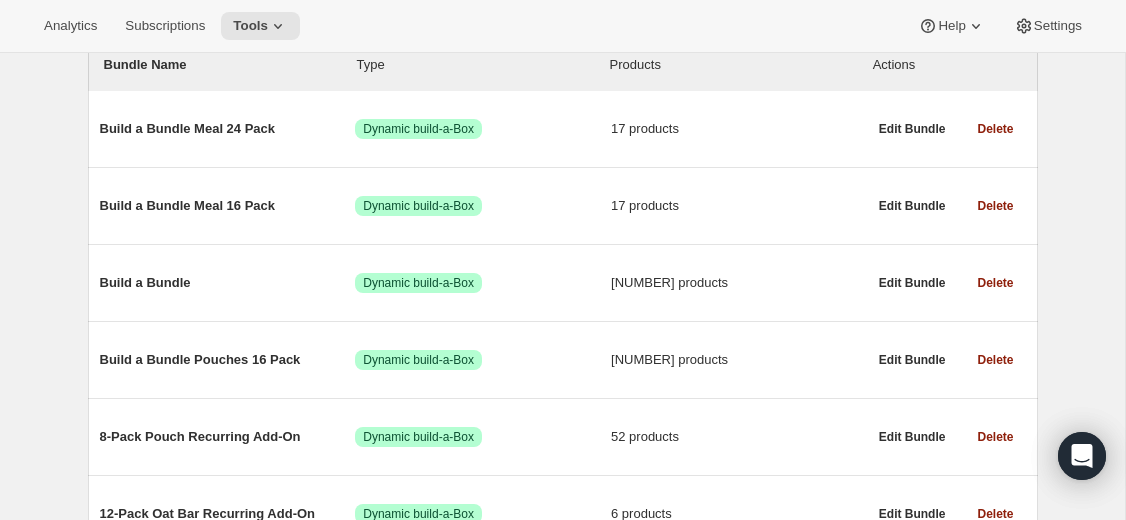 scroll, scrollTop: 253, scrollLeft: 0, axis: vertical 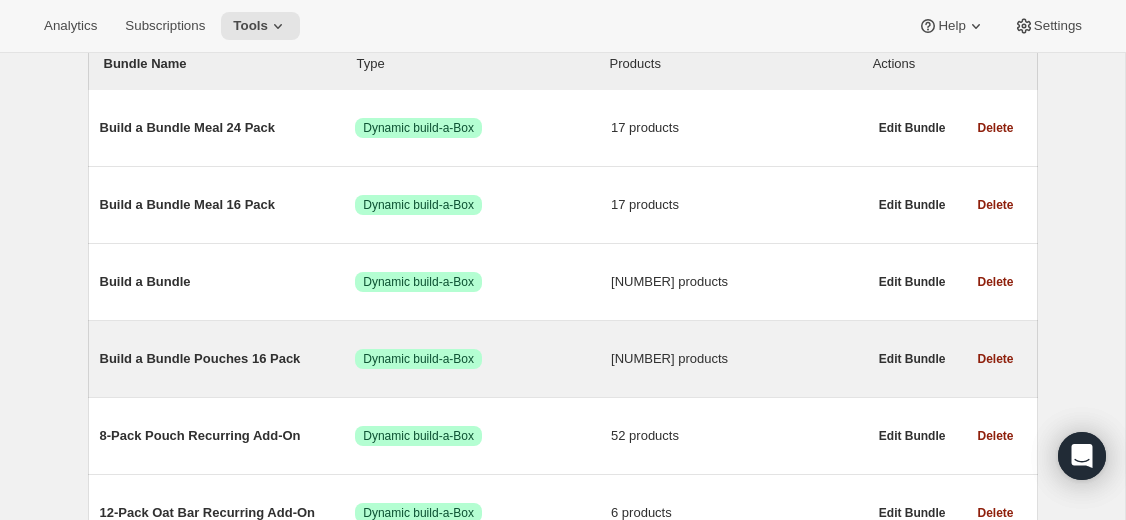 click on "Build a Bundle Pouches 16 Pack" at bounding box center [228, 359] 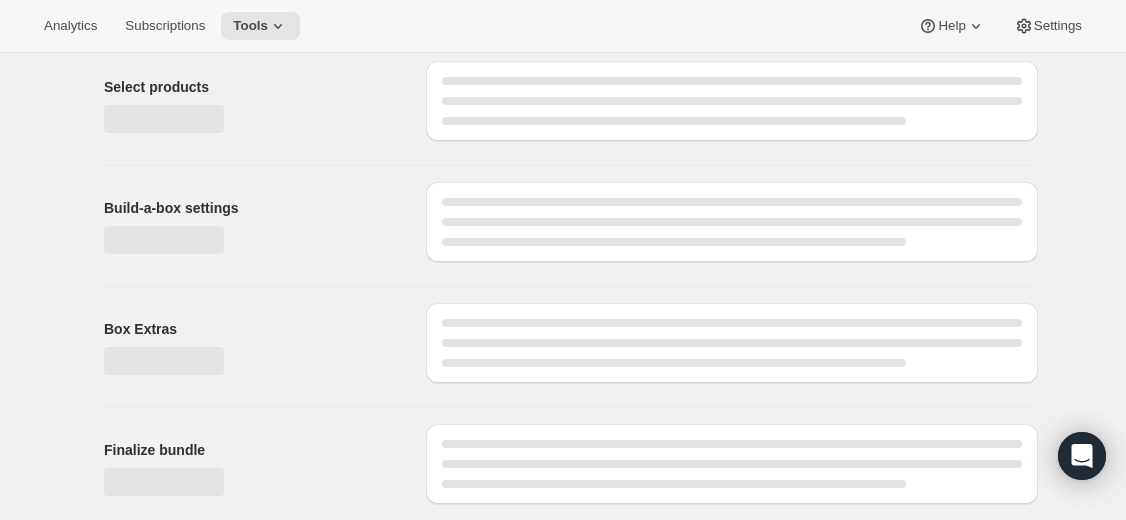 scroll, scrollTop: 0, scrollLeft: 0, axis: both 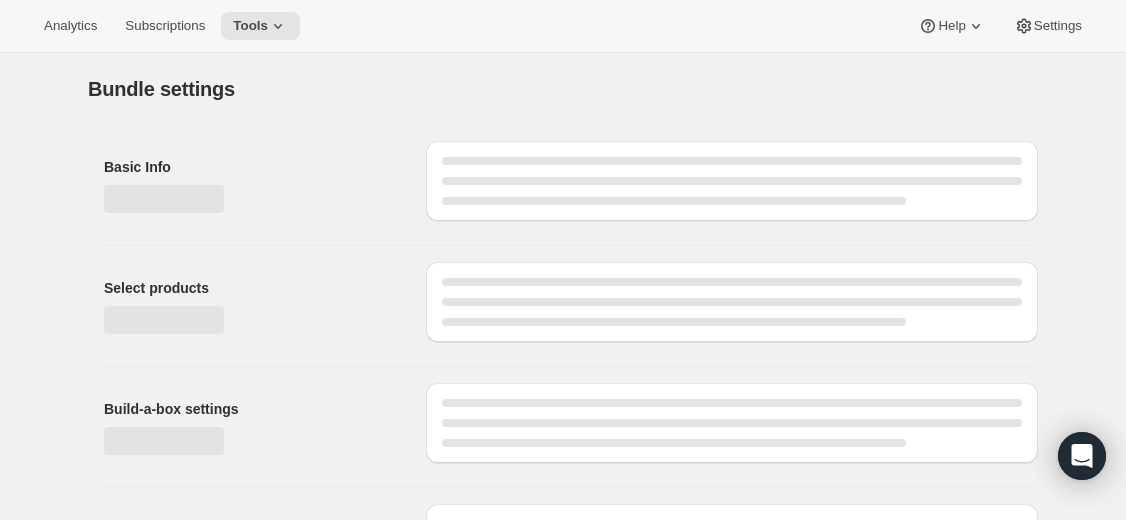 type on "Build a Bundle Pouches 16 Pack" 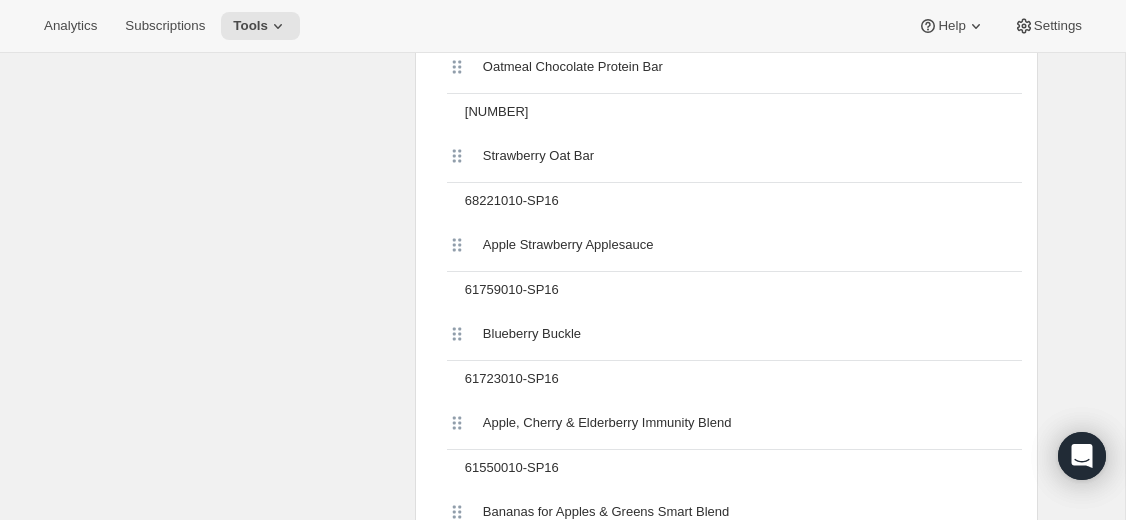 scroll, scrollTop: 1481, scrollLeft: 0, axis: vertical 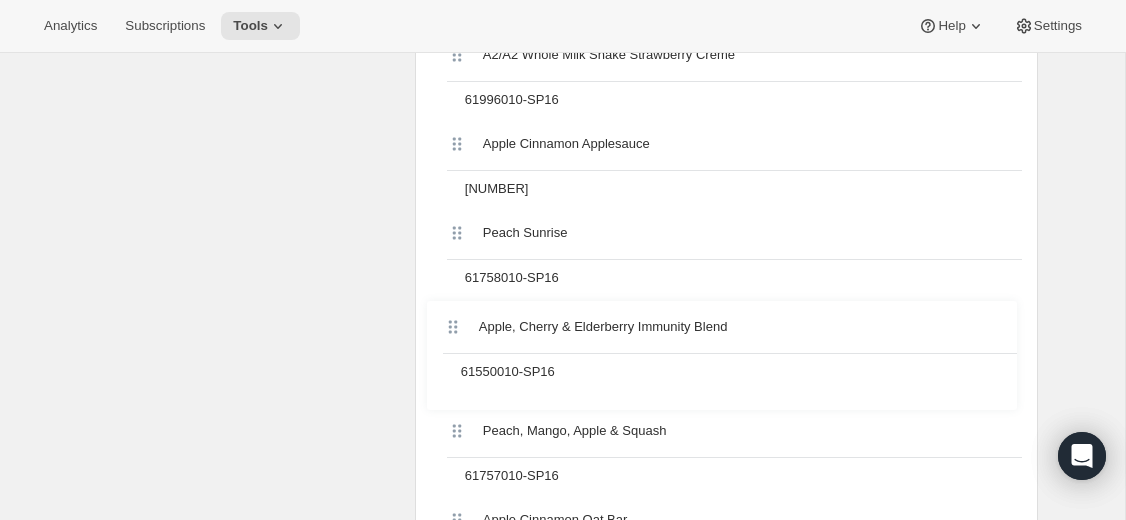 drag, startPoint x: 455, startPoint y: 457, endPoint x: 451, endPoint y: 337, distance: 120.06665 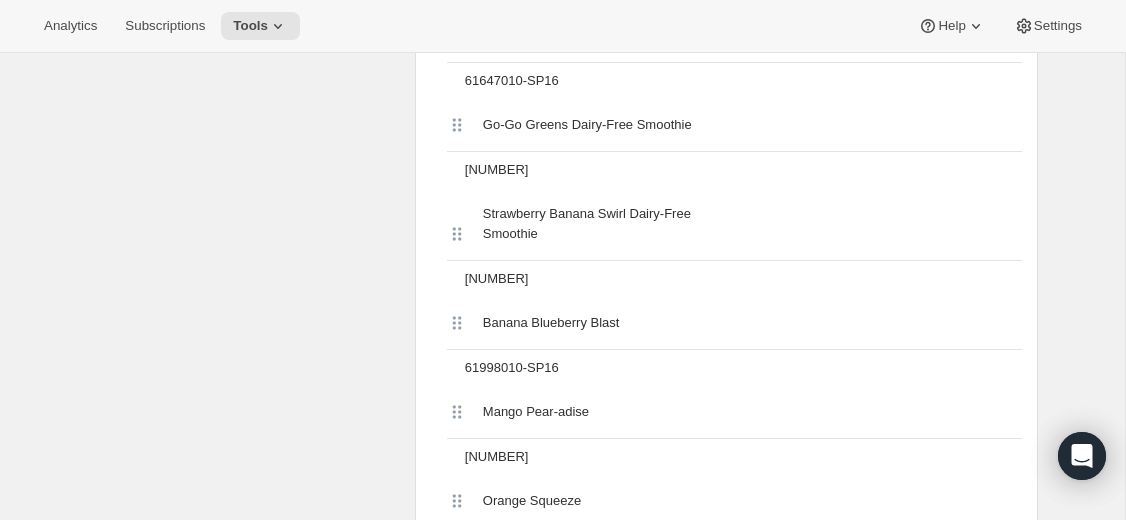scroll, scrollTop: 5033, scrollLeft: 0, axis: vertical 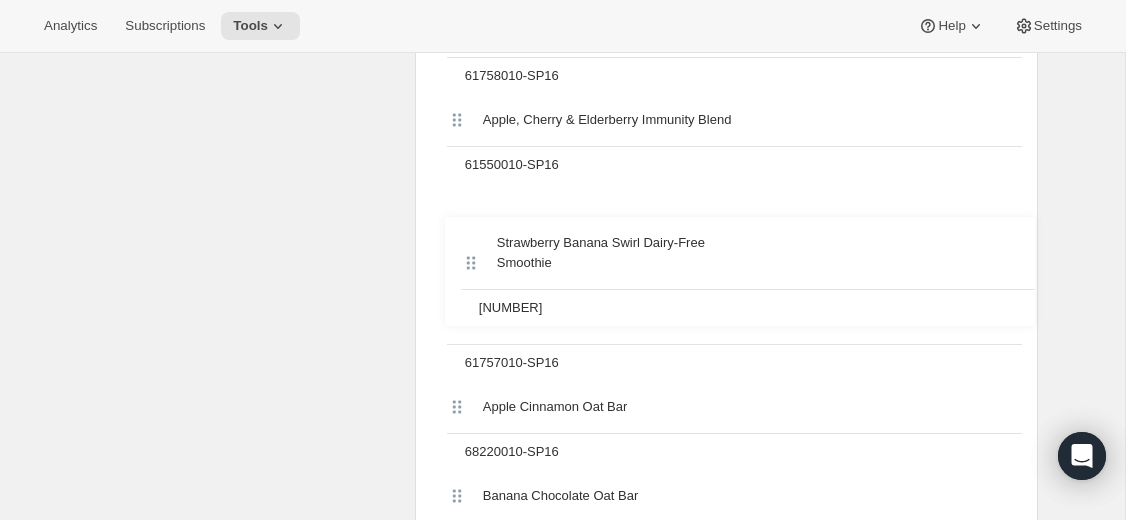 drag, startPoint x: 449, startPoint y: 360, endPoint x: 461, endPoint y: 239, distance: 121.59358 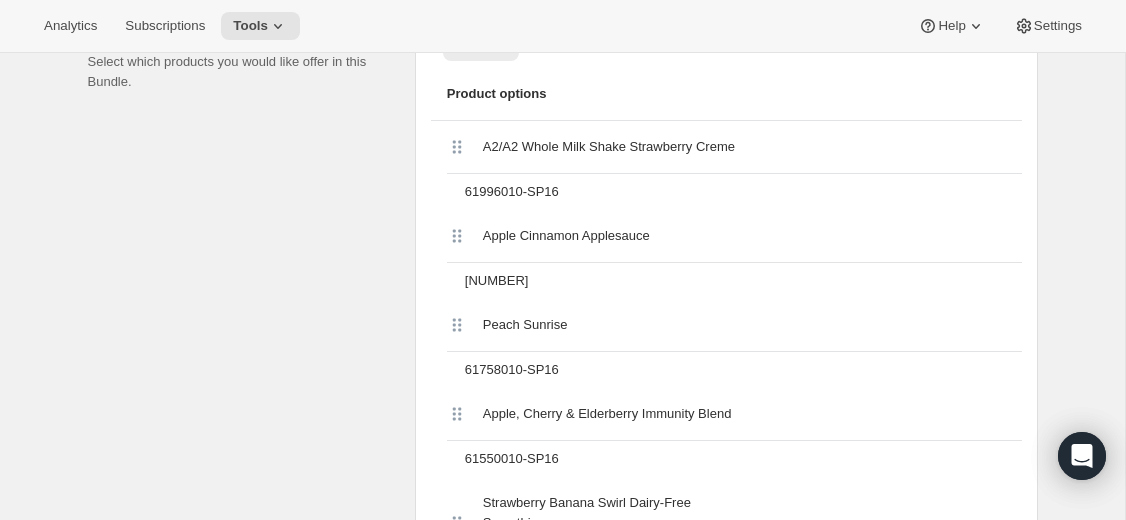 scroll, scrollTop: 683, scrollLeft: 0, axis: vertical 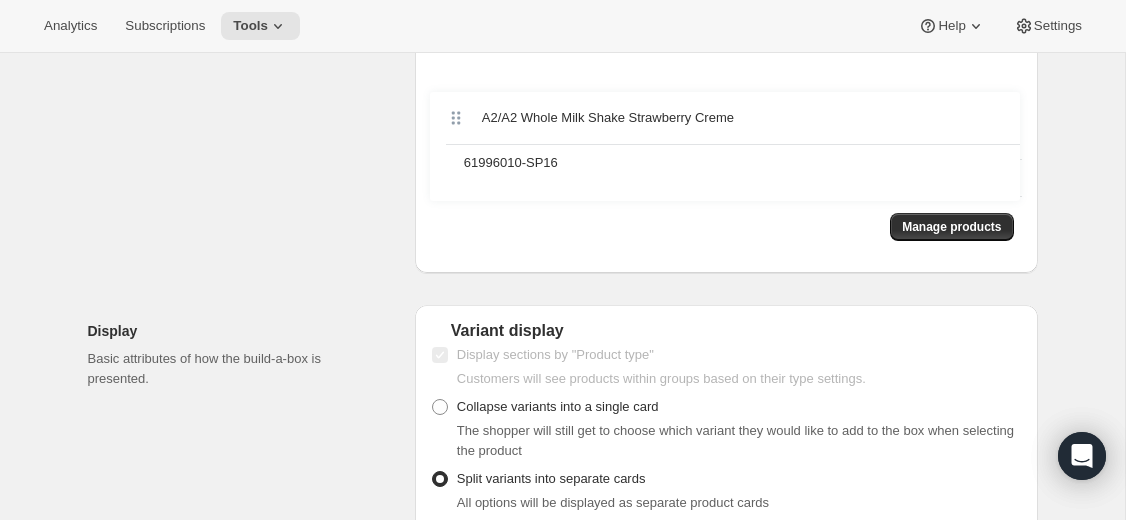 drag, startPoint x: 450, startPoint y: 167, endPoint x: 448, endPoint y: 157, distance: 10.198039 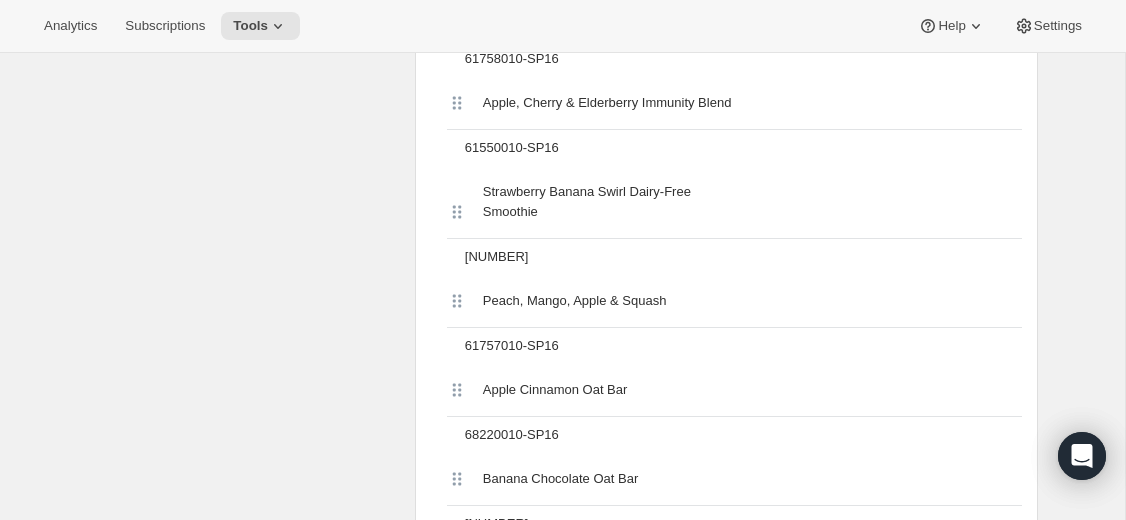 scroll, scrollTop: 912, scrollLeft: 0, axis: vertical 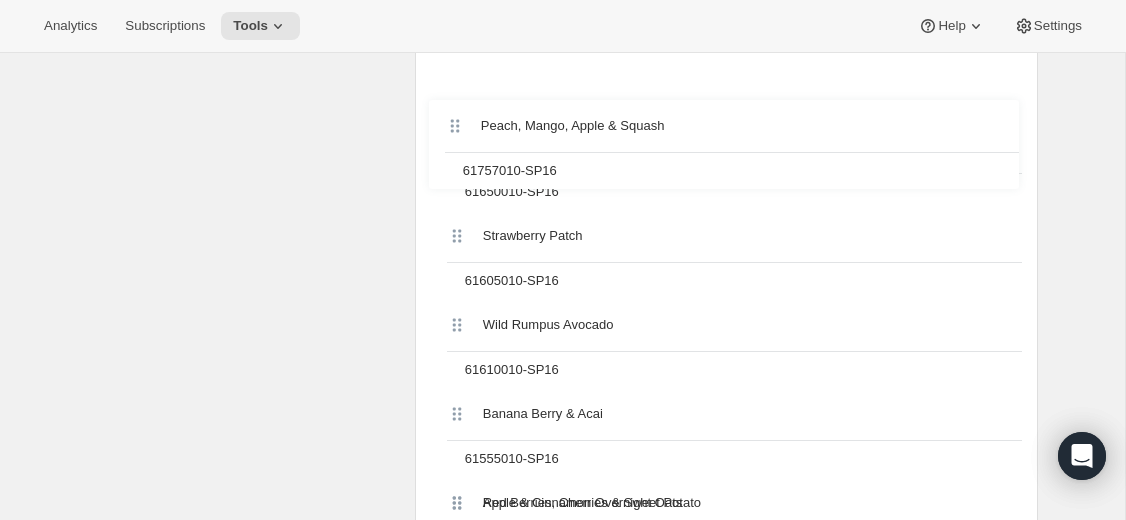 drag, startPoint x: 457, startPoint y: 319, endPoint x: 456, endPoint y: 138, distance: 181.00276 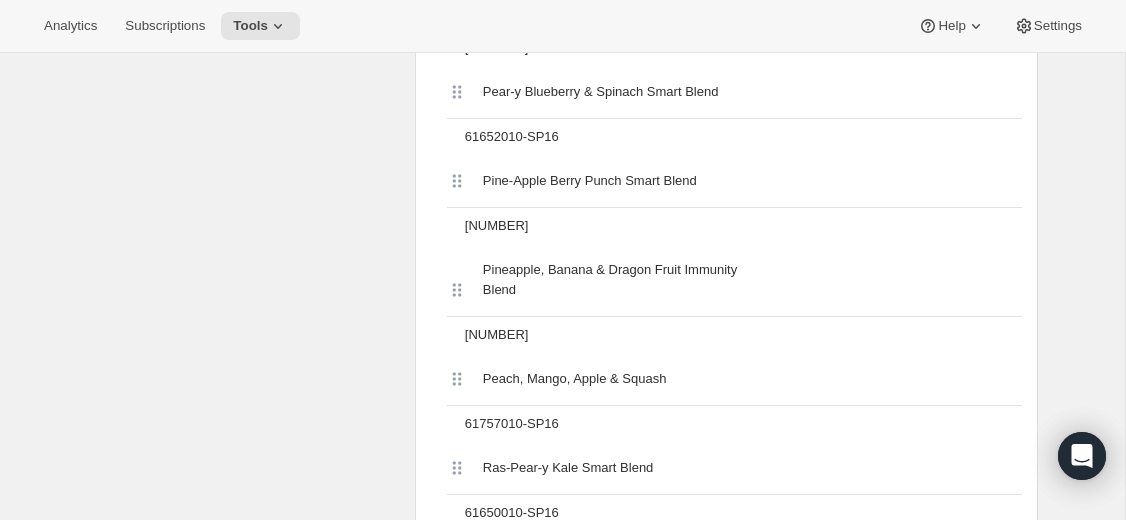 scroll, scrollTop: 2361, scrollLeft: 0, axis: vertical 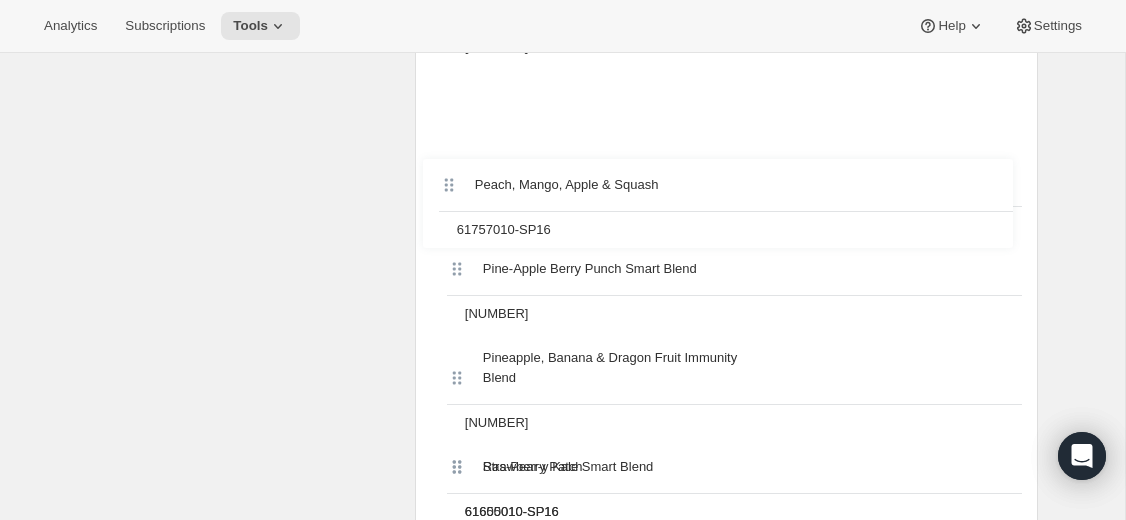 drag, startPoint x: 456, startPoint y: 460, endPoint x: 448, endPoint y: 153, distance: 307.10422 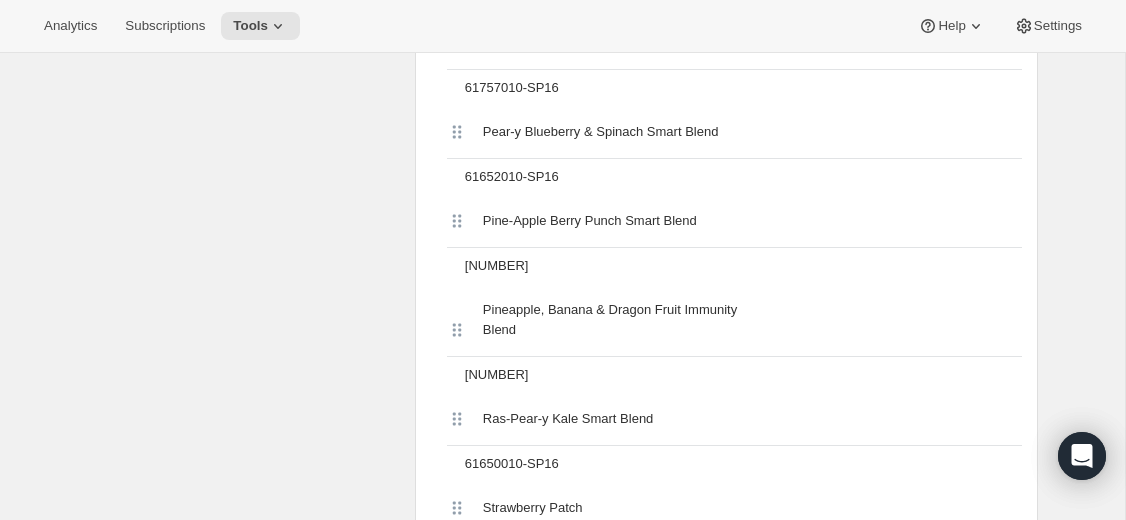 scroll, scrollTop: 2416, scrollLeft: 0, axis: vertical 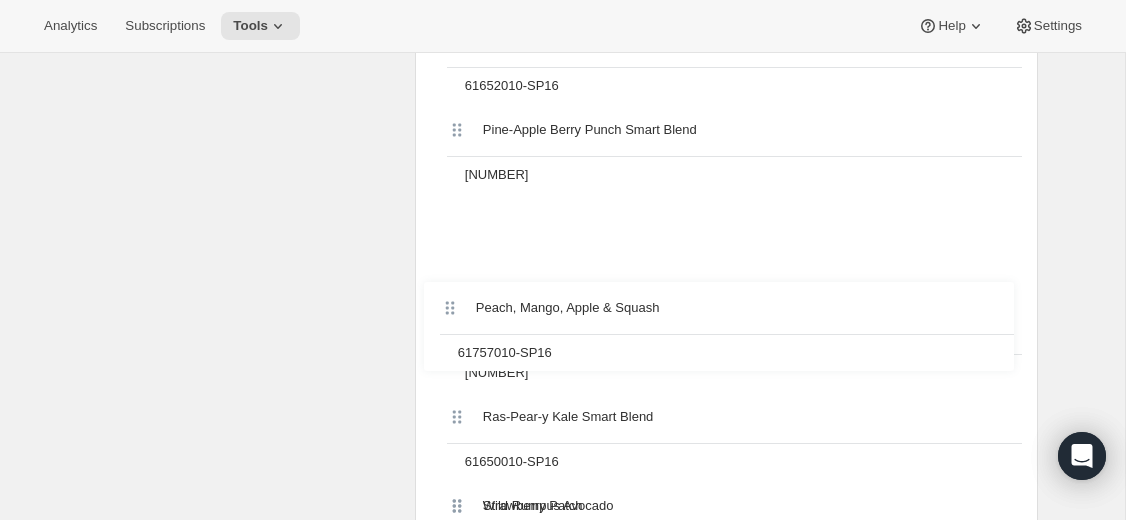 drag, startPoint x: 454, startPoint y: 115, endPoint x: 447, endPoint y: 308, distance: 193.1269 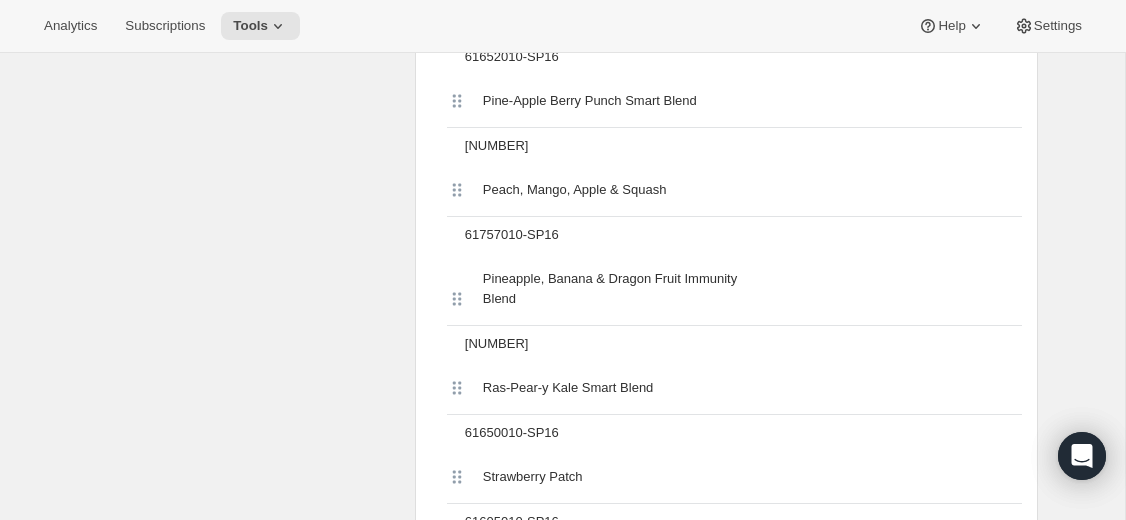 scroll, scrollTop: 2449, scrollLeft: 0, axis: vertical 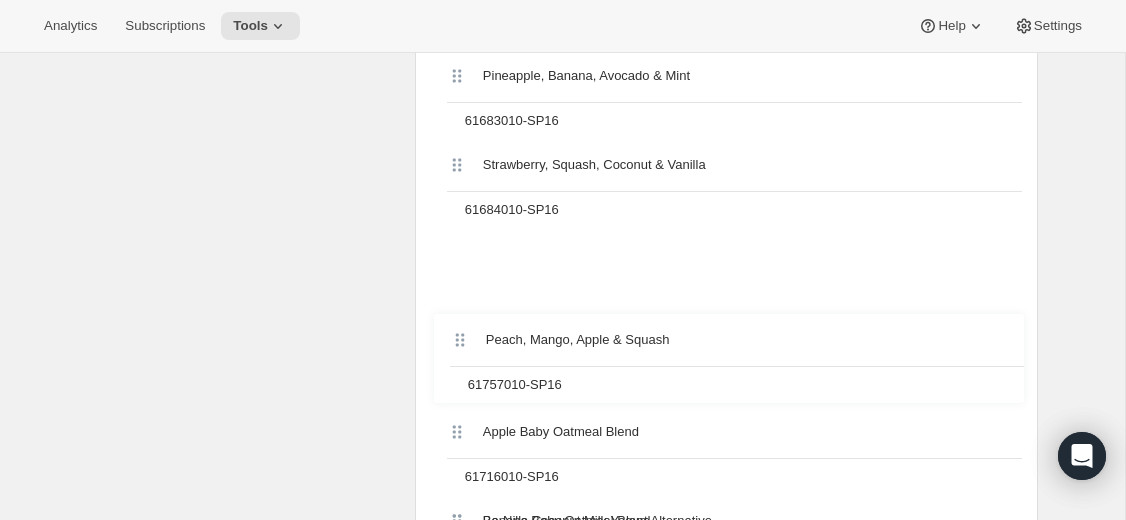 drag, startPoint x: 455, startPoint y: 259, endPoint x: 457, endPoint y: 339, distance: 80.024994 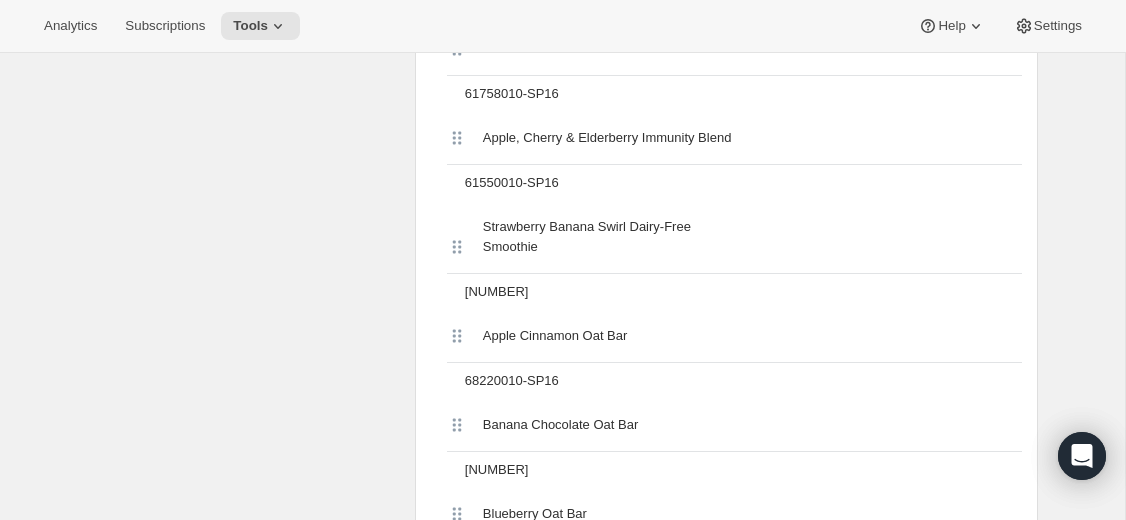 scroll, scrollTop: 0, scrollLeft: 0, axis: both 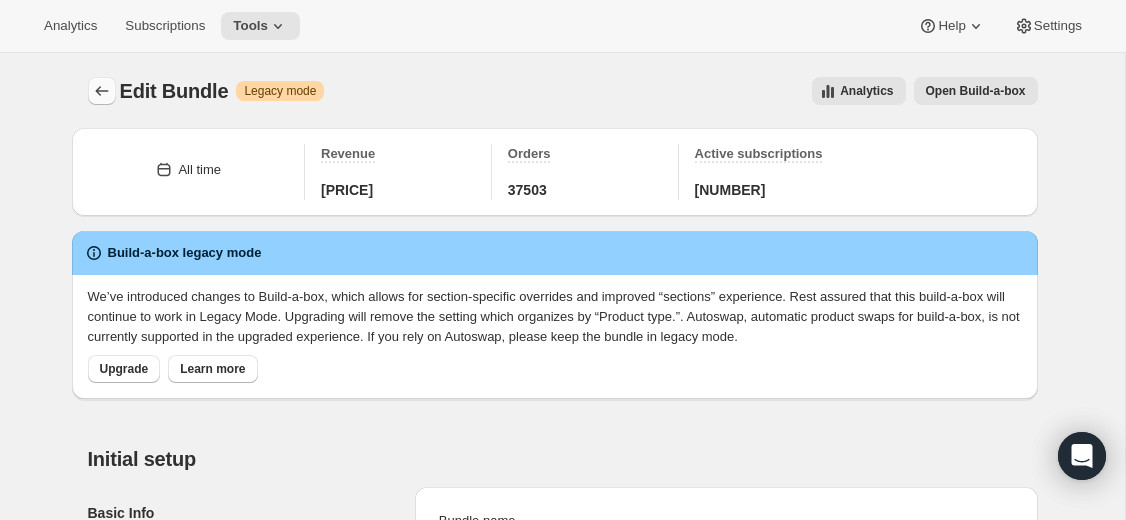 click 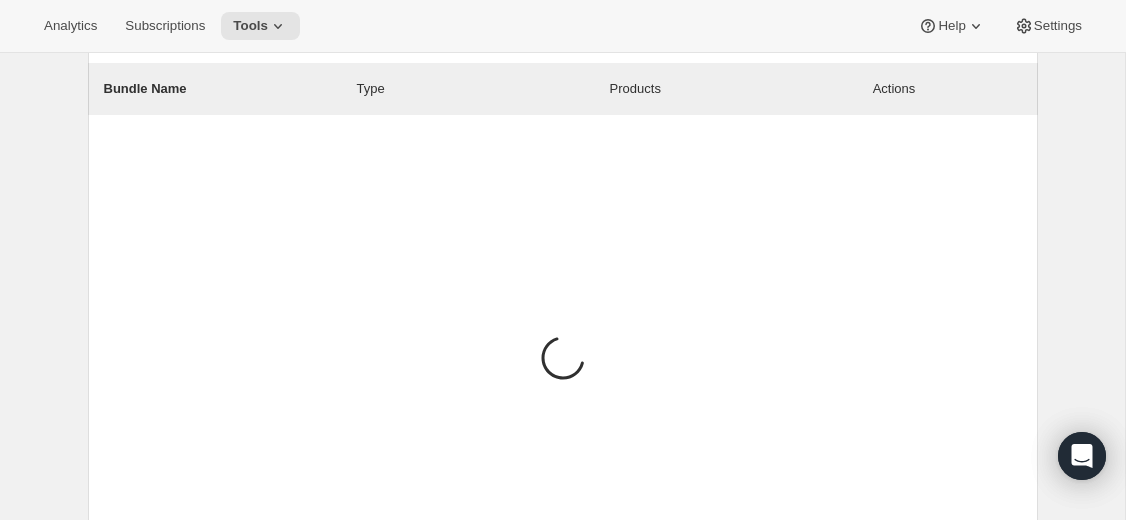 scroll, scrollTop: 230, scrollLeft: 0, axis: vertical 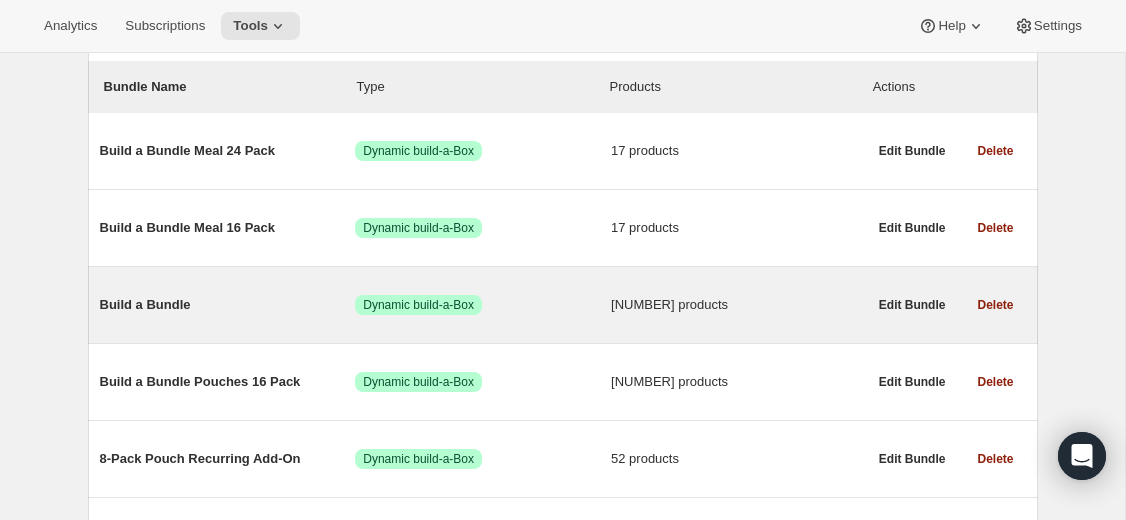 click on "Build a Bundle" at bounding box center (228, 305) 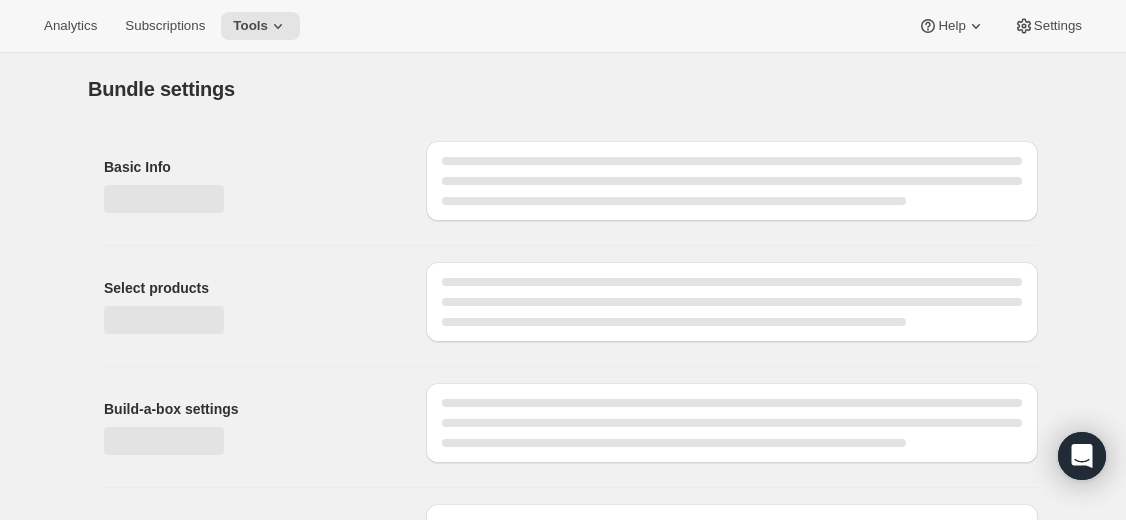 type on "Build a Bundle" 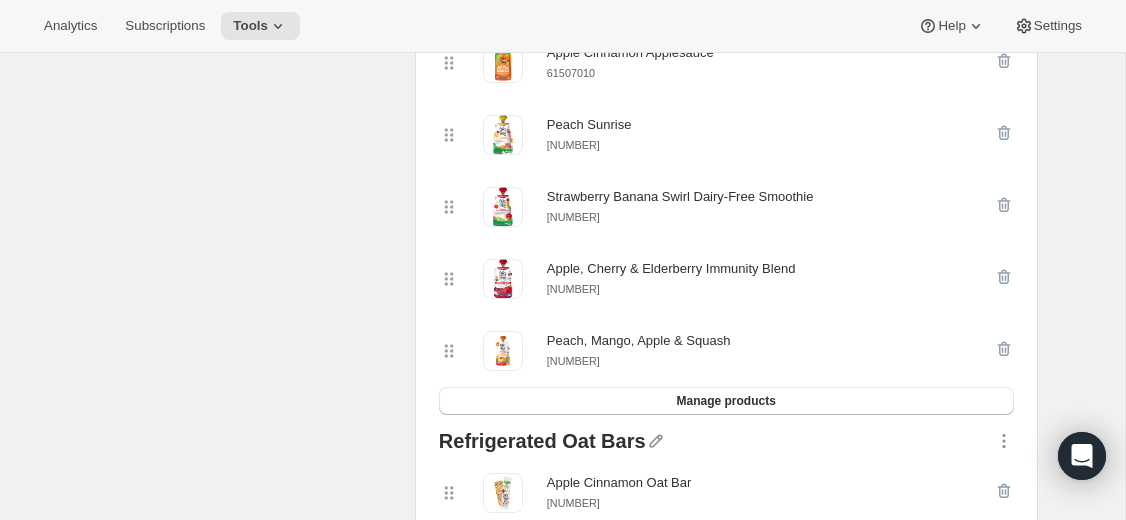 scroll, scrollTop: 500, scrollLeft: 0, axis: vertical 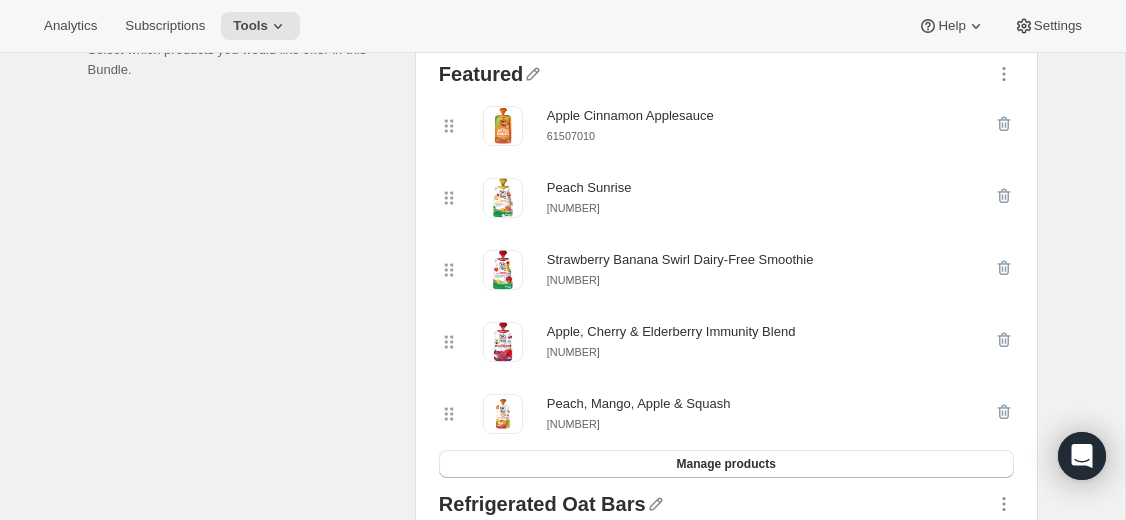 click on "[NUMBER]" at bounding box center [573, 424] 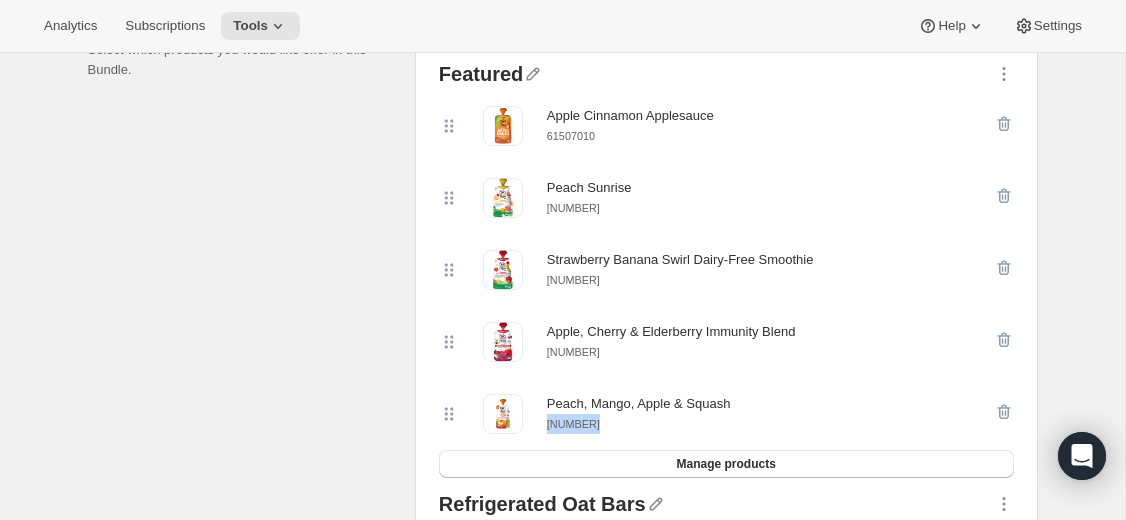 copy on "[NUMBER]" 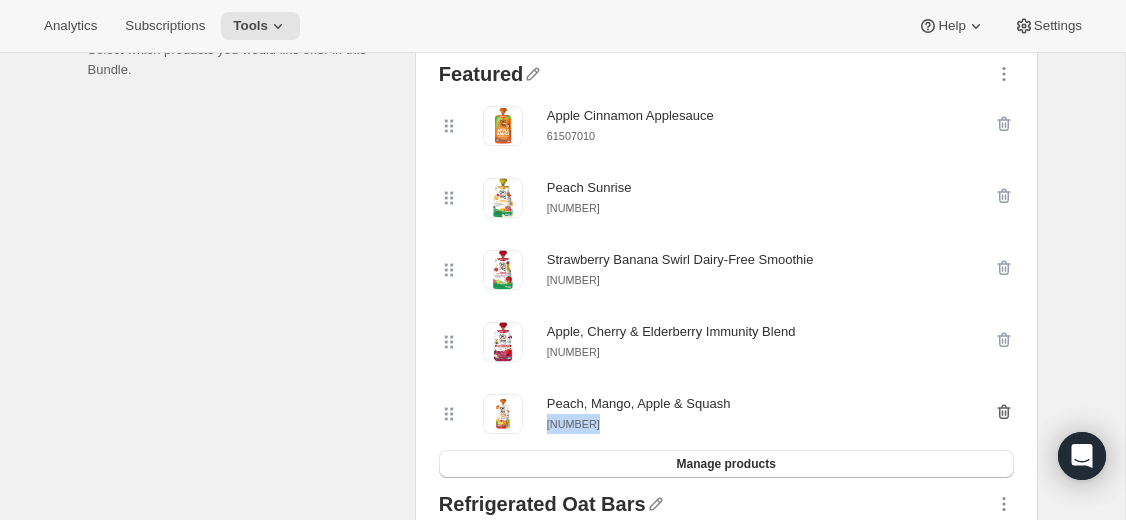 click 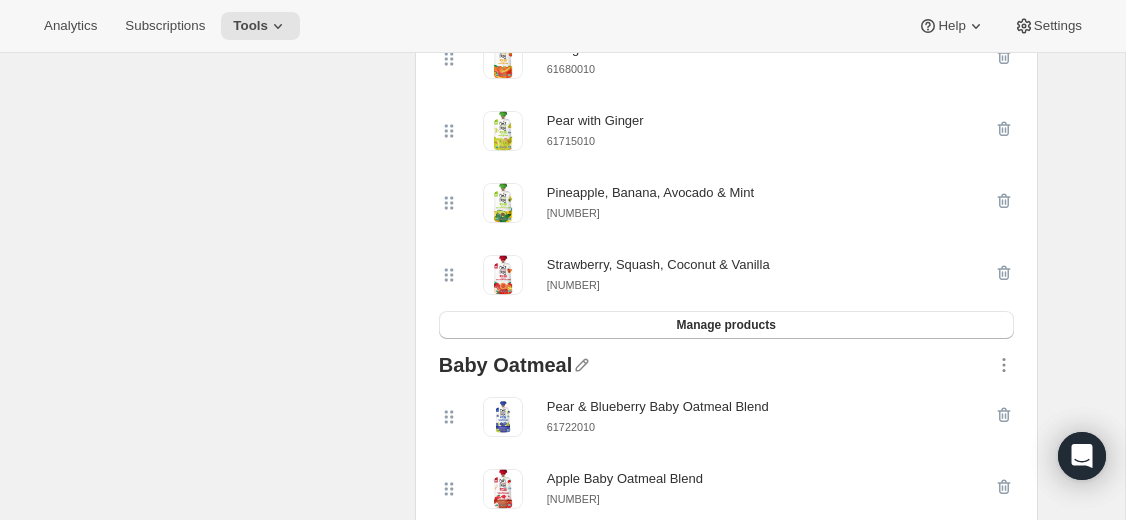 scroll, scrollTop: 3510, scrollLeft: 0, axis: vertical 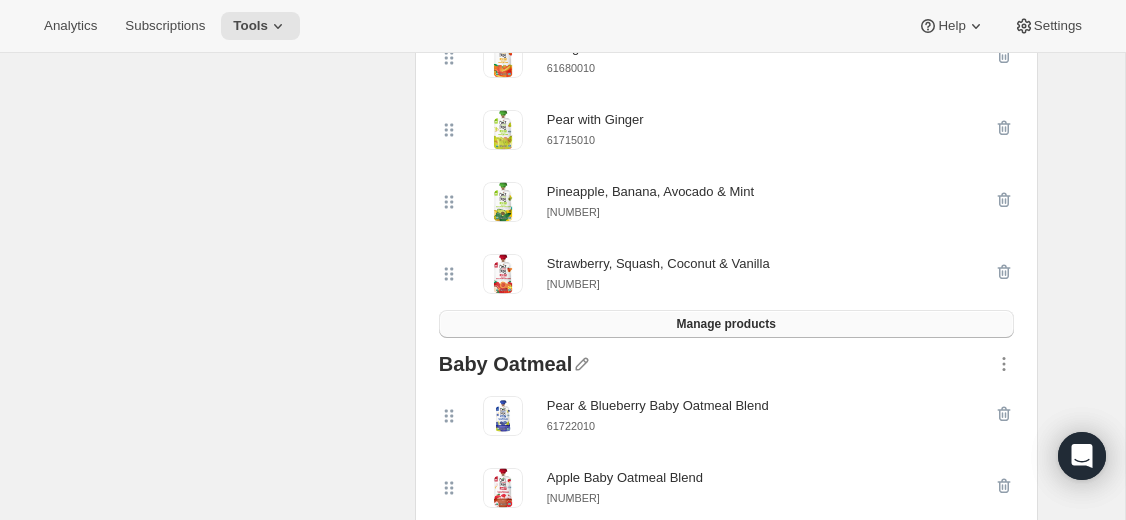 click on "Manage products" at bounding box center (726, 324) 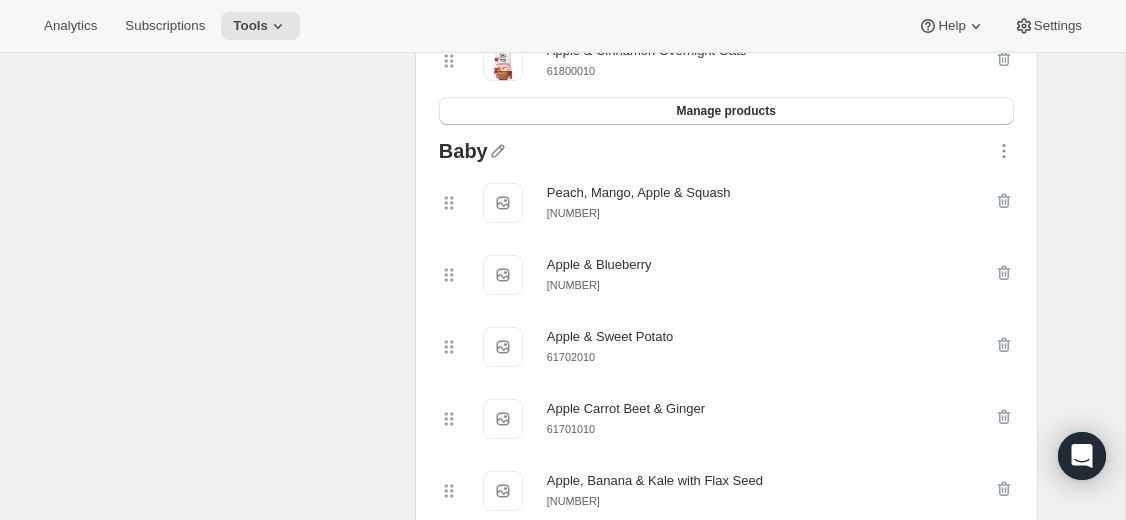 scroll, scrollTop: 2860, scrollLeft: 0, axis: vertical 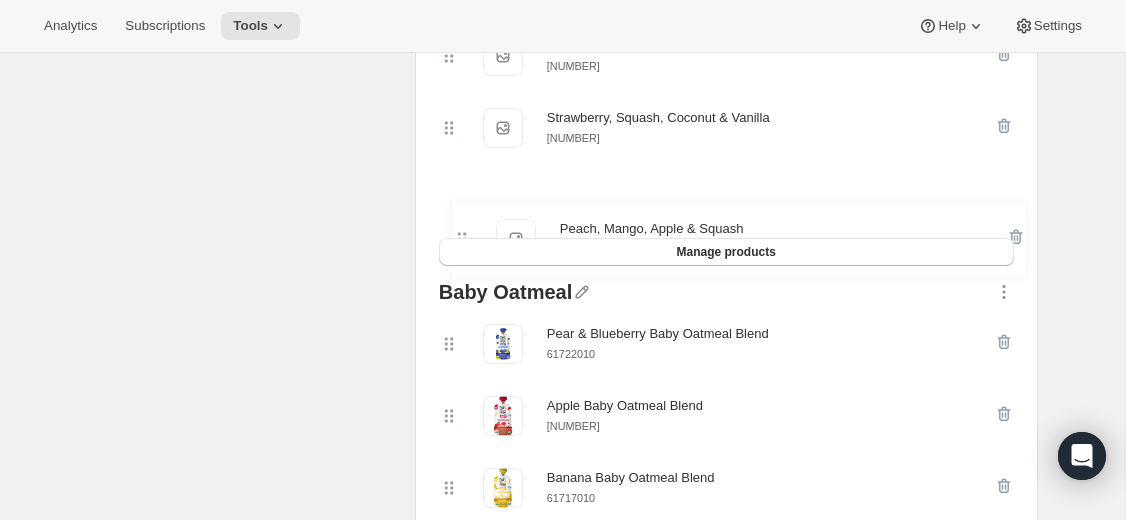 drag, startPoint x: 440, startPoint y: 247, endPoint x: 454, endPoint y: 248, distance: 14.035668 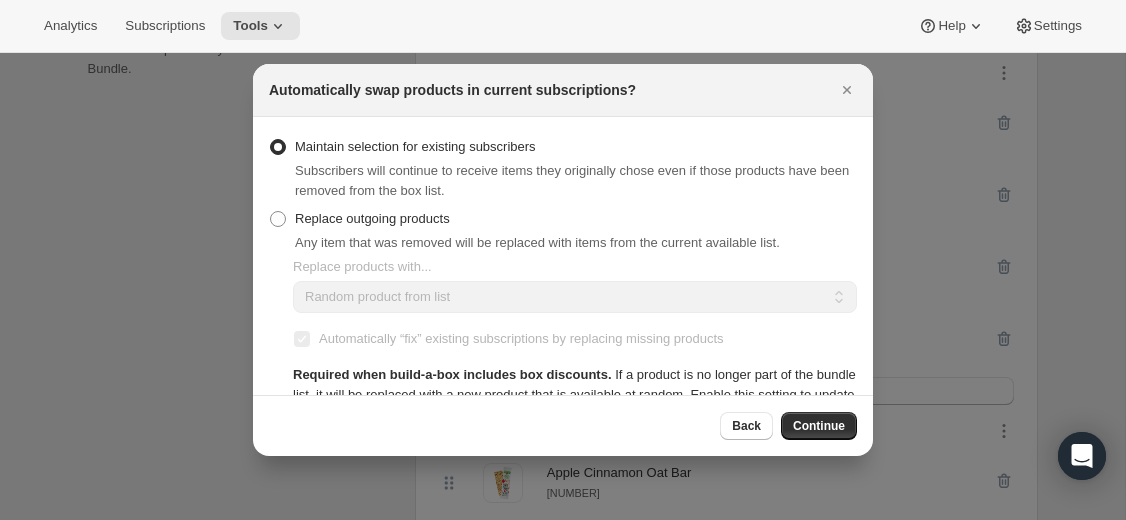 scroll, scrollTop: 0, scrollLeft: 0, axis: both 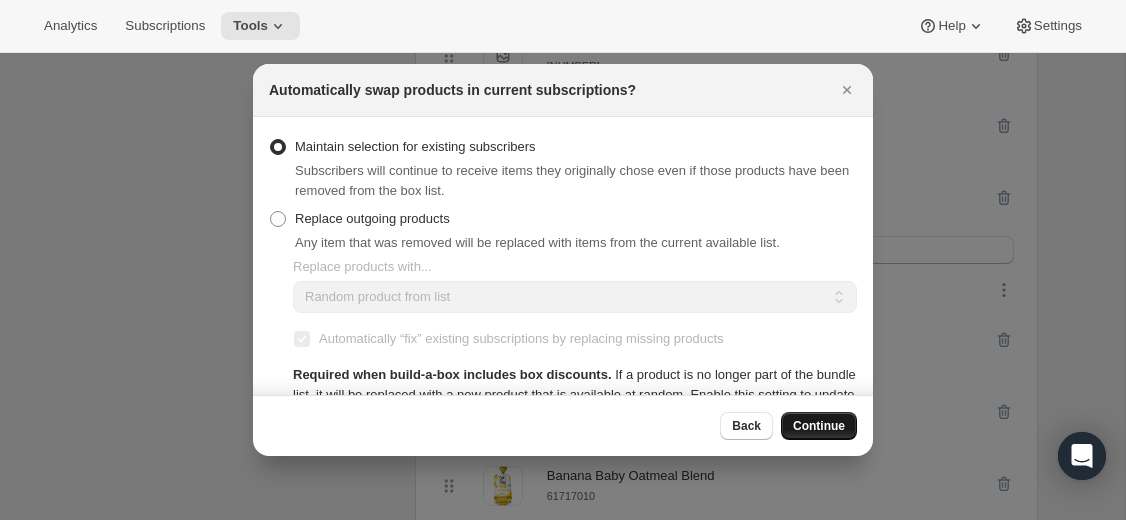 click on "Continue" at bounding box center (819, 426) 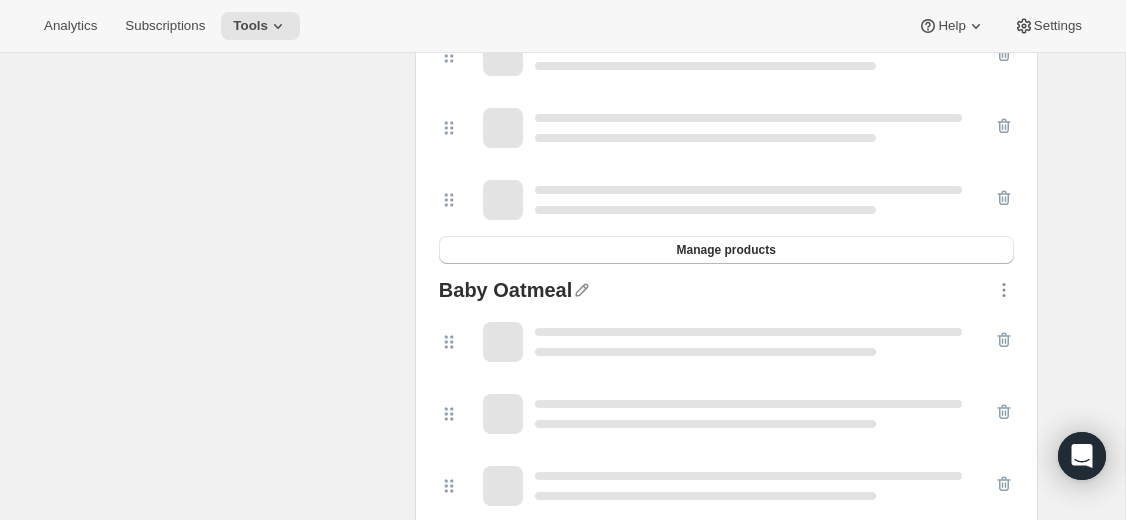 scroll, scrollTop: 0, scrollLeft: 0, axis: both 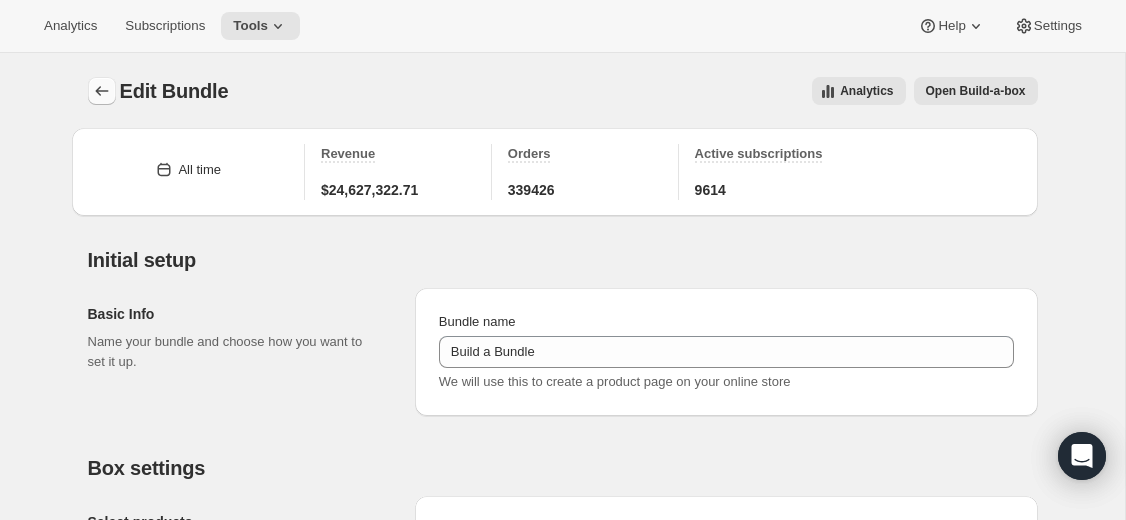 click 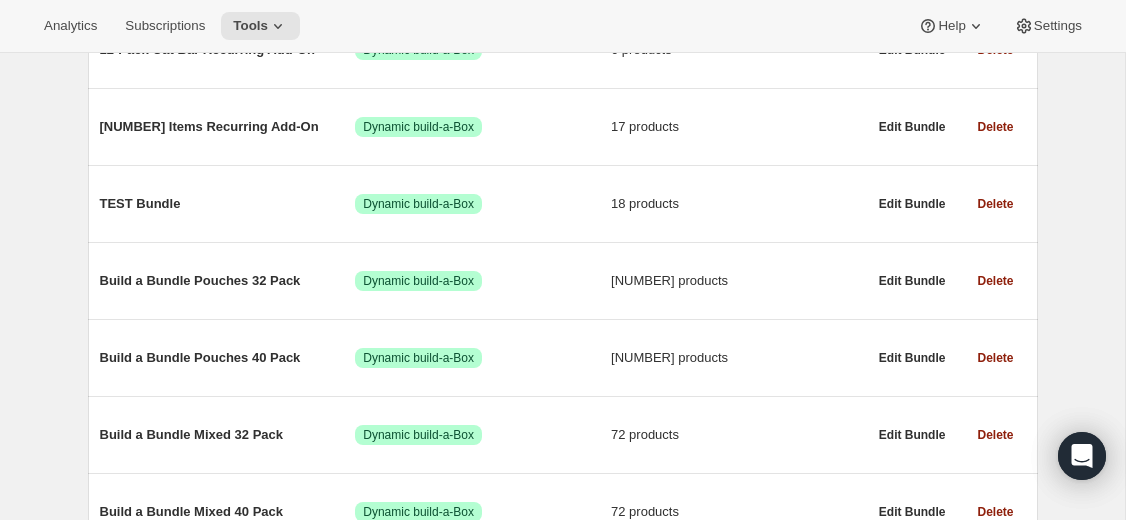 scroll, scrollTop: 719, scrollLeft: 0, axis: vertical 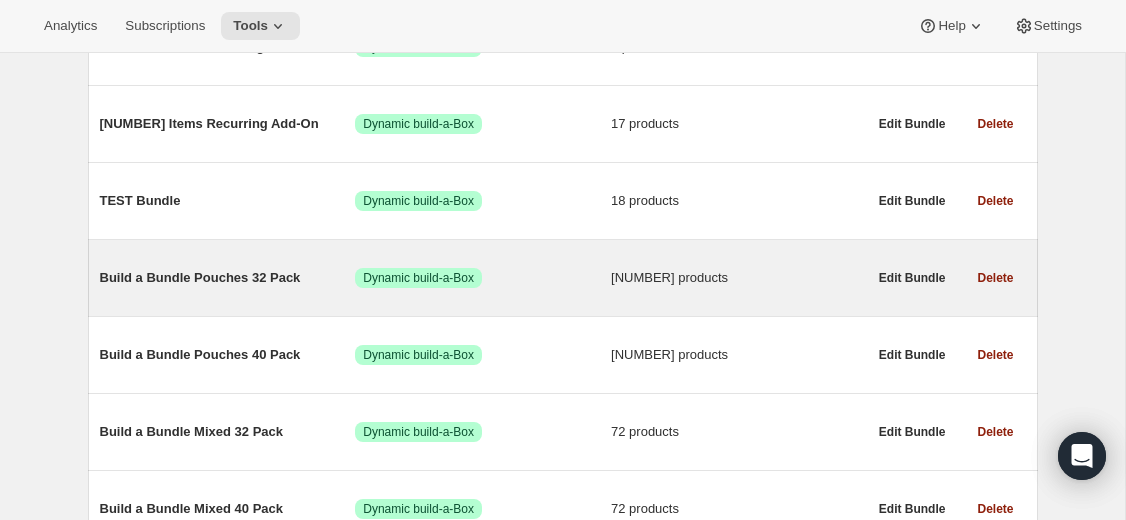 click on "Build a Bundle Pouches 32 Pack" at bounding box center (228, 278) 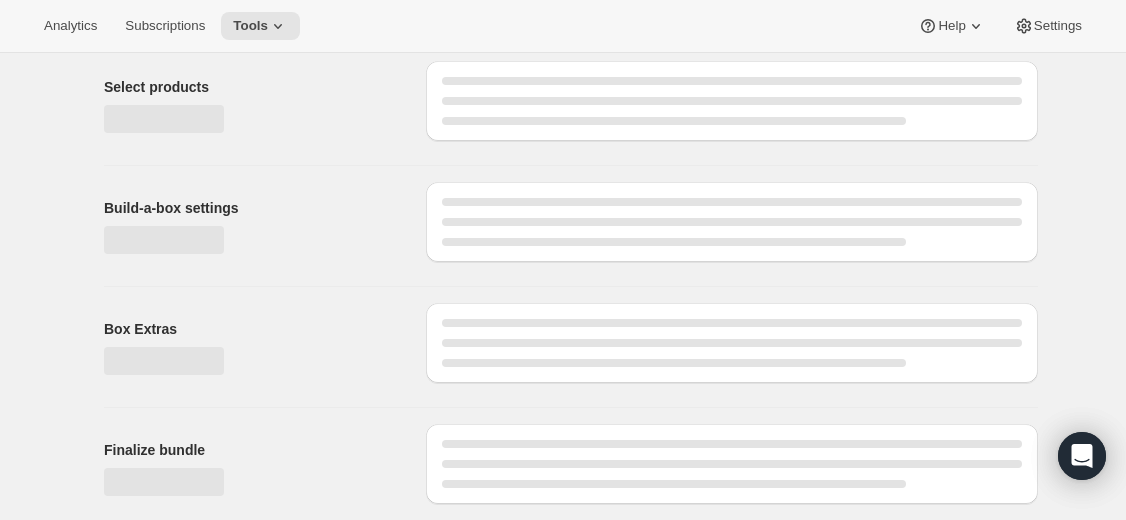 scroll, scrollTop: 0, scrollLeft: 0, axis: both 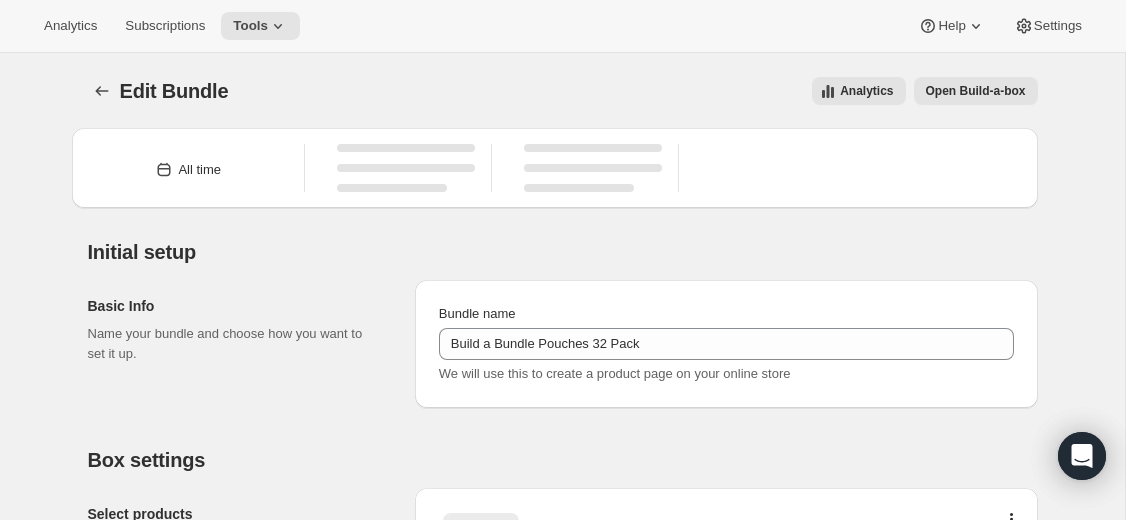 type on "Build a Bundle Pouches 32 Pack" 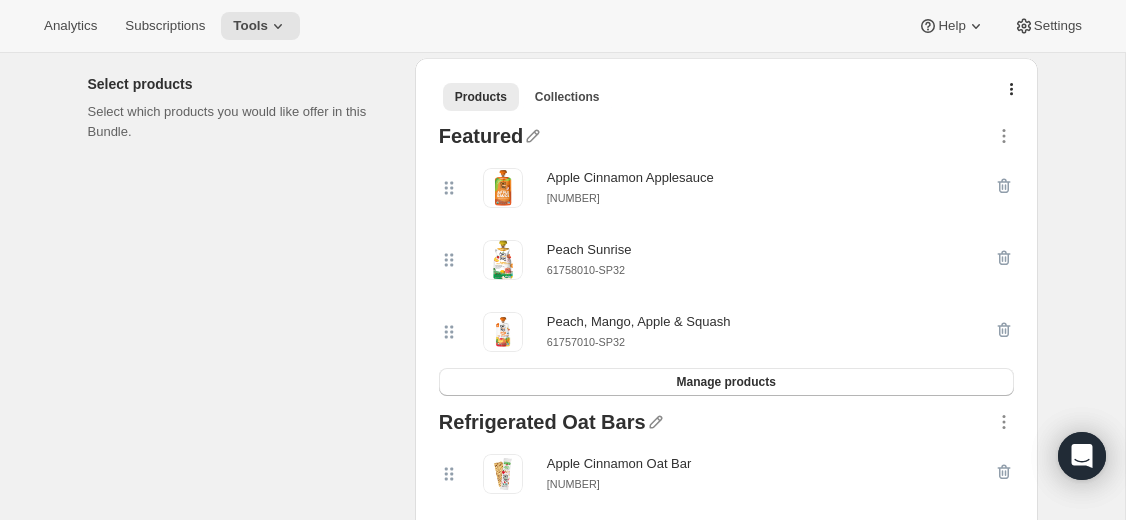 scroll, scrollTop: 439, scrollLeft: 0, axis: vertical 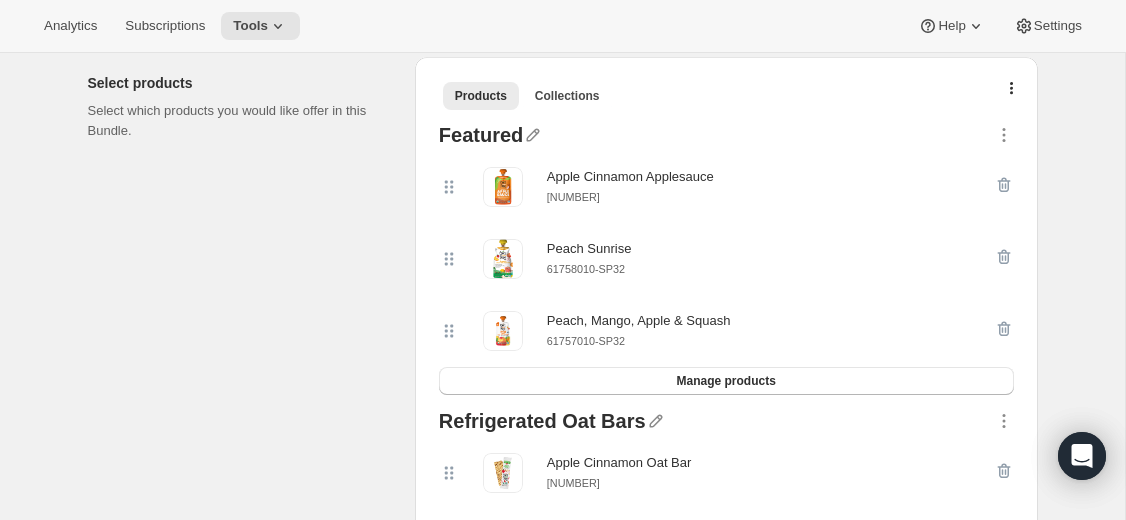 click on "61757010-SP32" at bounding box center [586, 341] 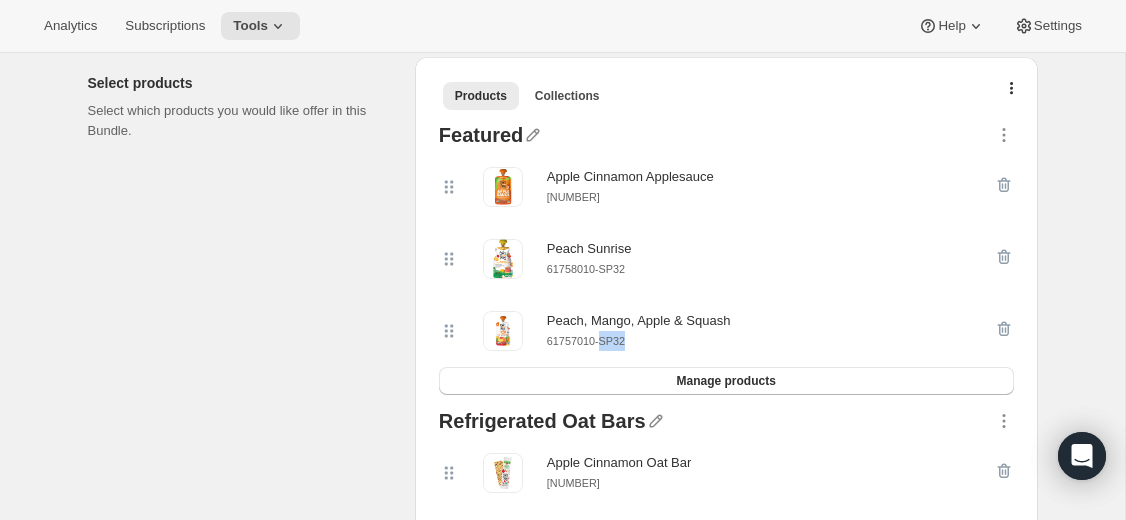 click on "61757010-SP32" at bounding box center [586, 341] 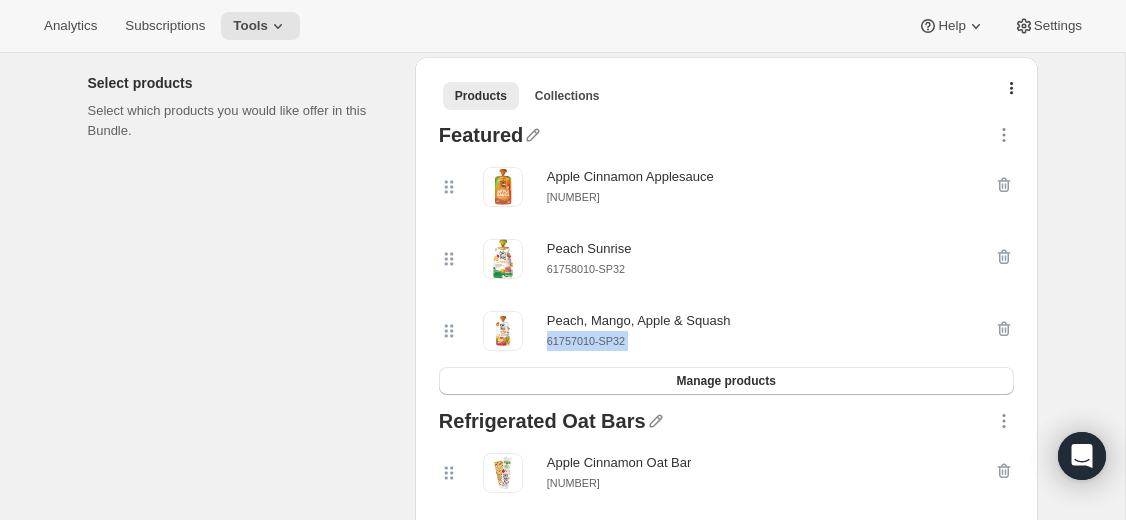 copy on "61757010-SP32 Manage products" 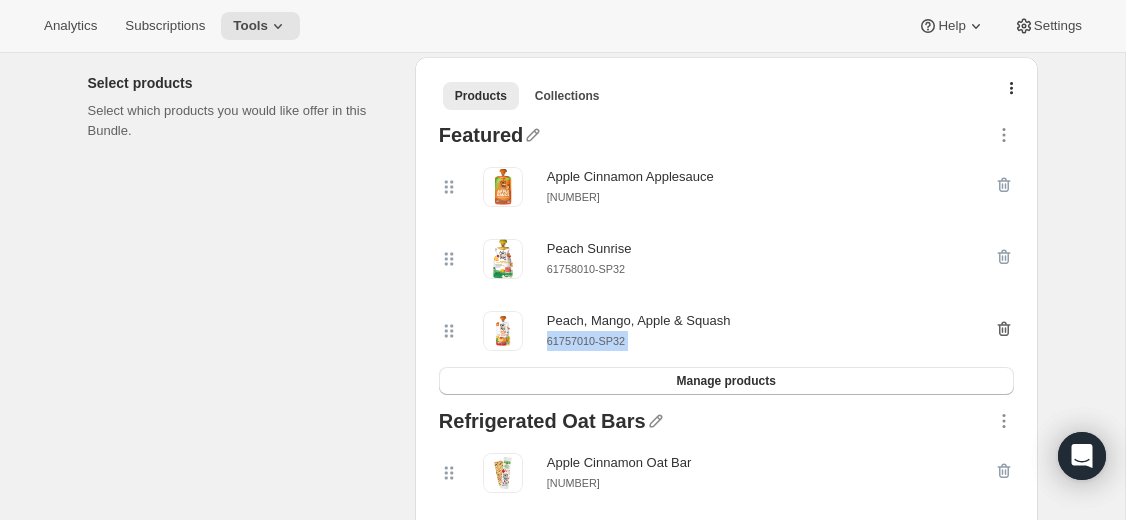click 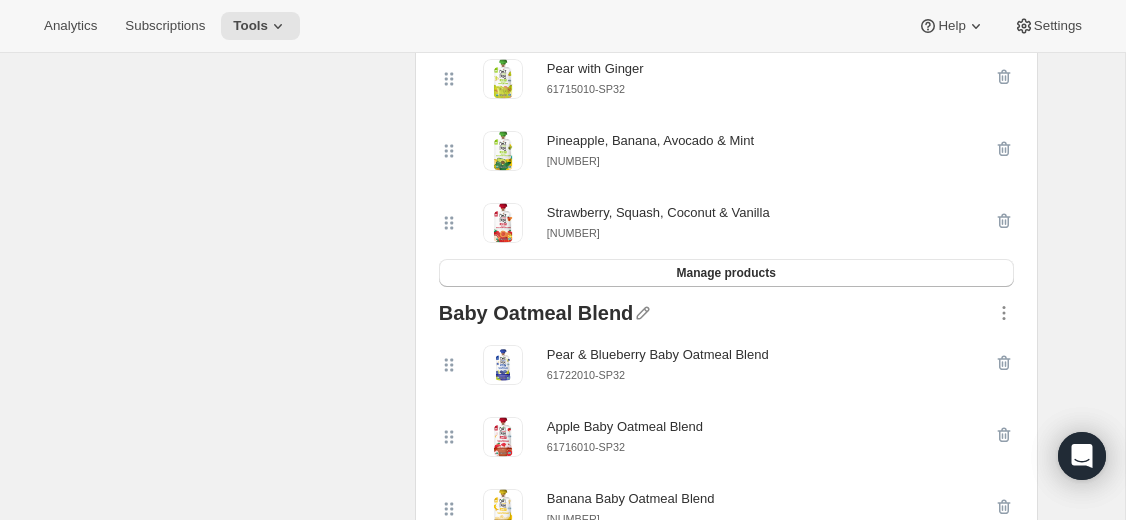 scroll, scrollTop: 3491, scrollLeft: 0, axis: vertical 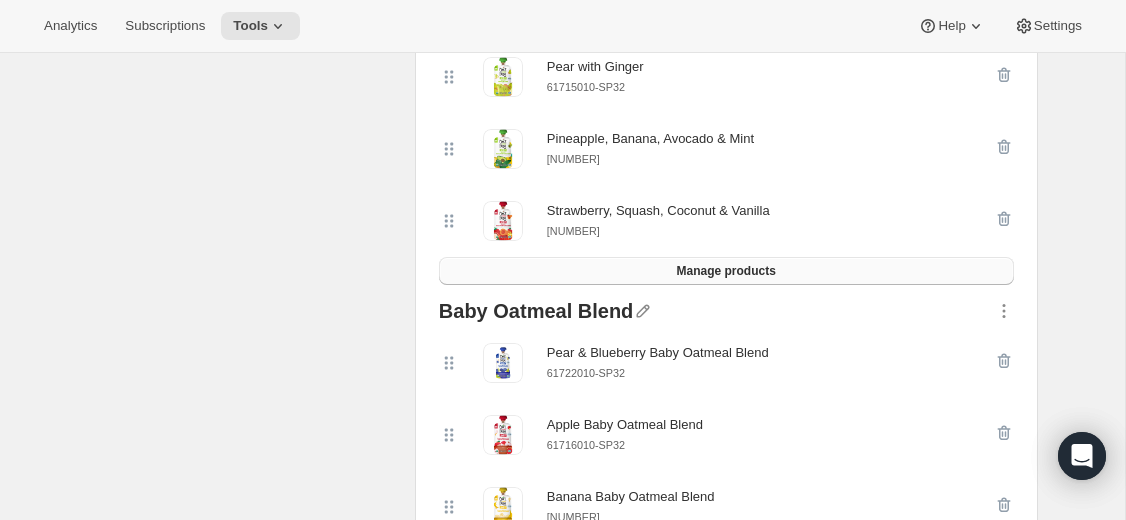 click on "Manage products" at bounding box center [726, 271] 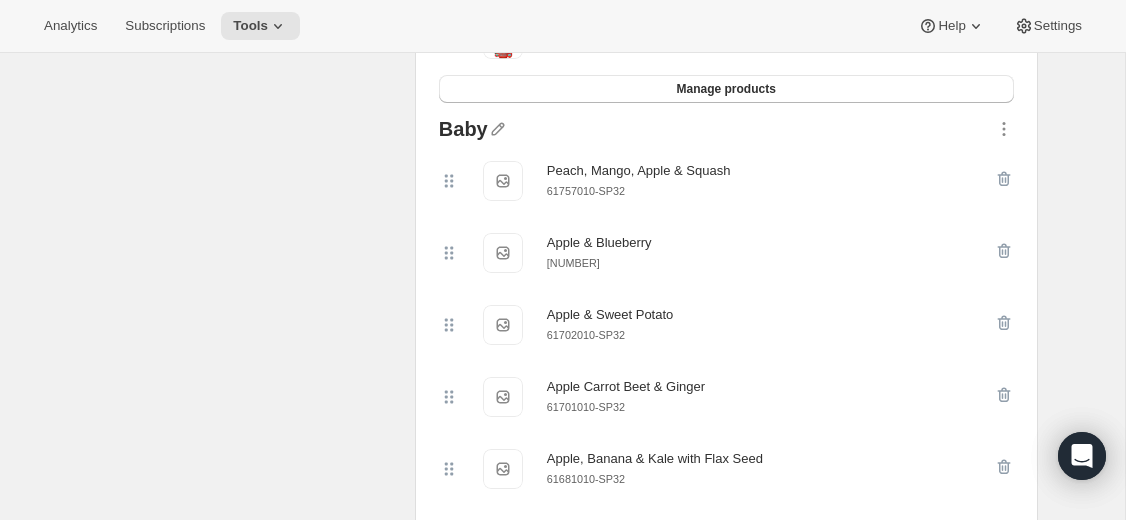 scroll, scrollTop: 2809, scrollLeft: 0, axis: vertical 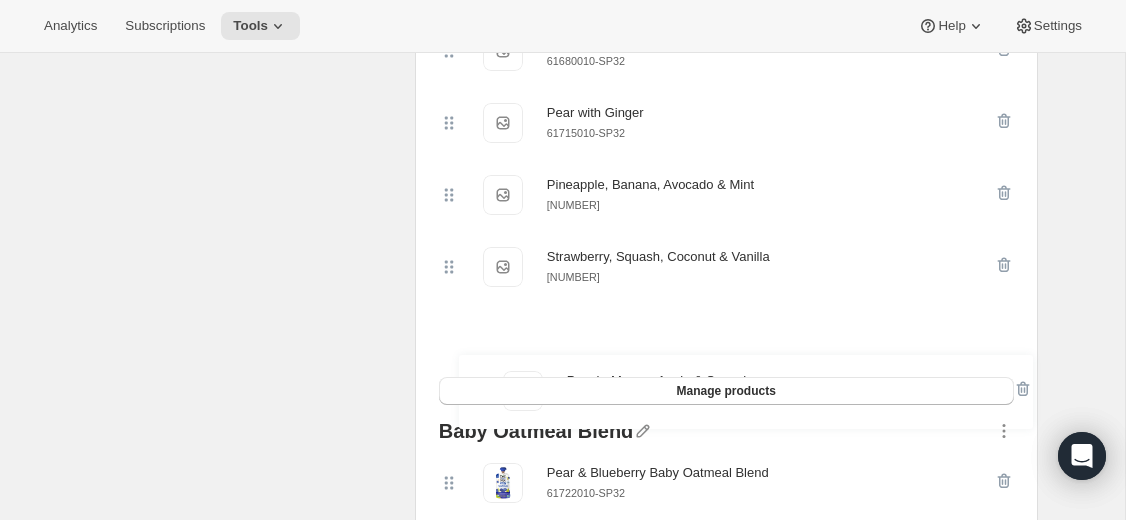 drag, startPoint x: 444, startPoint y: 228, endPoint x: 462, endPoint y: 414, distance: 186.86894 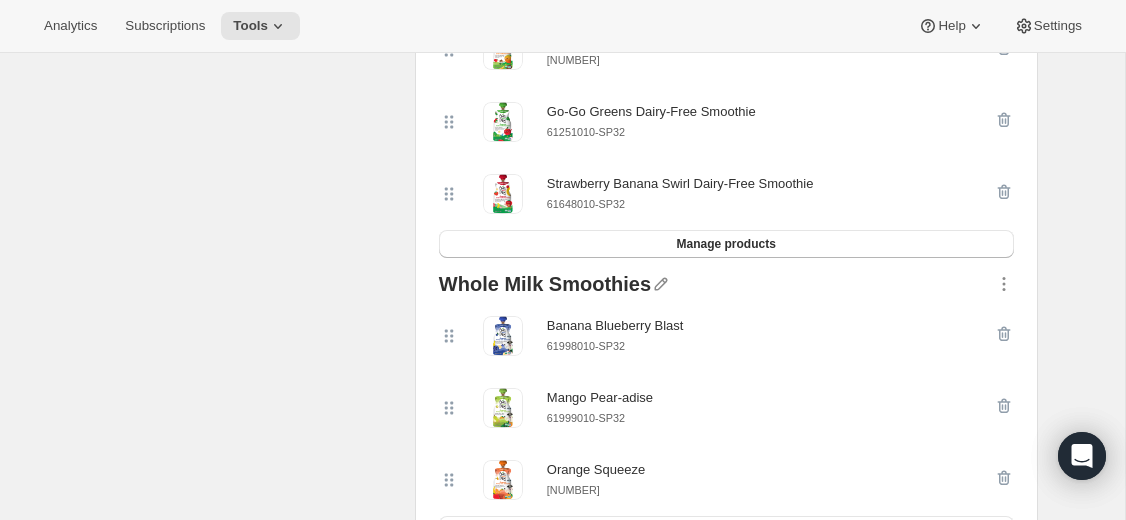 scroll, scrollTop: 4511, scrollLeft: 0, axis: vertical 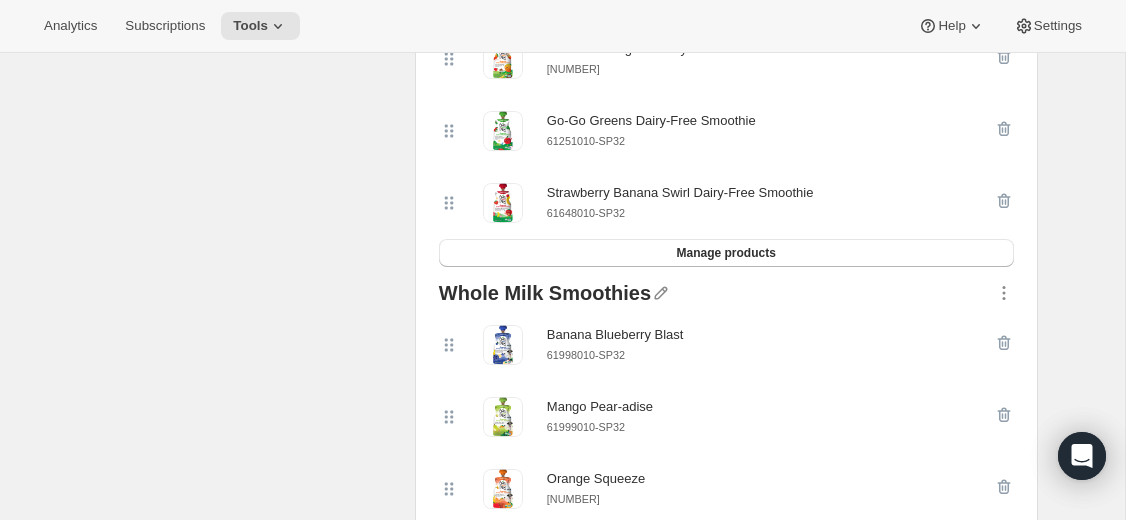 click on "61648010-SP32" at bounding box center (586, 213) 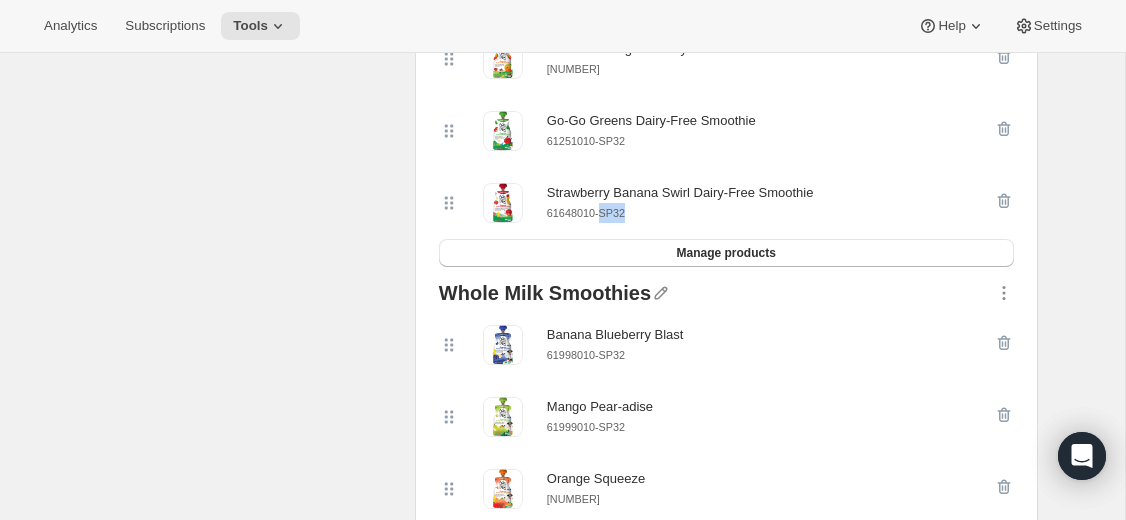 click on "61648010-SP32" at bounding box center [586, 213] 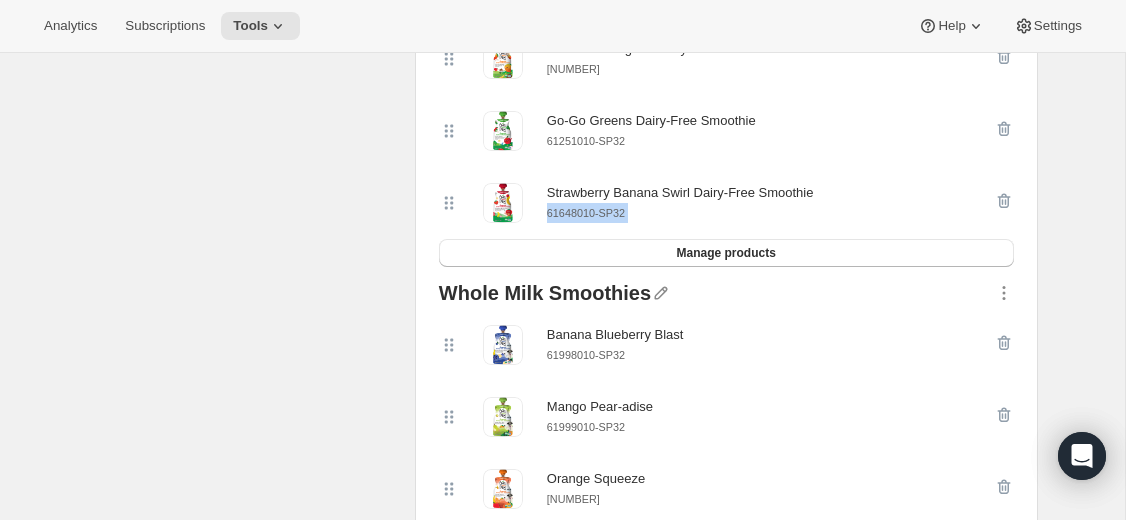 copy on "61648010-SP32 Manage products" 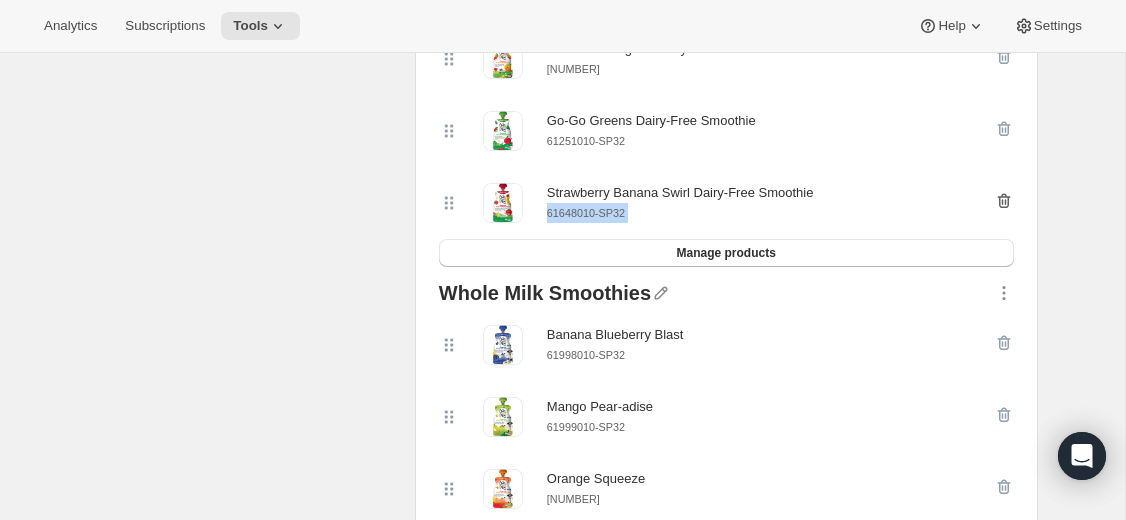 click 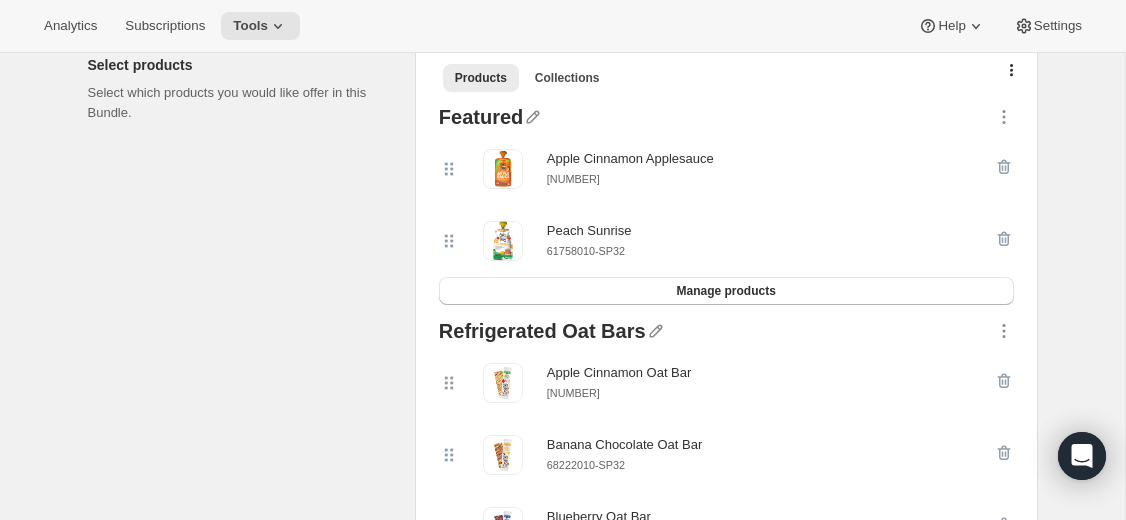 scroll, scrollTop: 458, scrollLeft: 0, axis: vertical 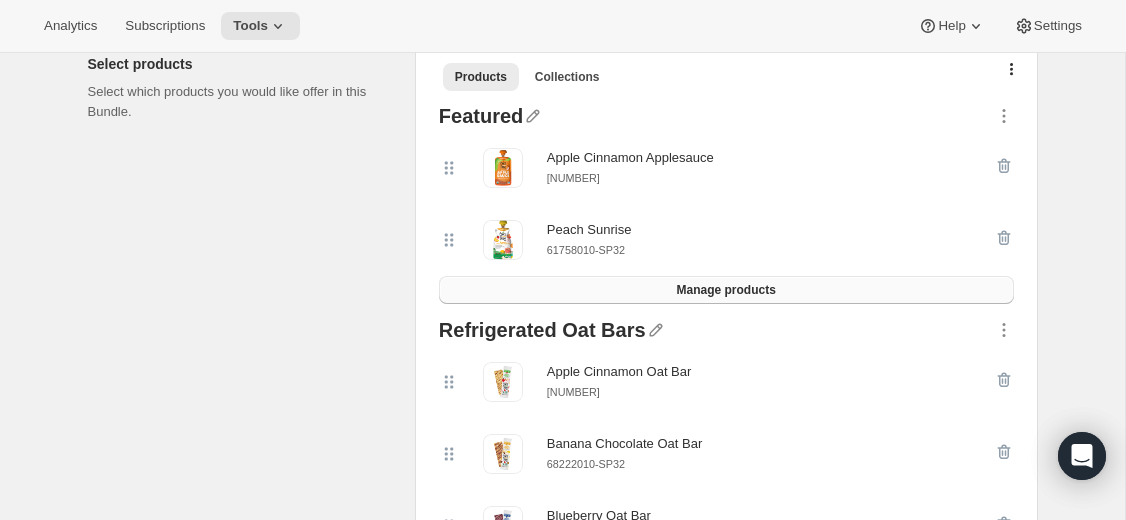 click on "Manage products" at bounding box center (725, 290) 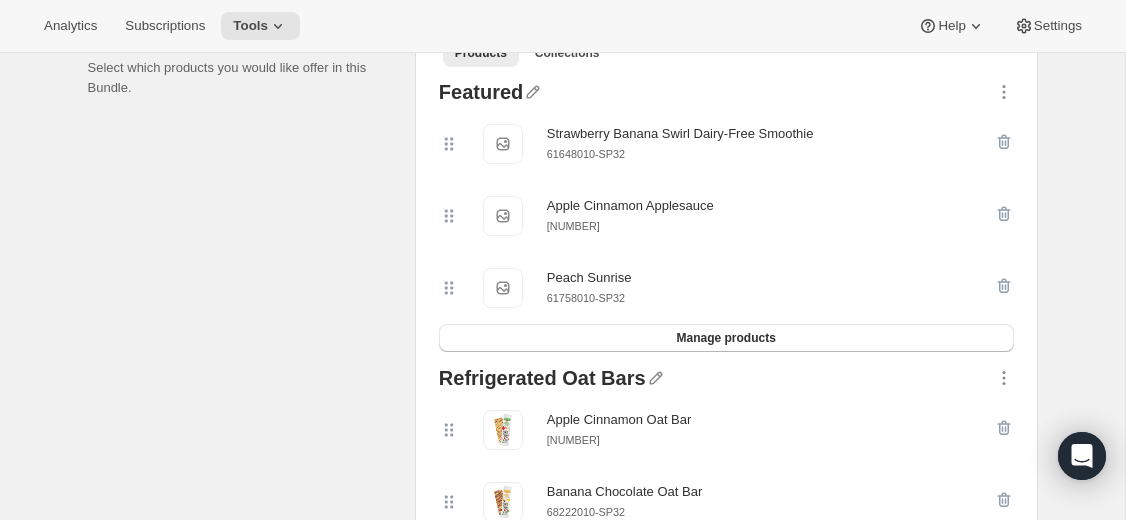 scroll, scrollTop: 478, scrollLeft: 0, axis: vertical 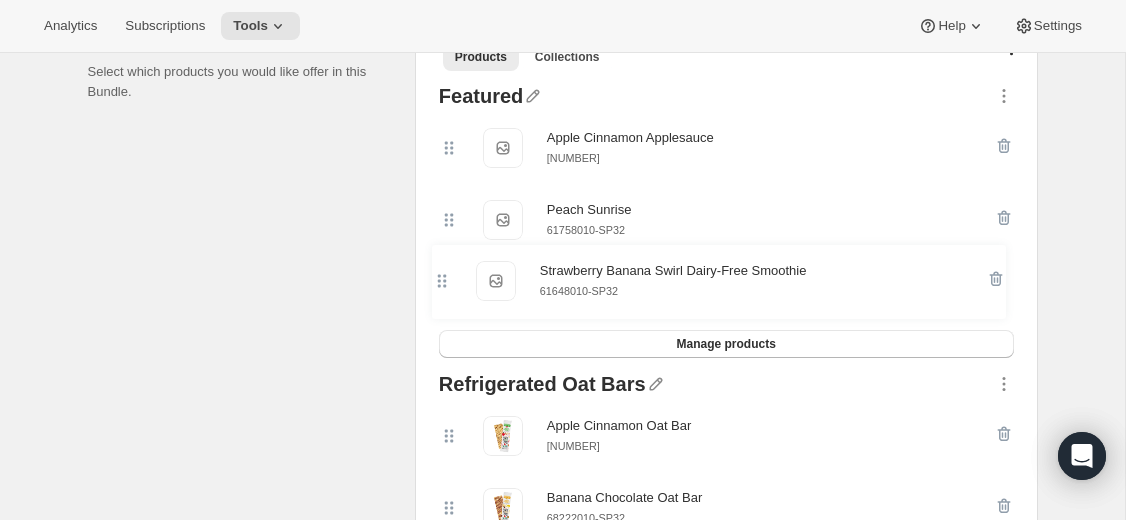 drag, startPoint x: 447, startPoint y: 142, endPoint x: 440, endPoint y: 284, distance: 142.17242 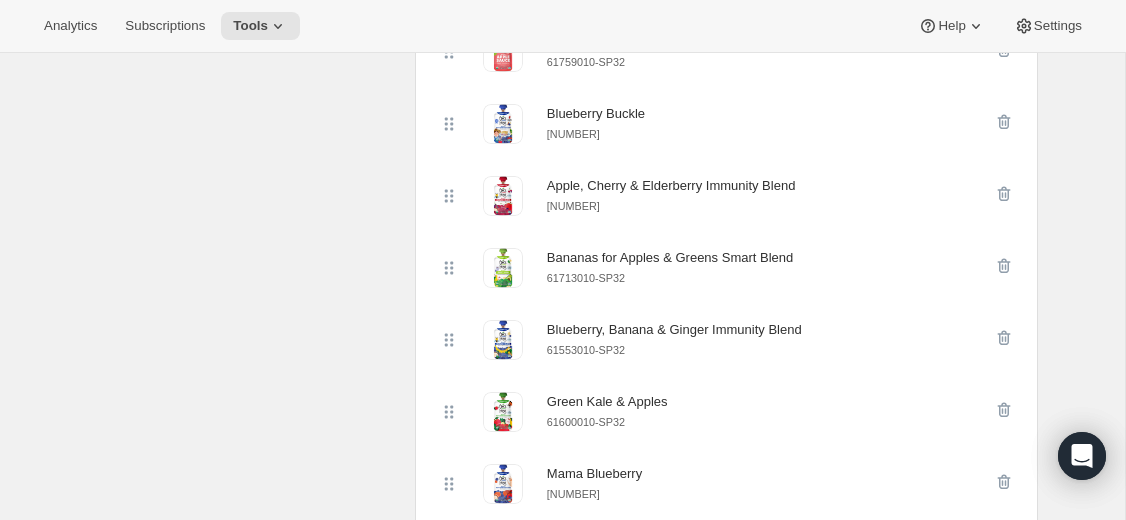 scroll, scrollTop: 1359, scrollLeft: 0, axis: vertical 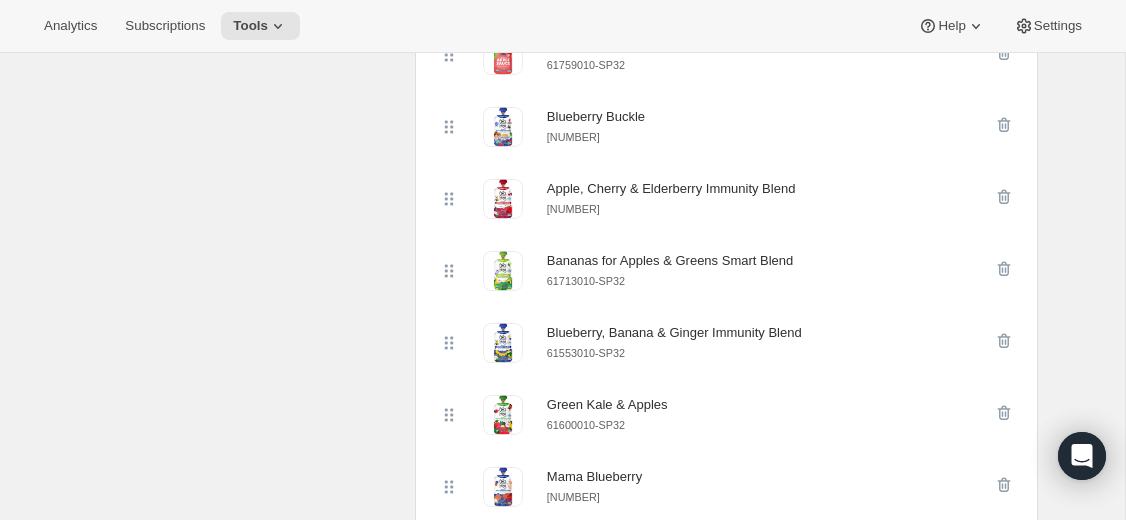 click on "[NUMBER]" at bounding box center [573, 209] 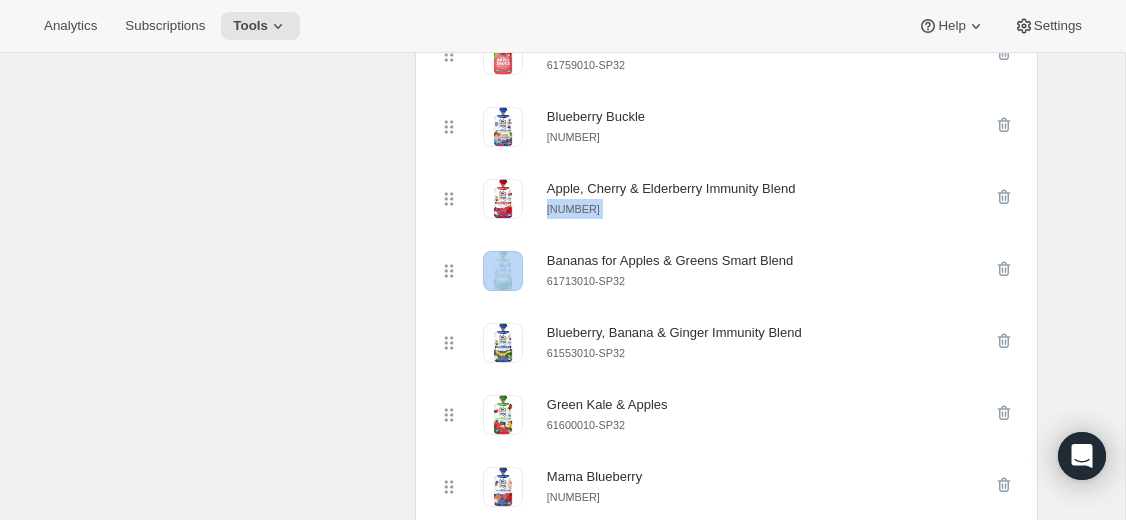 copy on "[NUMBER]" 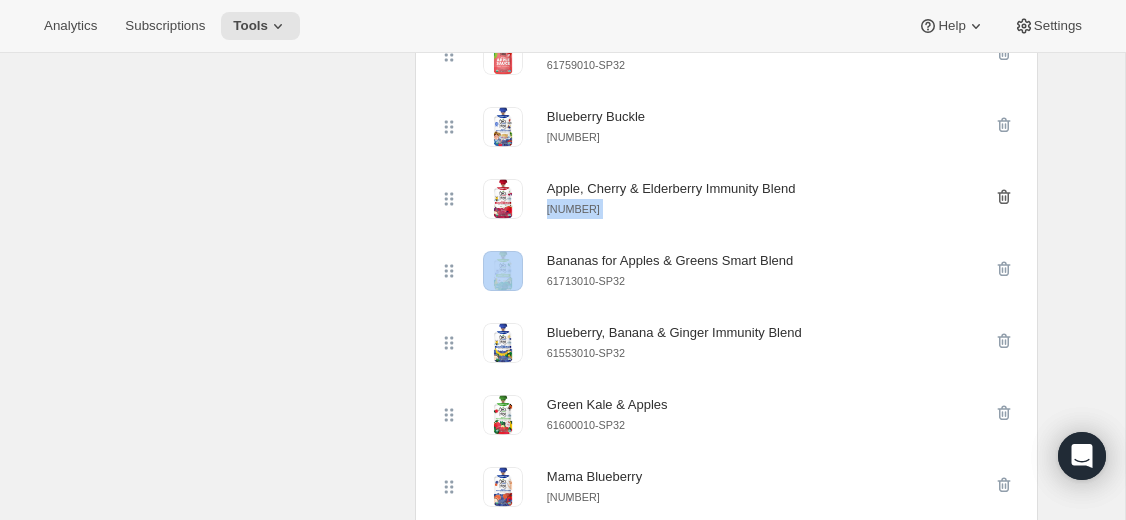 click 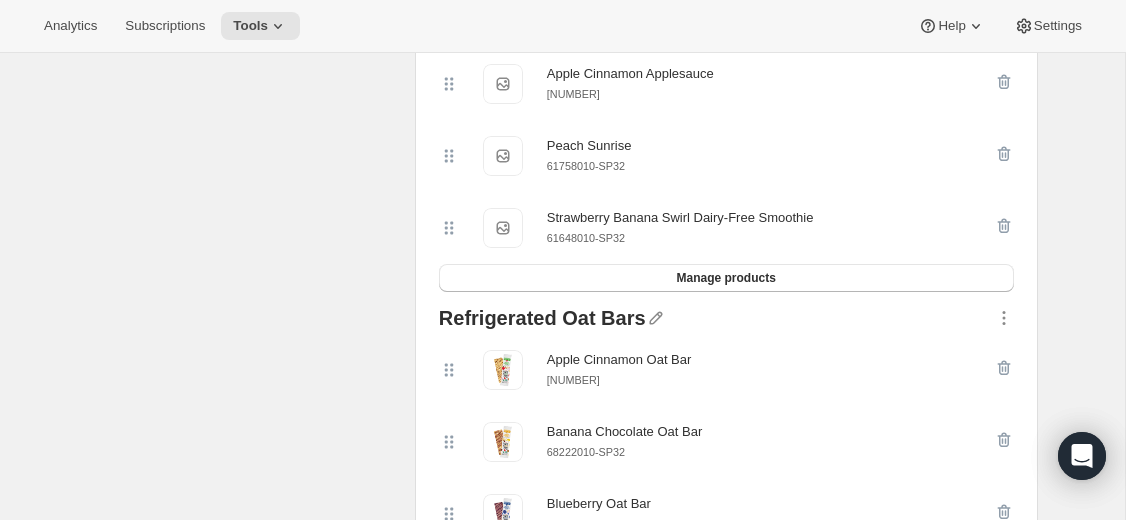 scroll, scrollTop: 544, scrollLeft: 0, axis: vertical 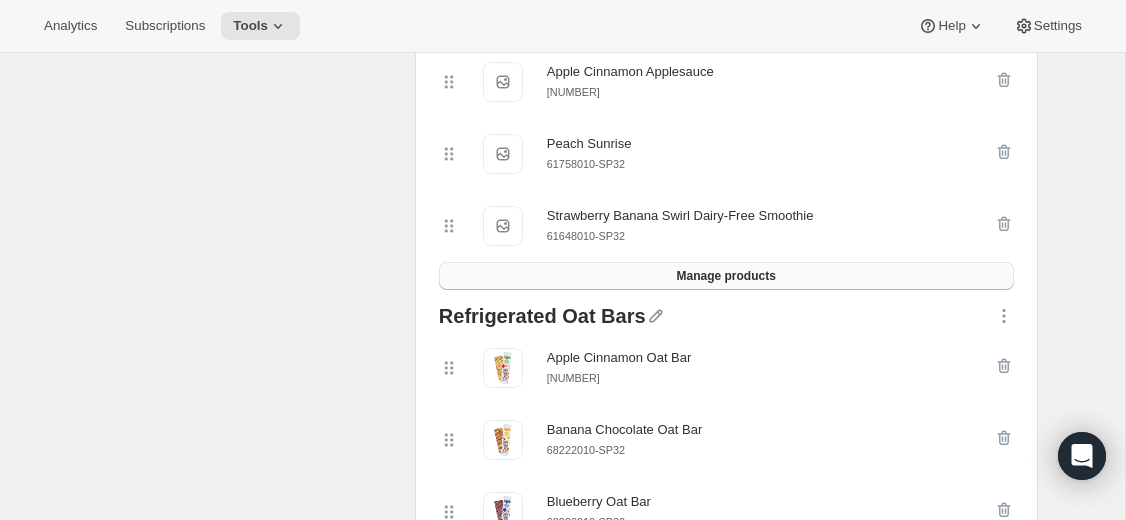 click on "Manage products" at bounding box center [726, 276] 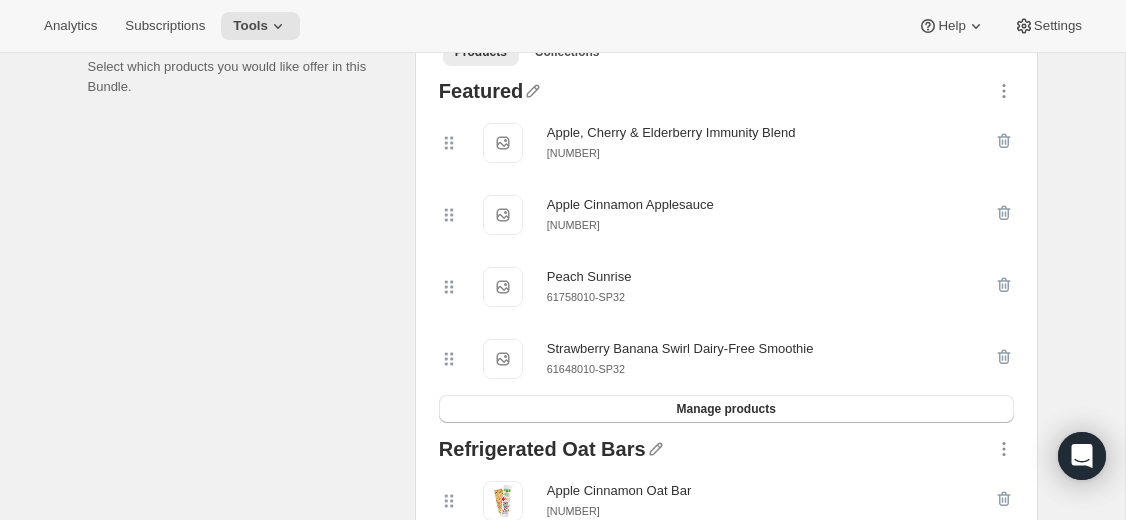 scroll, scrollTop: 482, scrollLeft: 0, axis: vertical 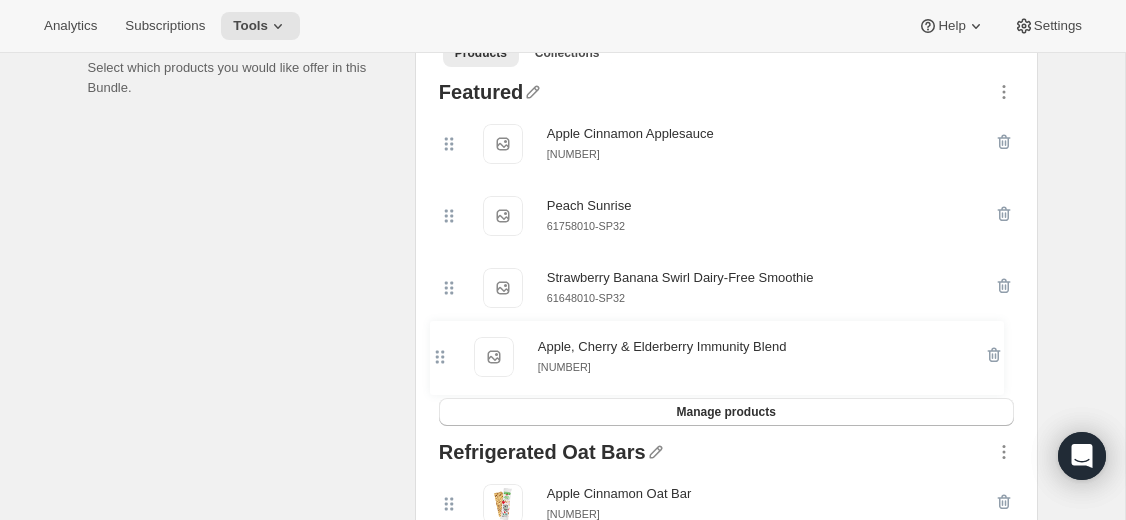 drag, startPoint x: 439, startPoint y: 143, endPoint x: 430, endPoint y: 372, distance: 229.17679 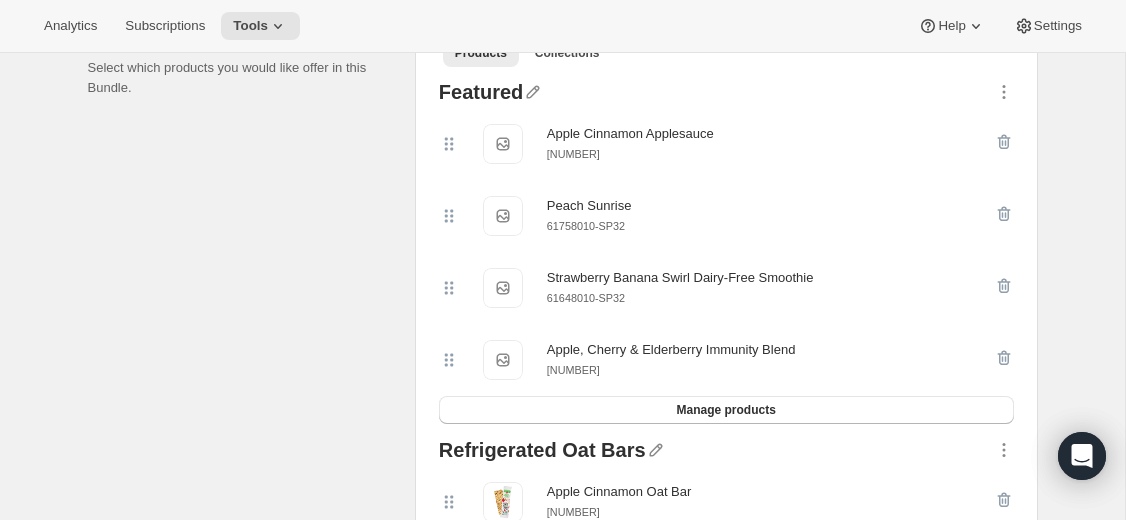 scroll, scrollTop: 0, scrollLeft: 0, axis: both 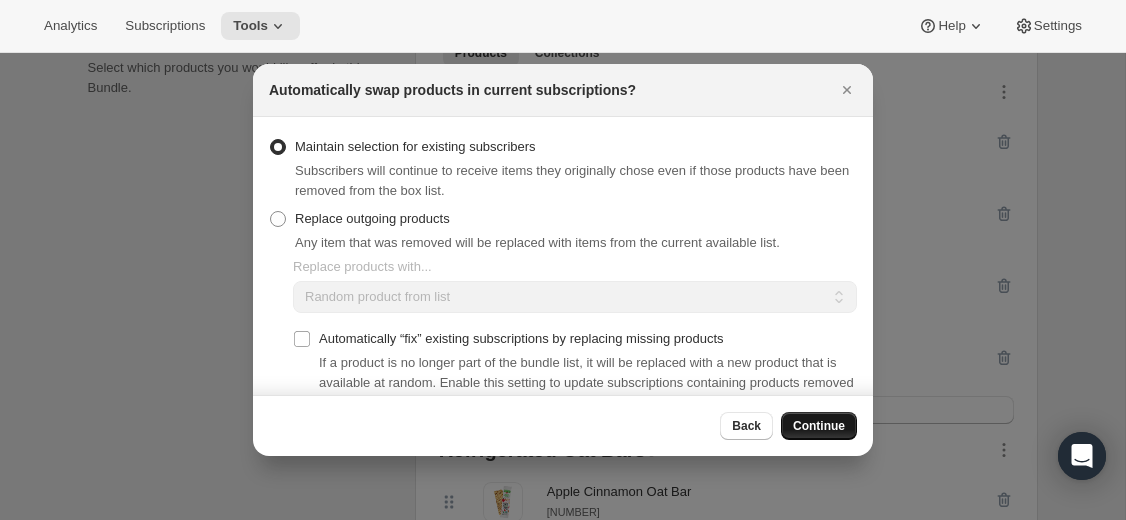 click on "Continue" at bounding box center (819, 426) 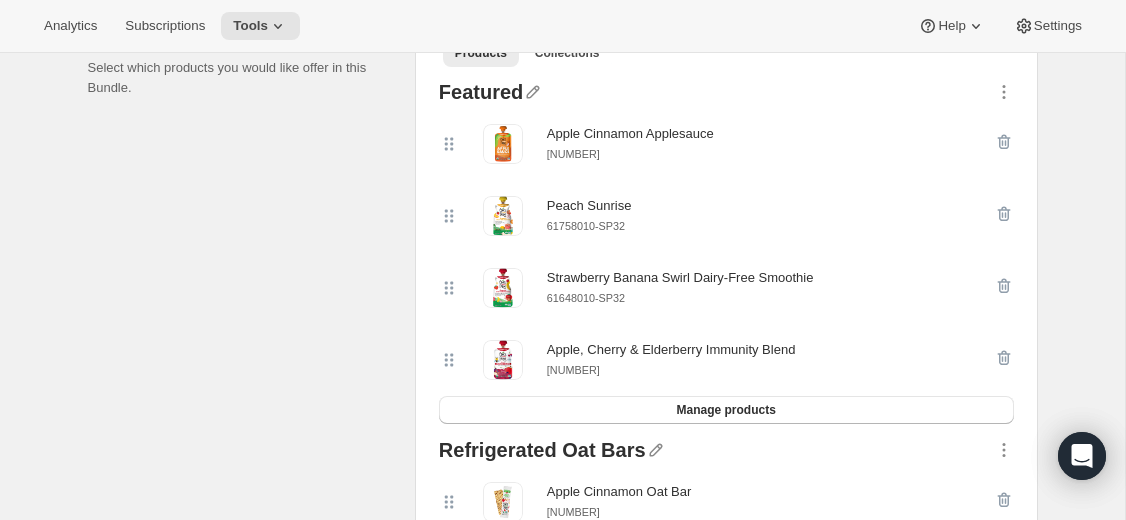 scroll, scrollTop: 0, scrollLeft: 0, axis: both 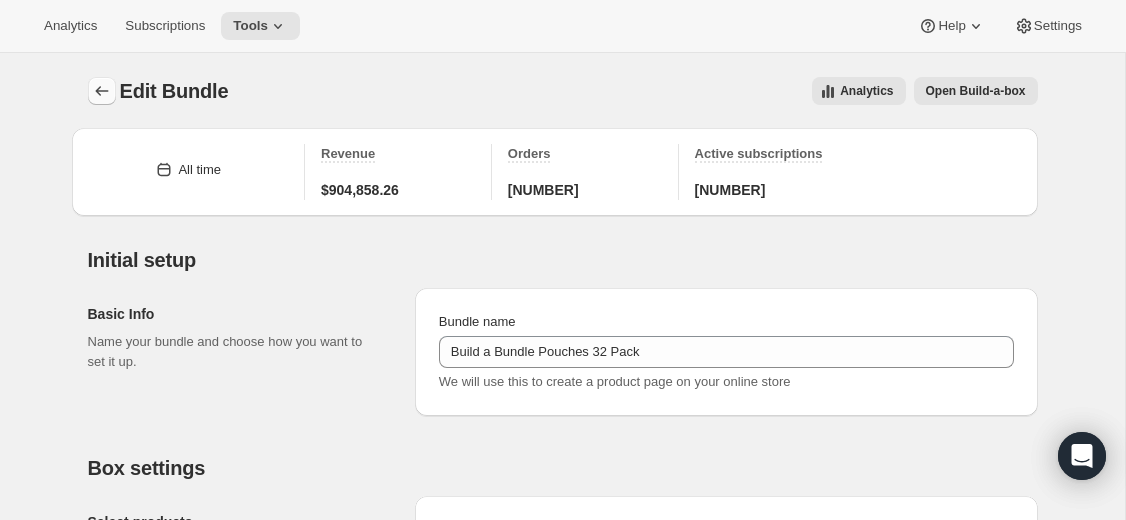 click 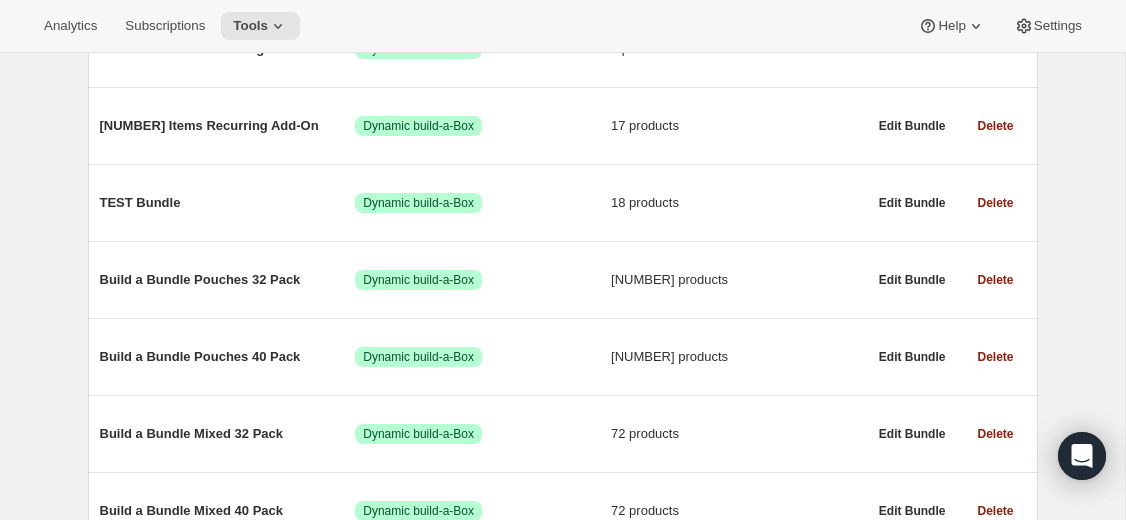 scroll, scrollTop: 722, scrollLeft: 0, axis: vertical 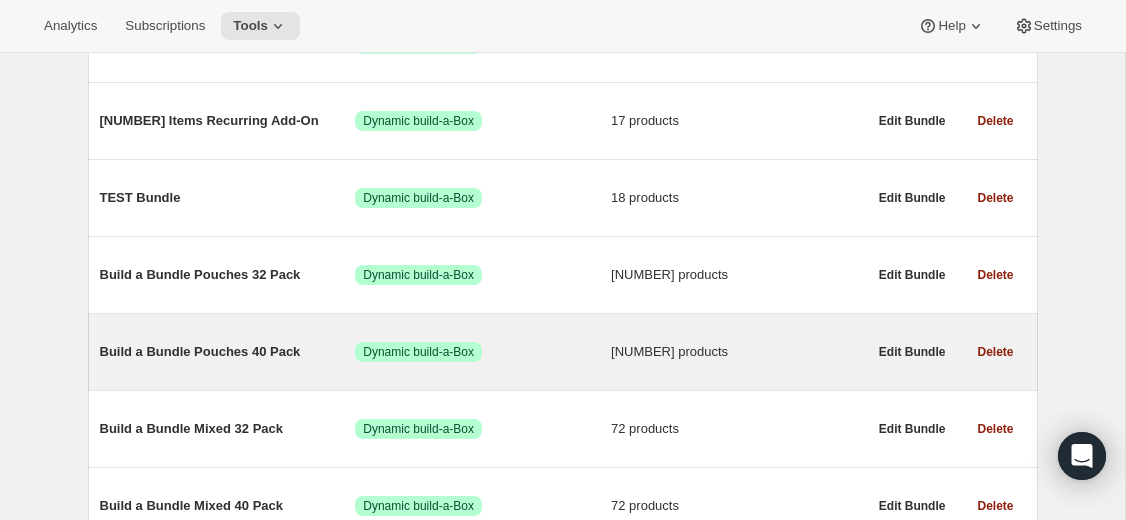 click on "Build a Bundle Pouches 40 Pack" at bounding box center [228, 352] 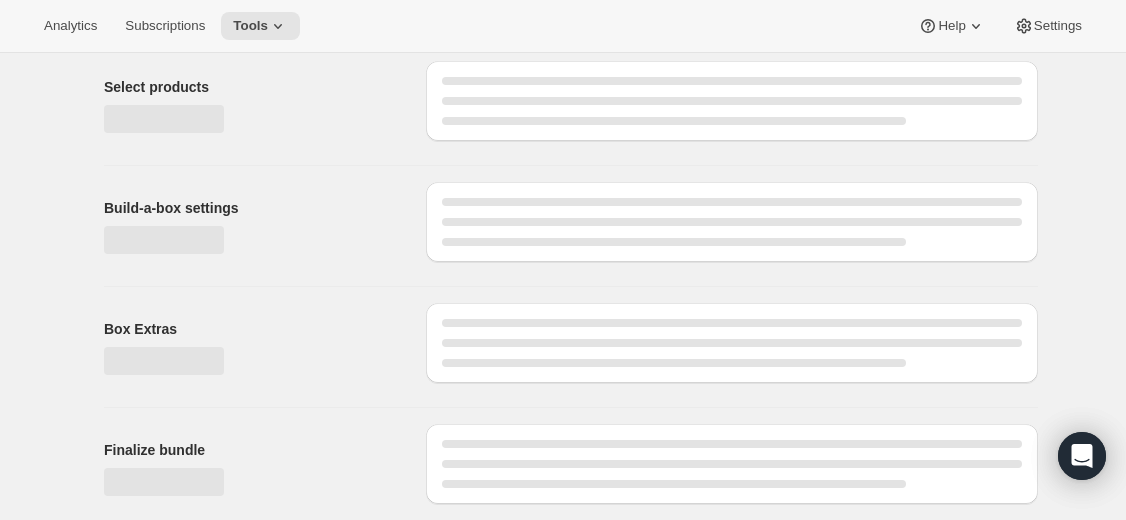 scroll, scrollTop: 0, scrollLeft: 0, axis: both 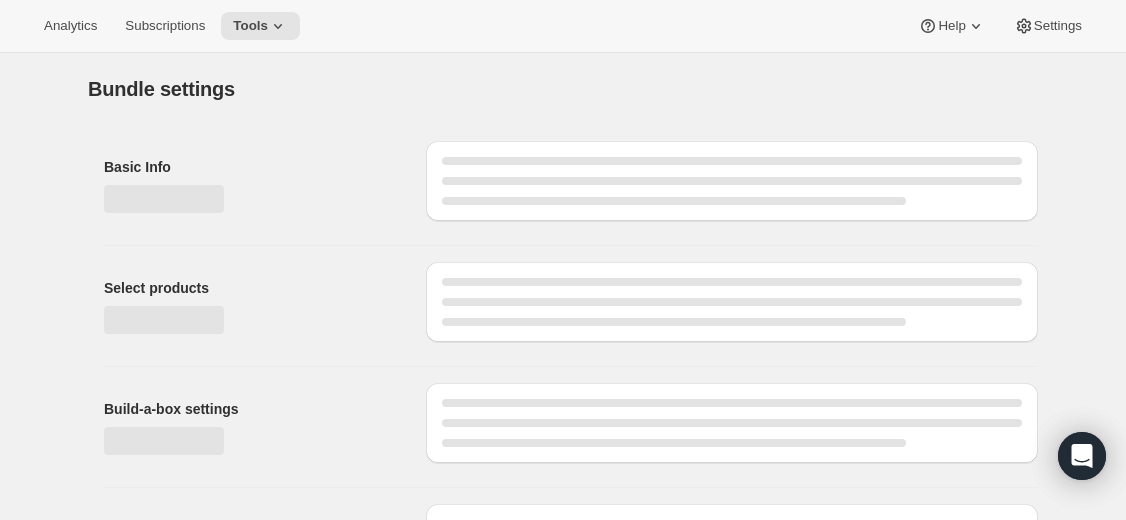 type on "Build a Bundle Pouches 40 Pack" 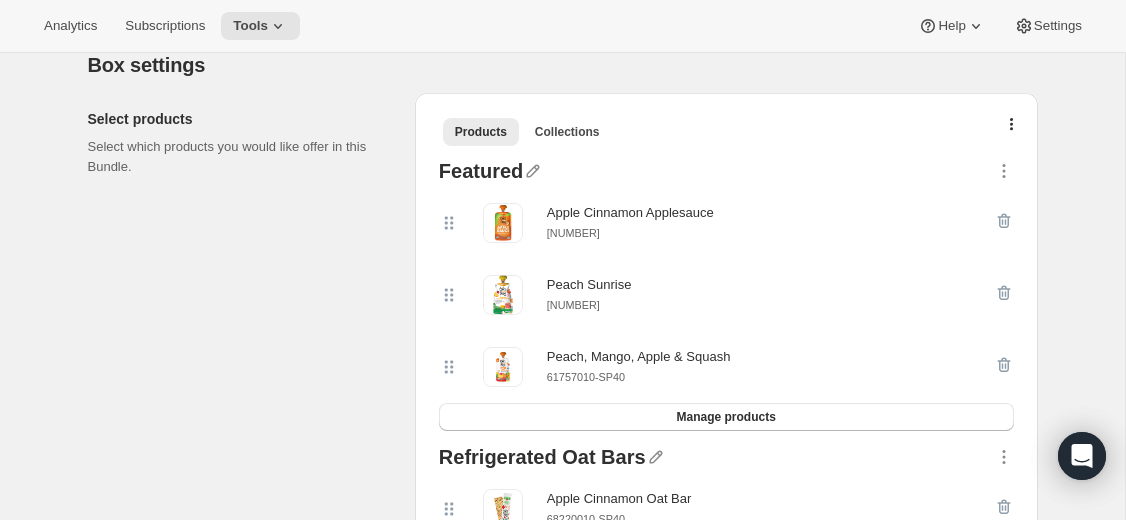 scroll, scrollTop: 405, scrollLeft: 0, axis: vertical 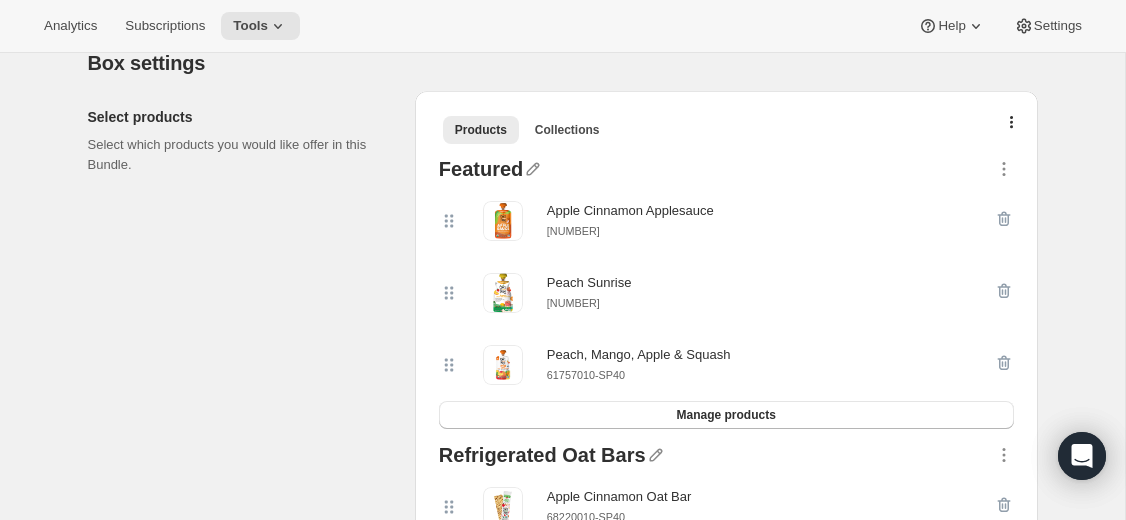 click on "61757010-SP40" at bounding box center [586, 375] 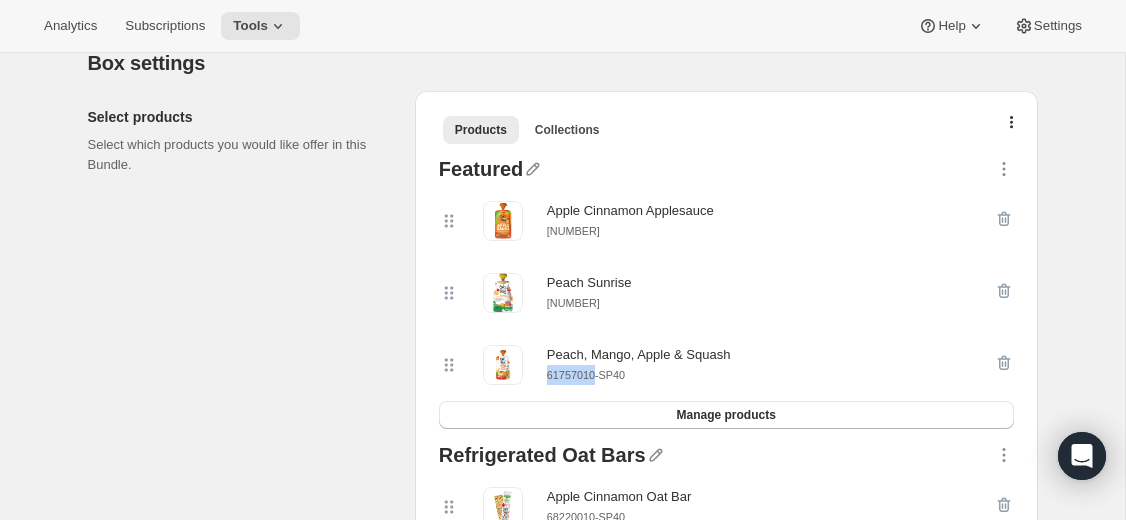 click on "61757010-SP40" at bounding box center (586, 375) 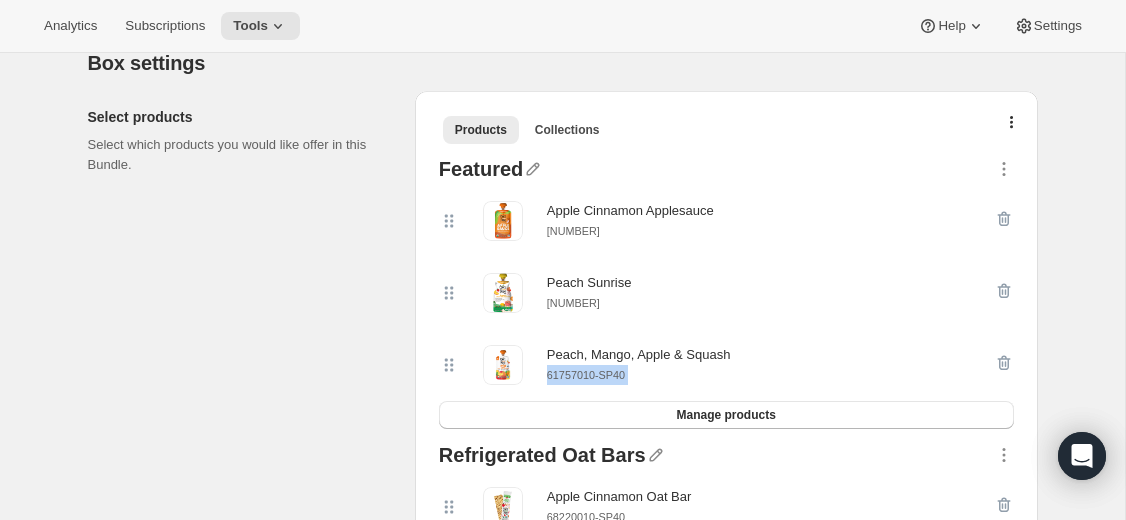 copy on "61757010-SP40 Manage products" 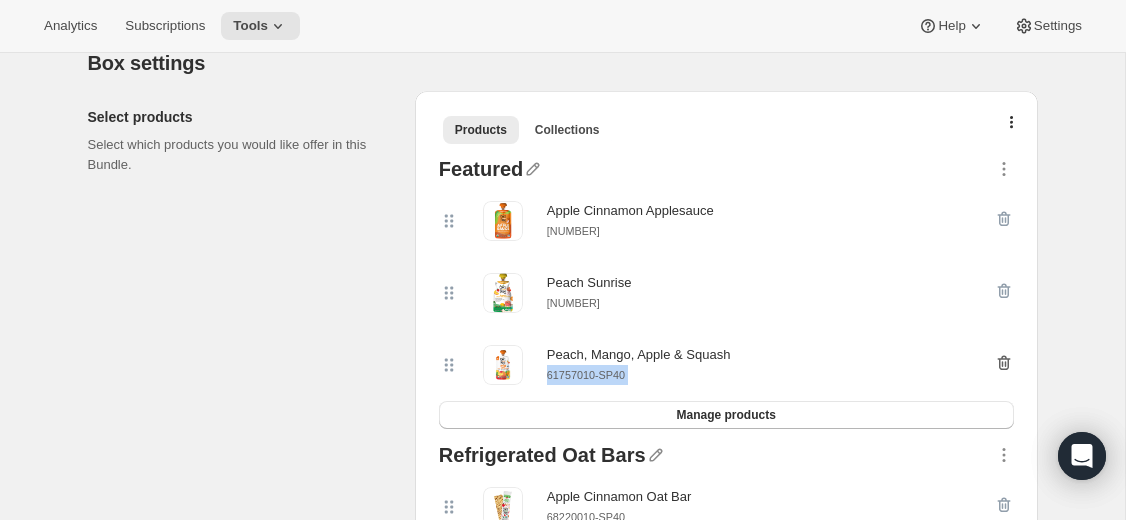 click 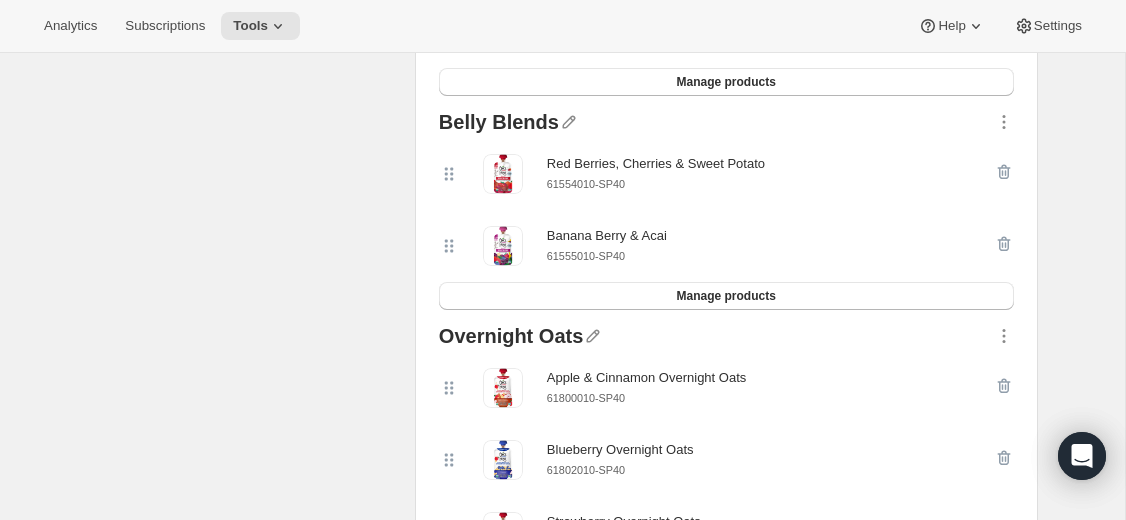 scroll, scrollTop: 3415, scrollLeft: 0, axis: vertical 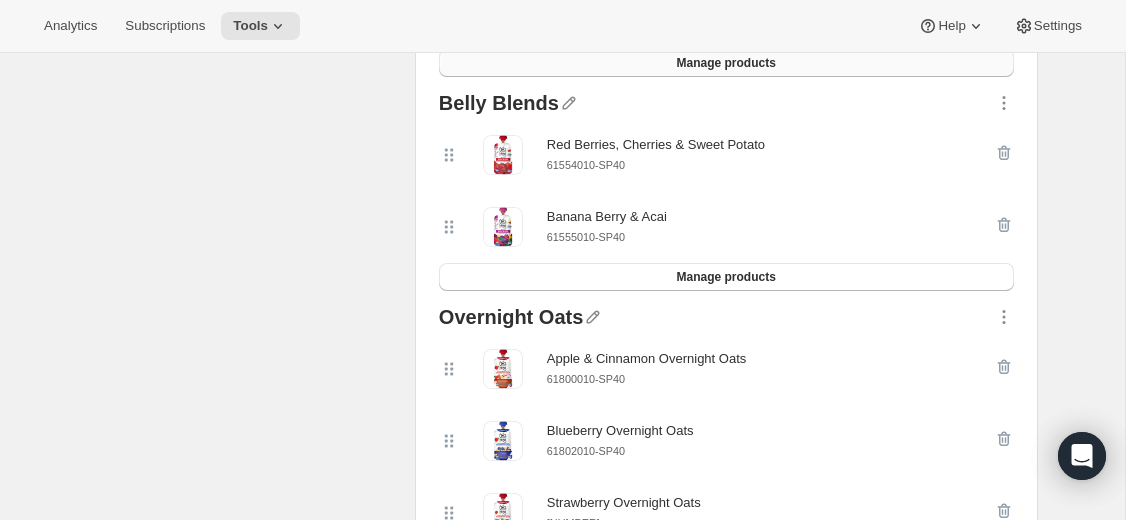 click on "Manage products" at bounding box center [726, 63] 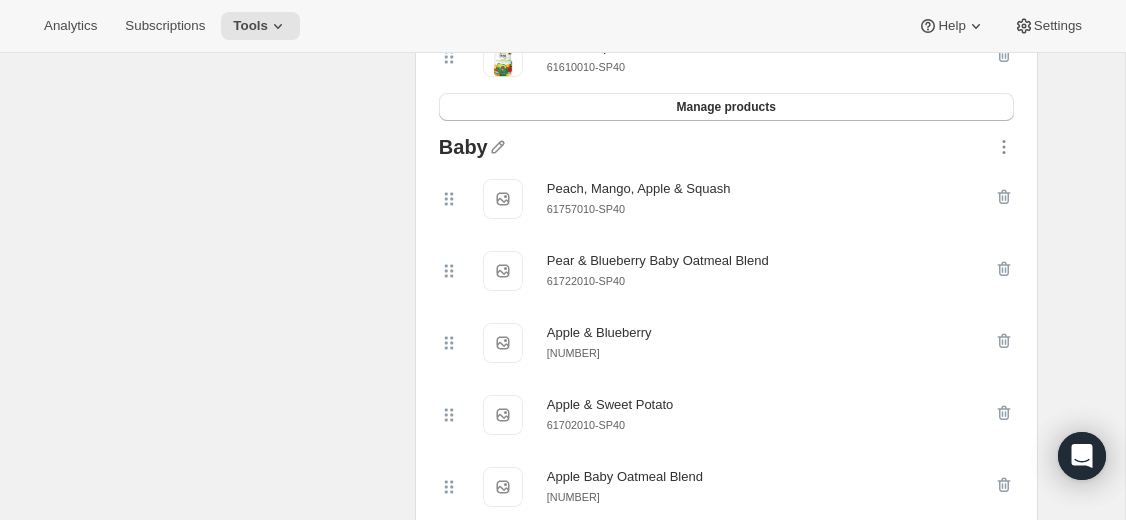 scroll, scrollTop: 2291, scrollLeft: 0, axis: vertical 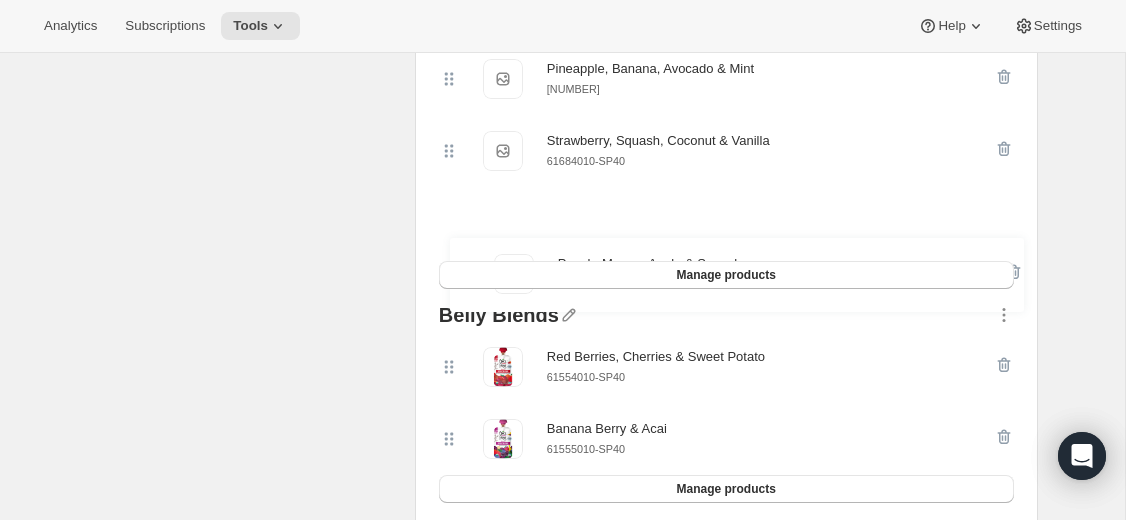drag, startPoint x: 445, startPoint y: 243, endPoint x: 455, endPoint y: 291, distance: 49.0306 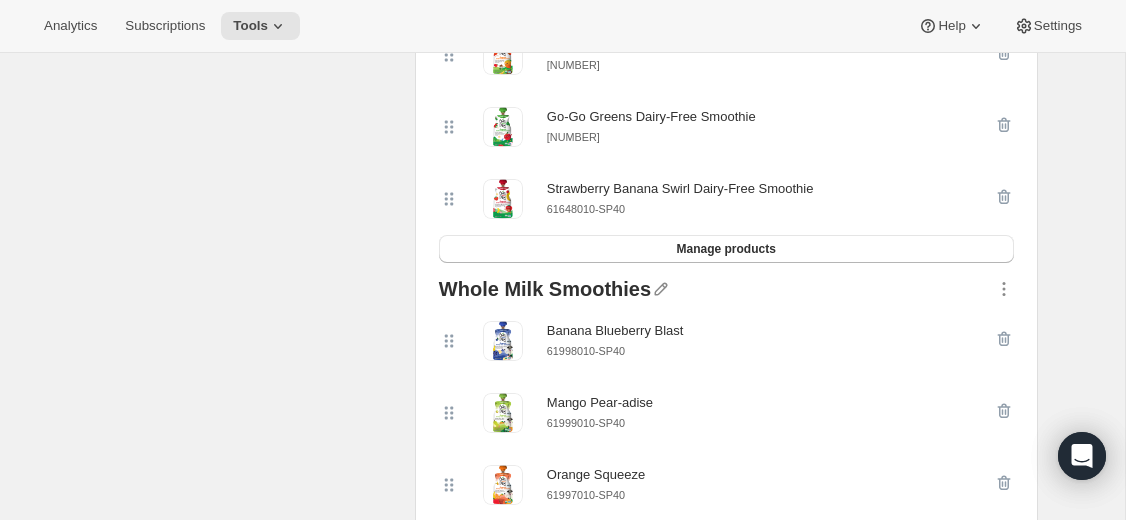 scroll, scrollTop: 4446, scrollLeft: 0, axis: vertical 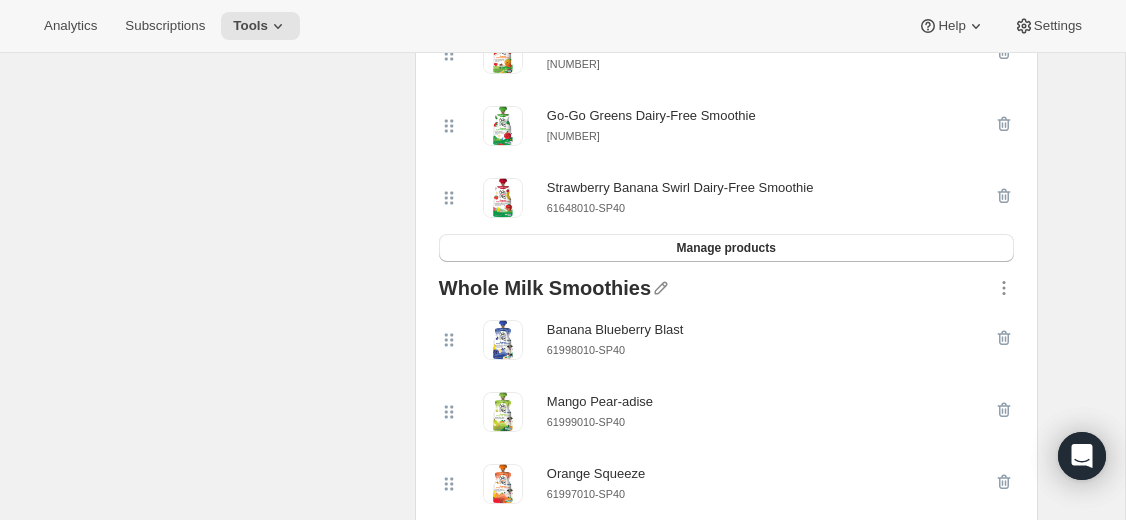 click on "61648010-SP40" at bounding box center (586, 208) 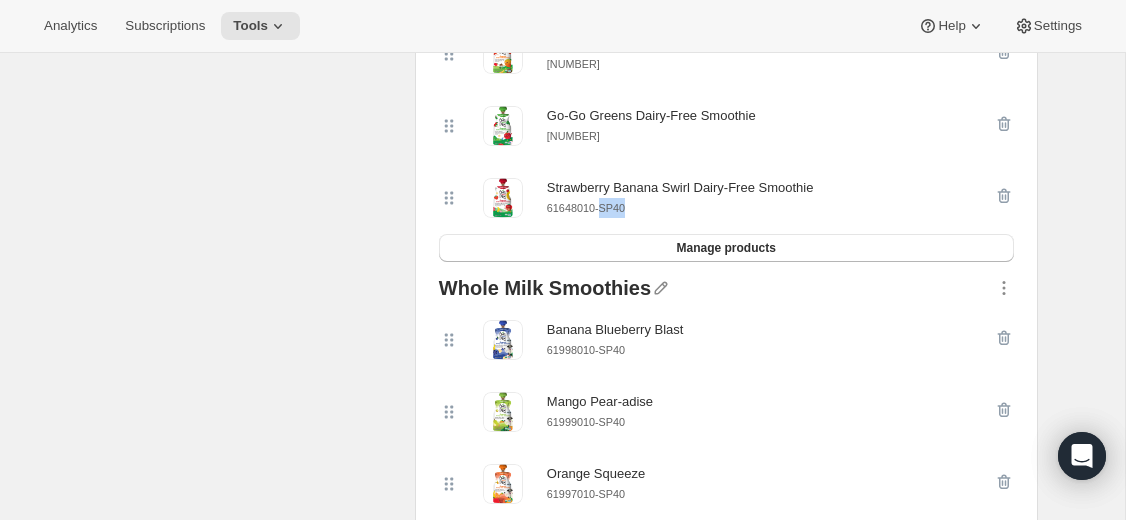 click on "61648010-SP40" at bounding box center [586, 208] 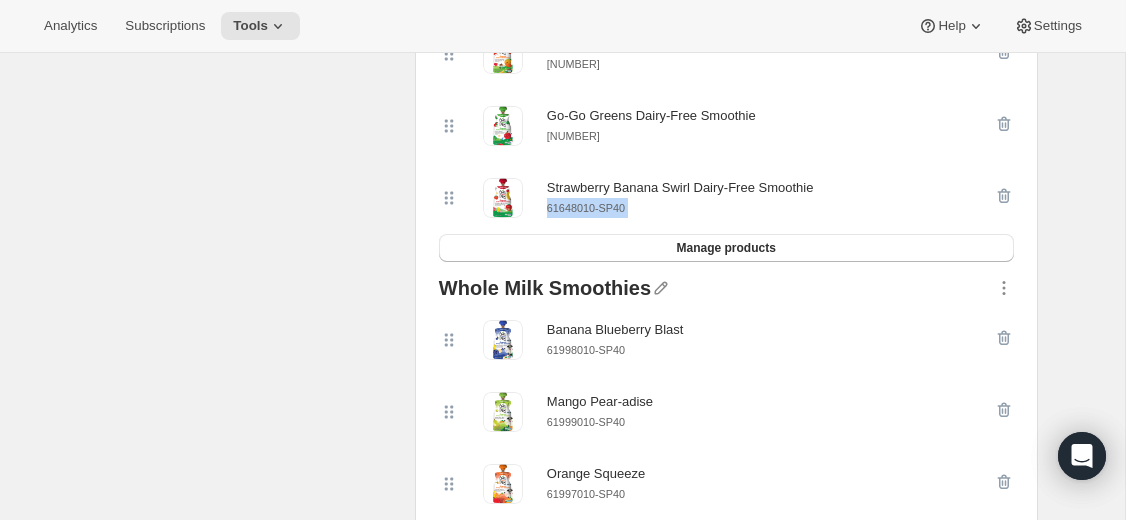 copy on "61648010-SP40 Manage products" 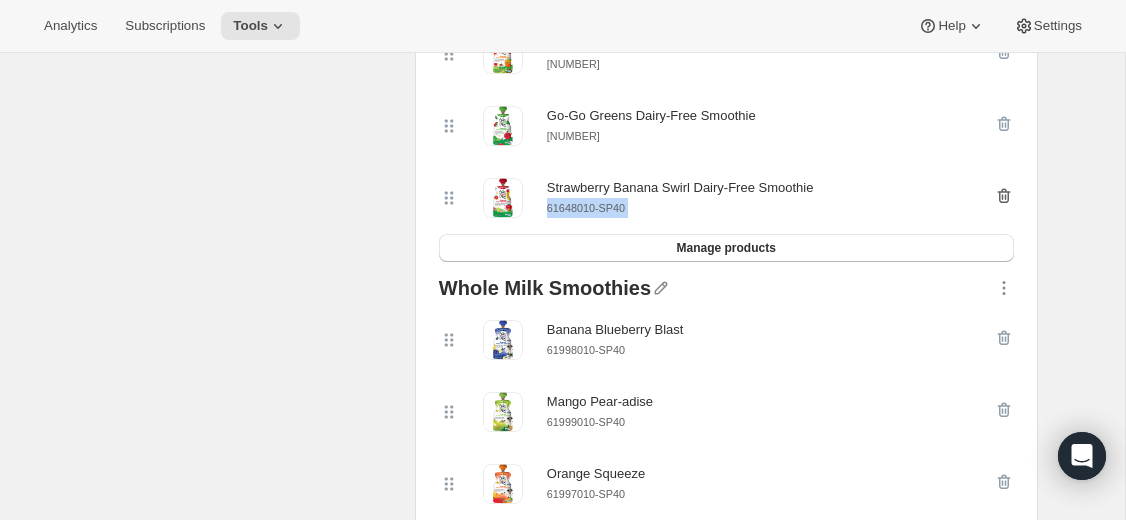 click 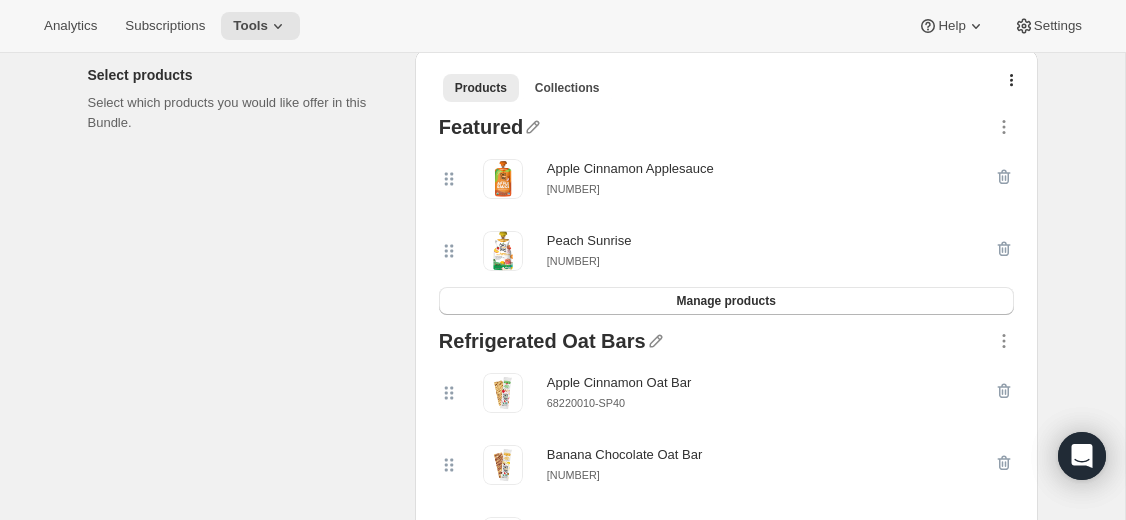 scroll, scrollTop: 449, scrollLeft: 0, axis: vertical 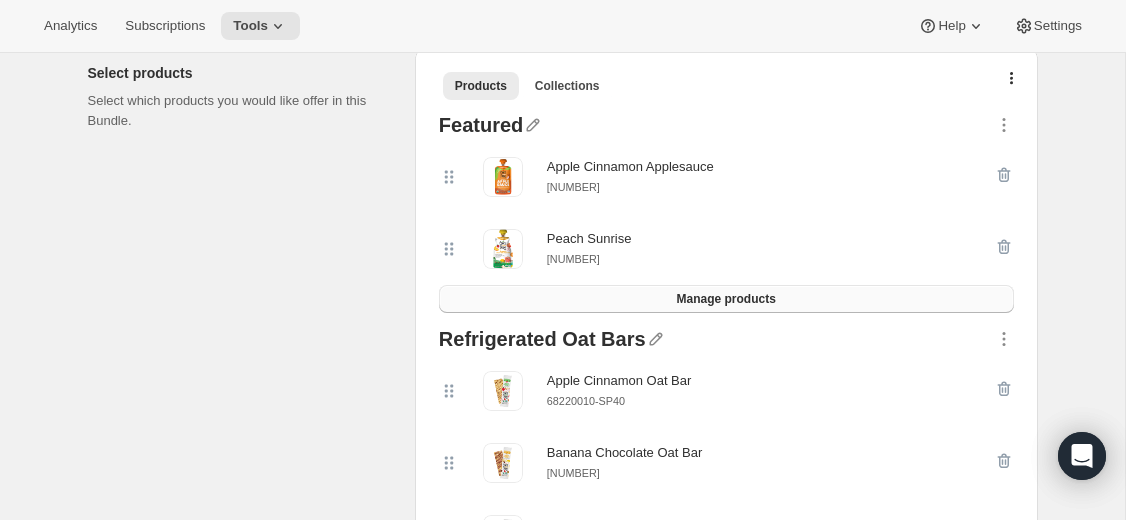 click on "Manage products" at bounding box center [725, 299] 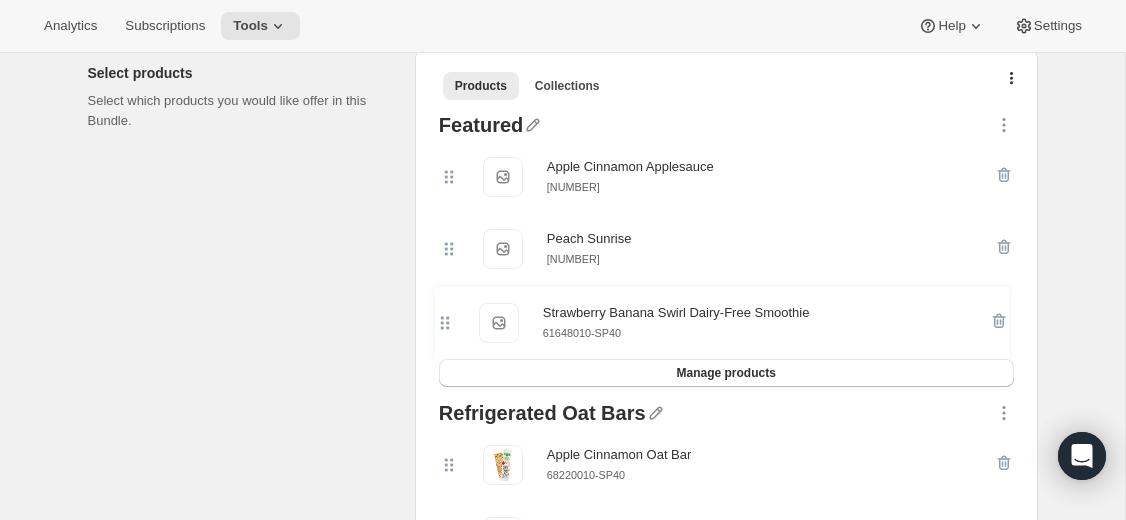 drag, startPoint x: 449, startPoint y: 182, endPoint x: 443, endPoint y: 340, distance: 158.11388 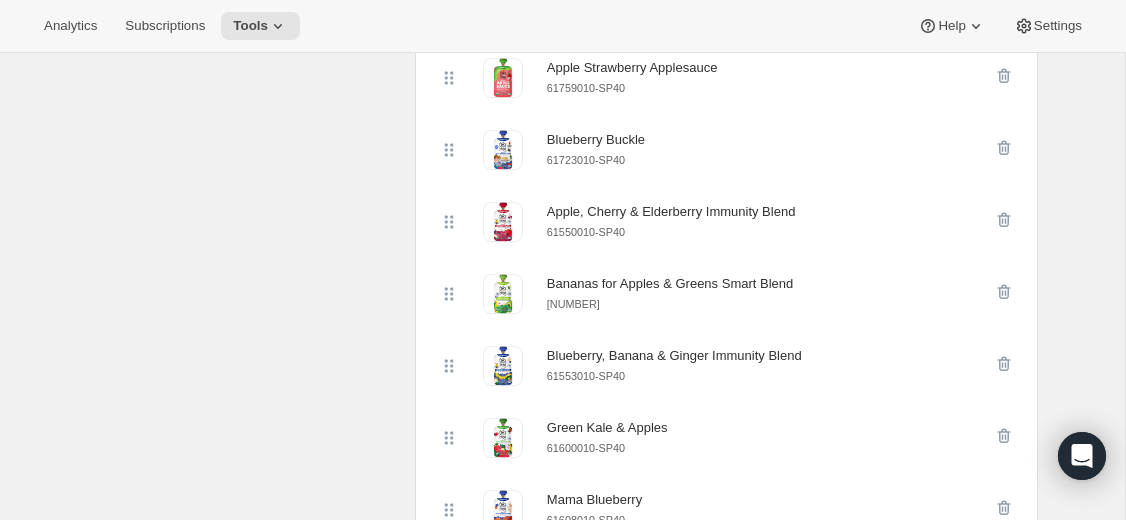 scroll, scrollTop: 1337, scrollLeft: 0, axis: vertical 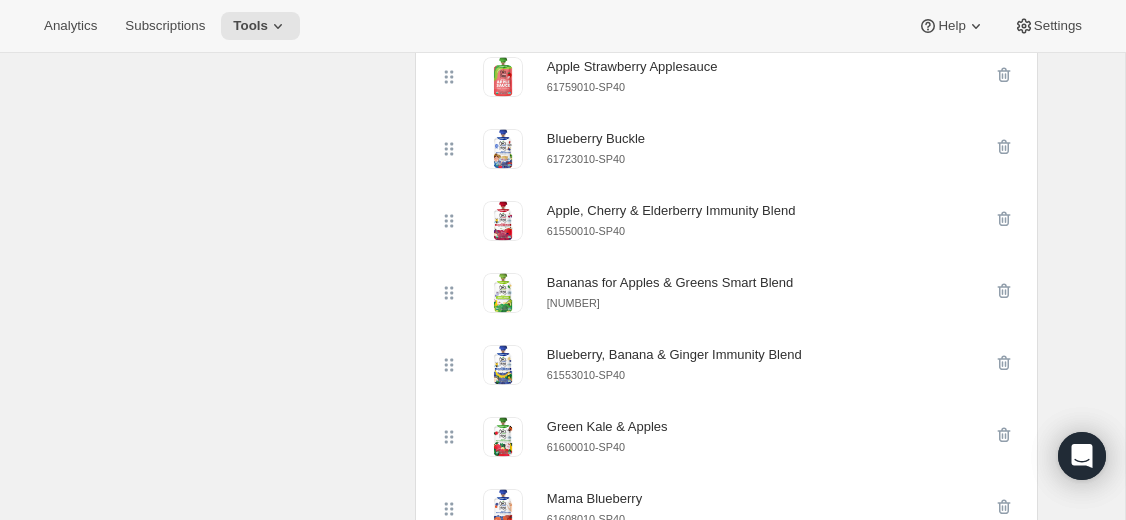 click on "61550010-SP40" at bounding box center [586, 231] 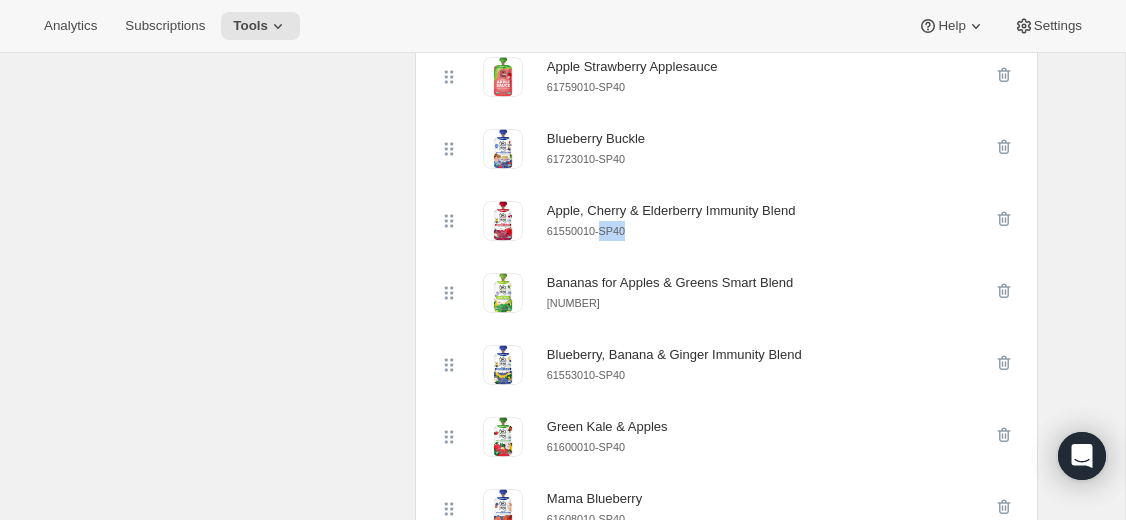 click on "61550010-SP40" at bounding box center (586, 231) 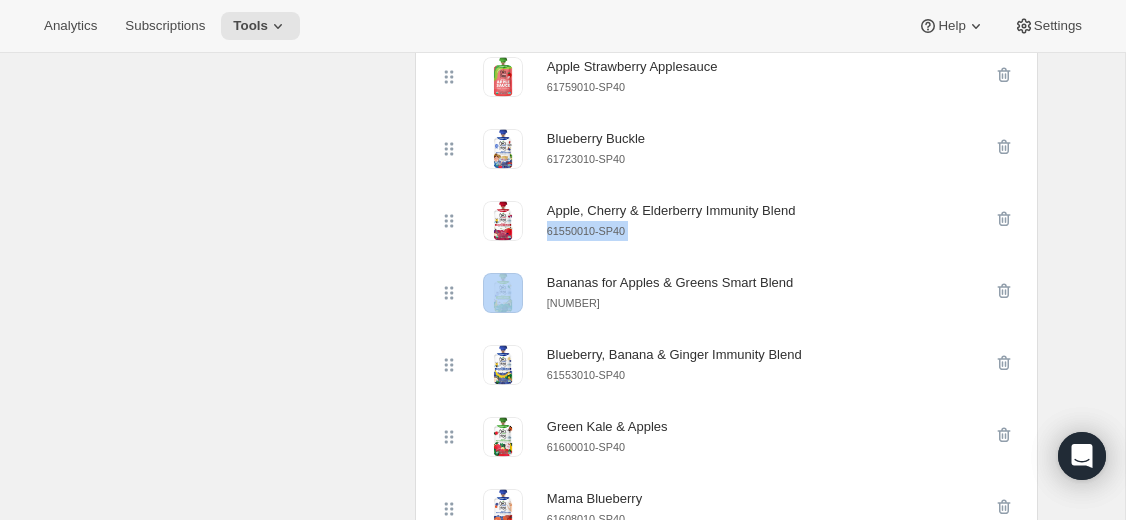 copy on "61550010-SP40" 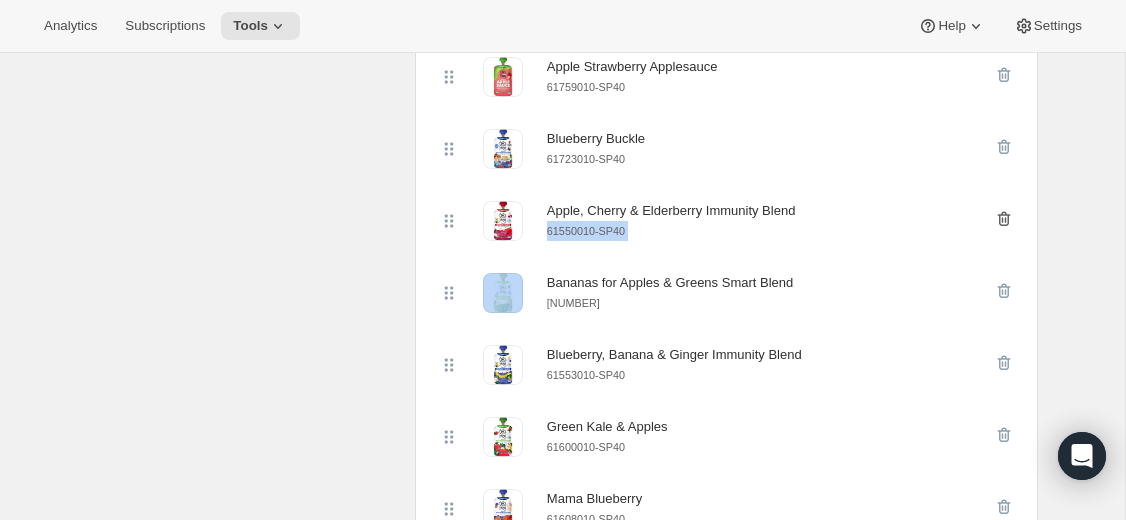 click 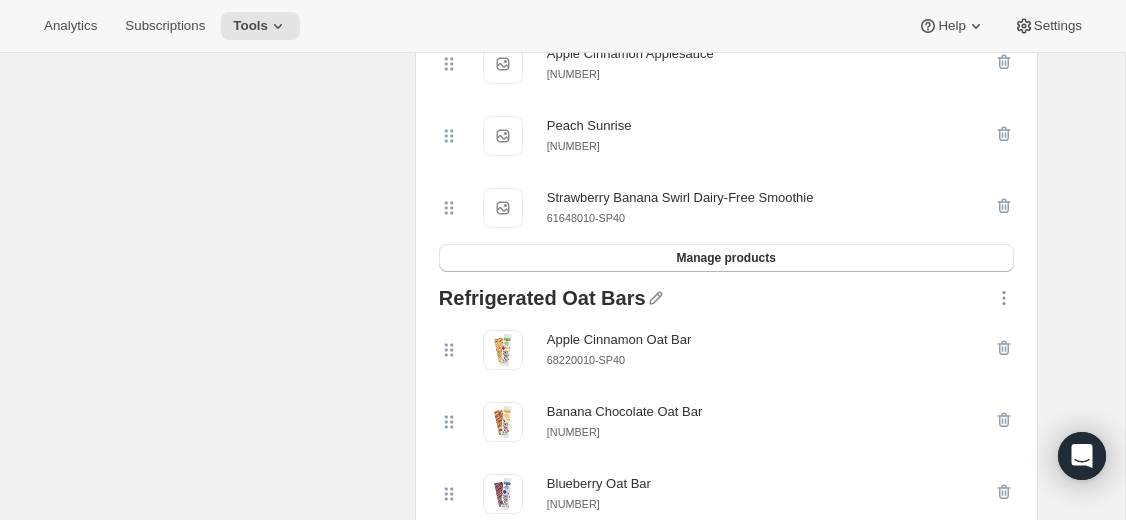 scroll, scrollTop: 554, scrollLeft: 0, axis: vertical 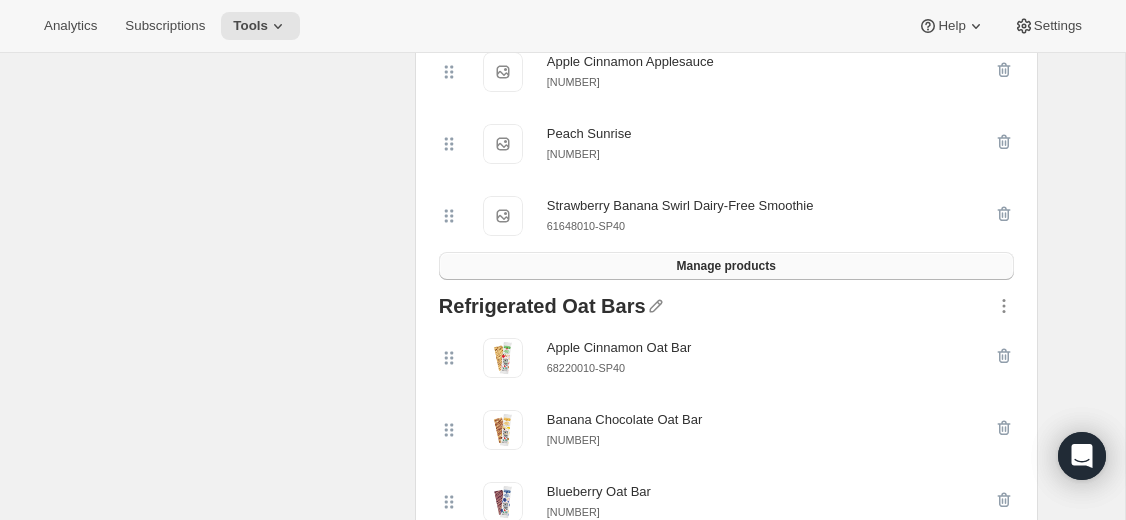 click on "Manage products" at bounding box center (725, 266) 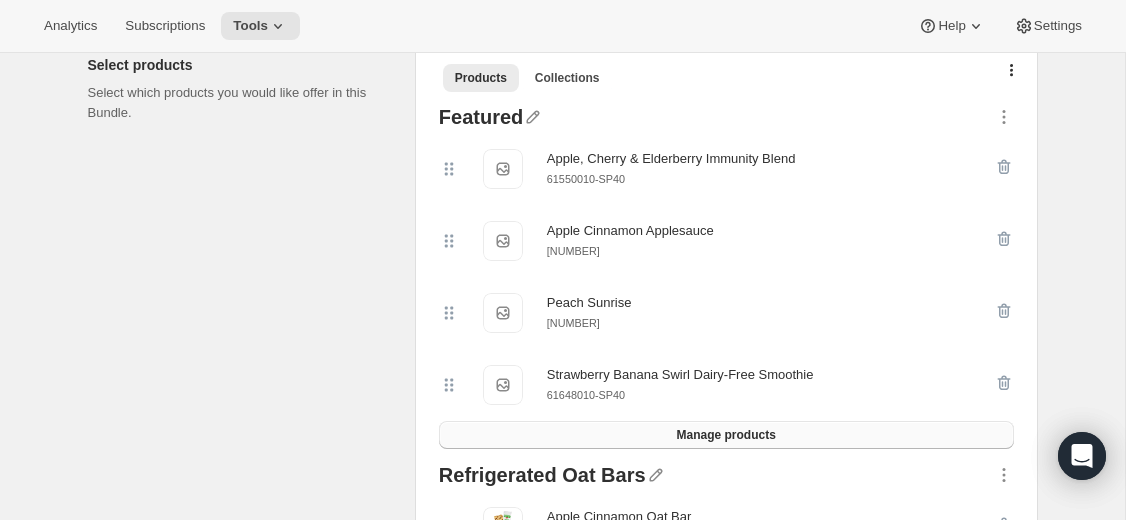scroll, scrollTop: 452, scrollLeft: 0, axis: vertical 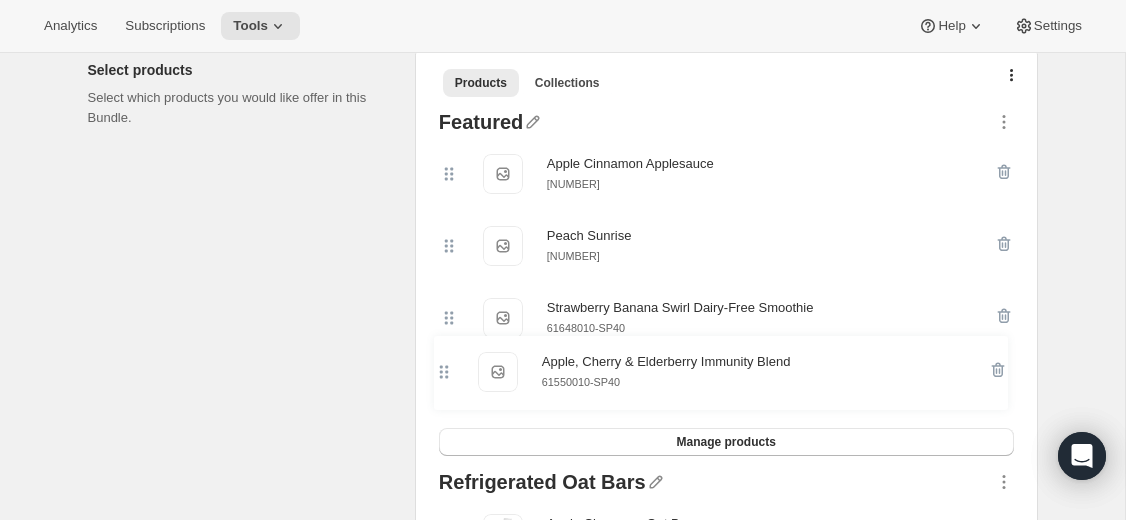 drag, startPoint x: 441, startPoint y: 177, endPoint x: 436, endPoint y: 385, distance: 208.06009 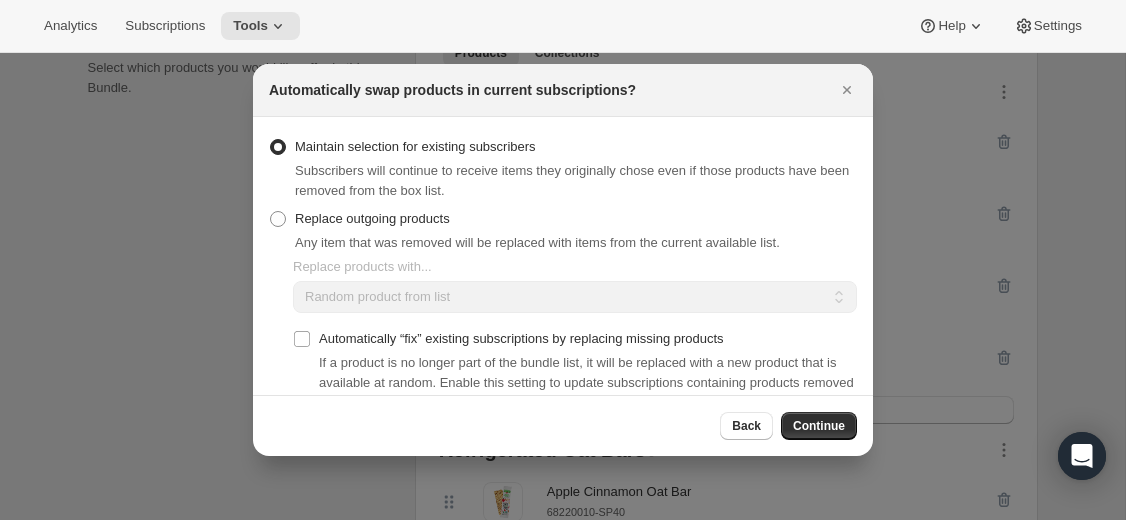 scroll, scrollTop: 0, scrollLeft: 0, axis: both 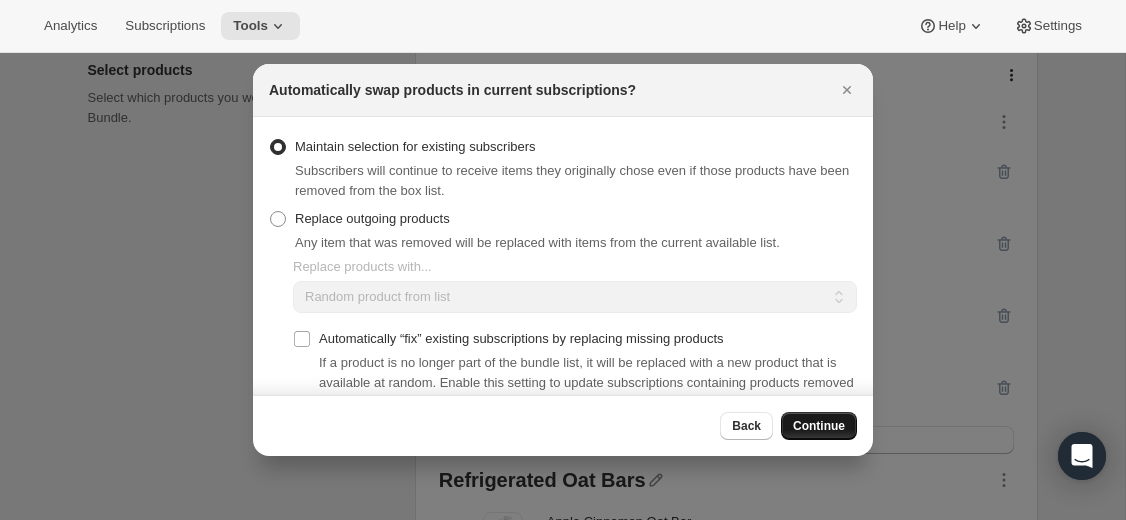 click on "Continue" at bounding box center [819, 426] 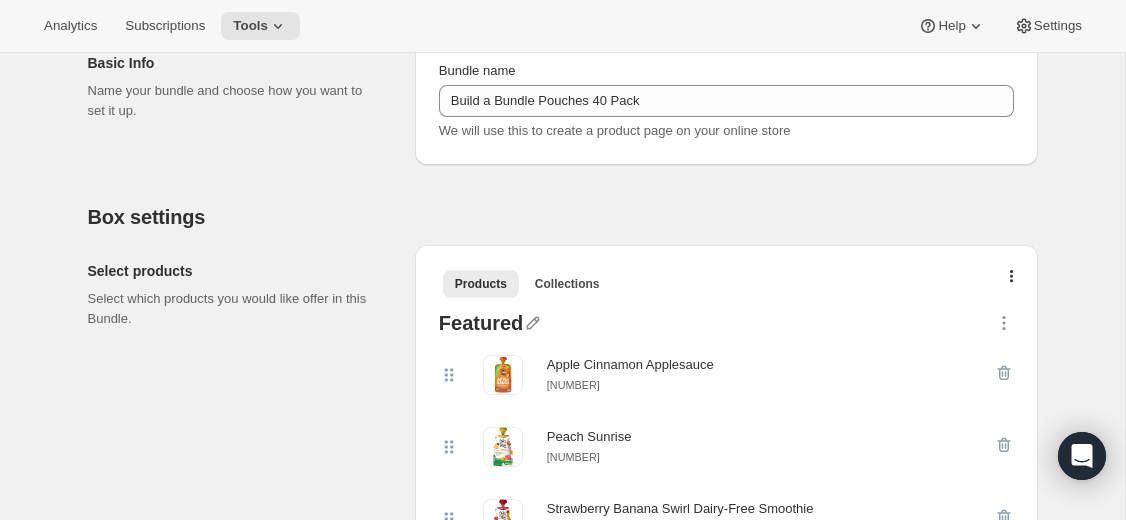 scroll, scrollTop: 0, scrollLeft: 0, axis: both 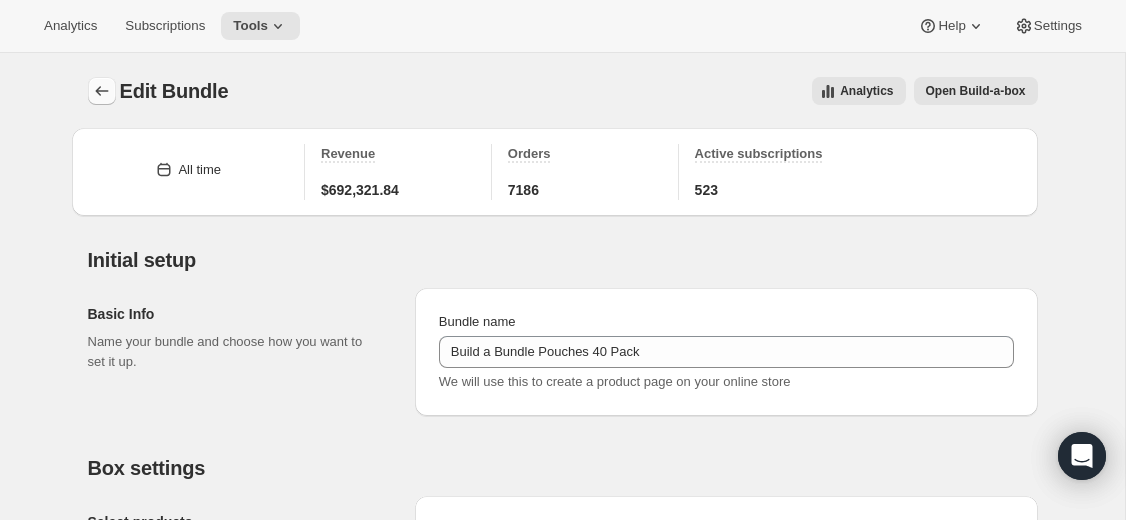 click 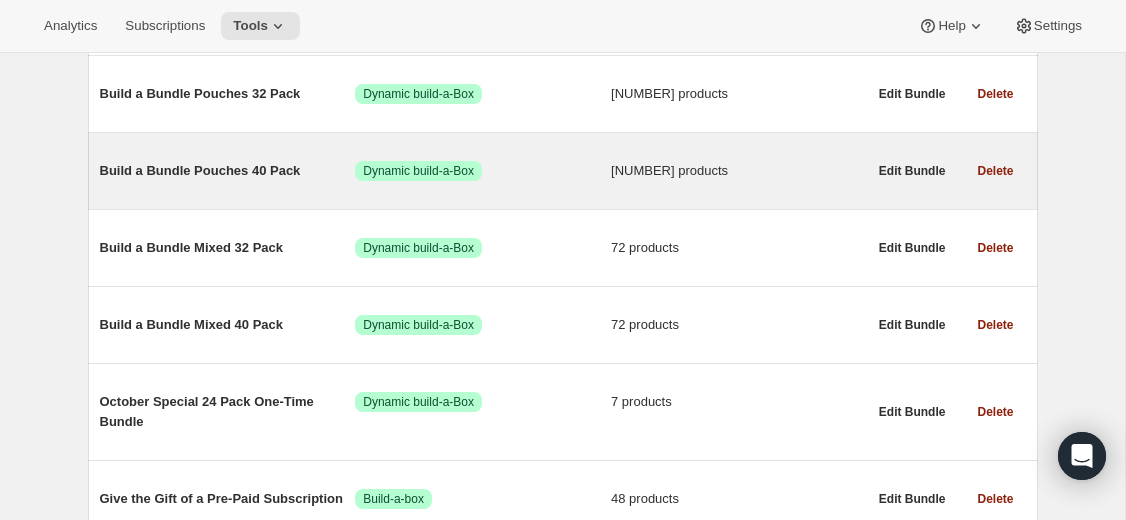 scroll, scrollTop: 906, scrollLeft: 0, axis: vertical 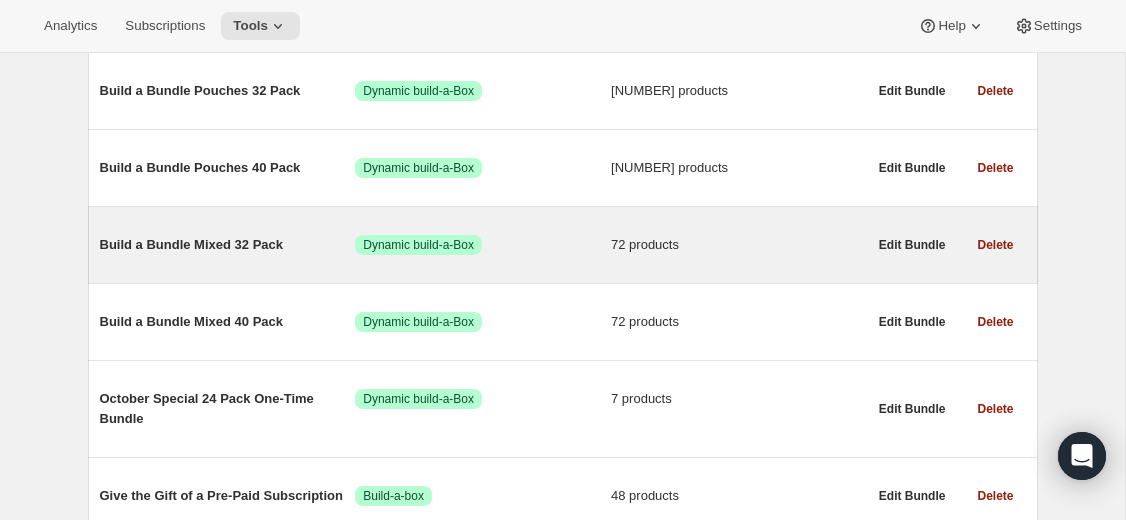 click on "Build a Bundle Mixed 32 Pack" at bounding box center [228, 245] 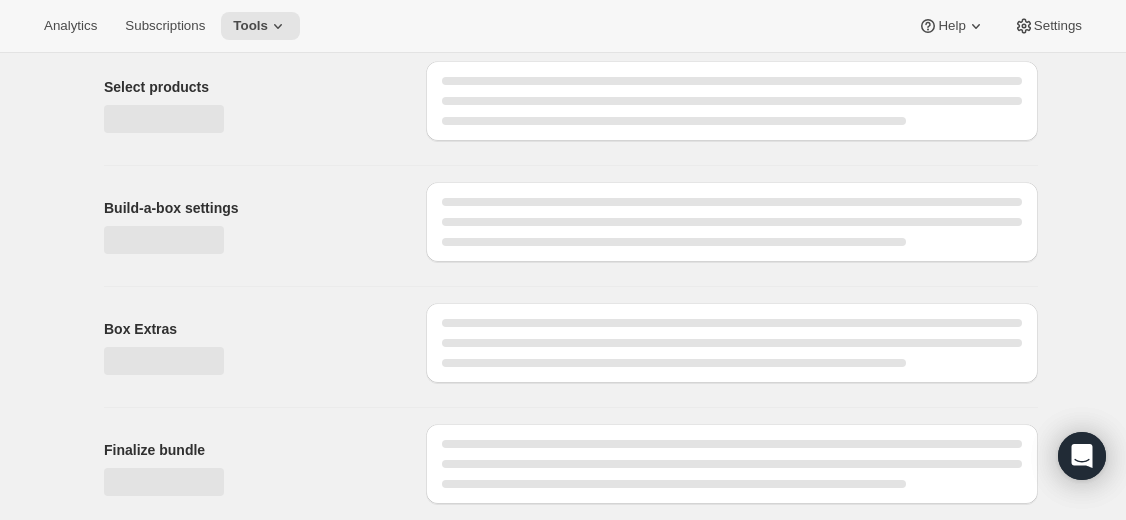 scroll, scrollTop: 0, scrollLeft: 0, axis: both 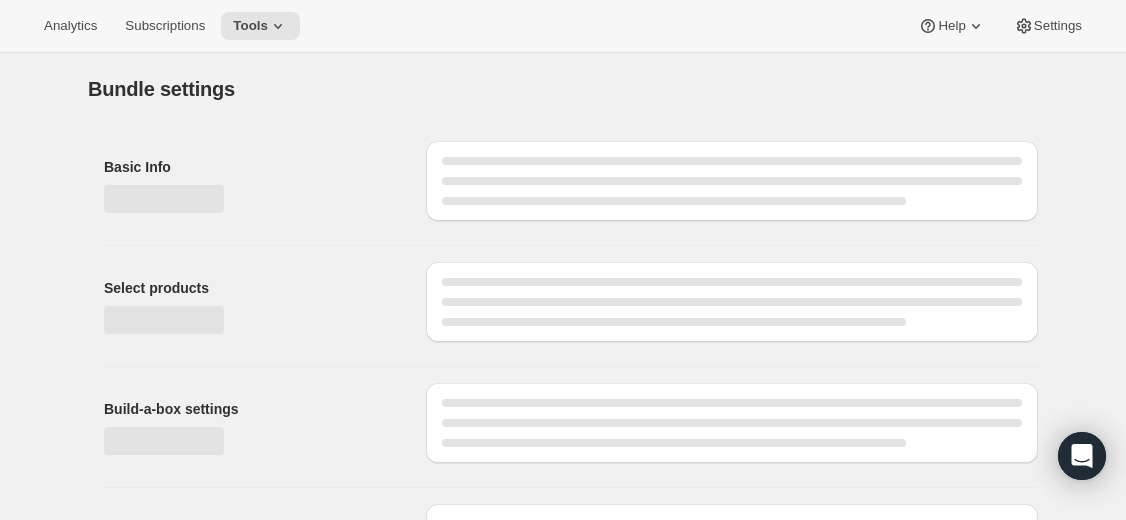 type on "Build a Bundle Mixed 32 Pack" 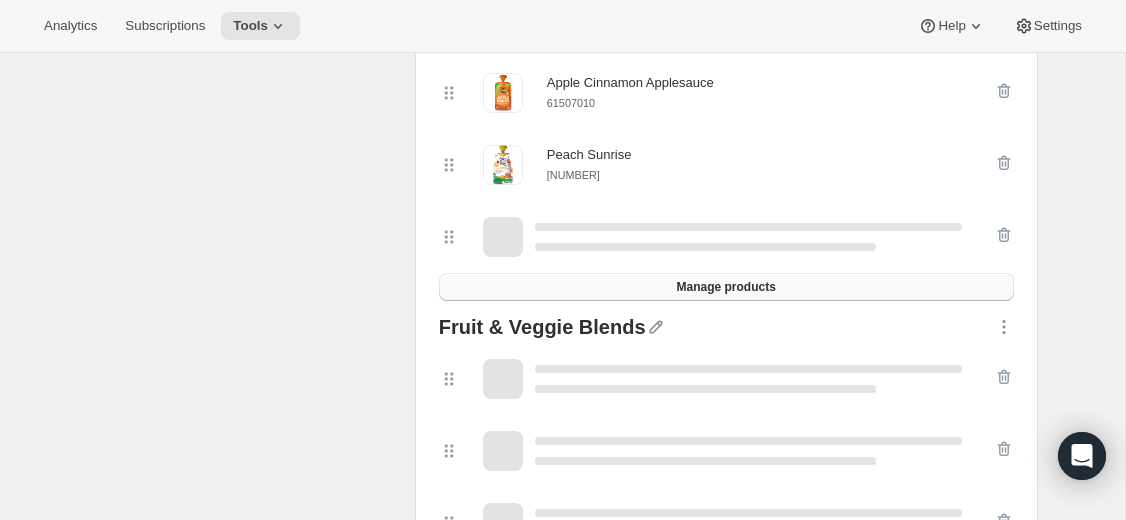 scroll, scrollTop: 2374, scrollLeft: 0, axis: vertical 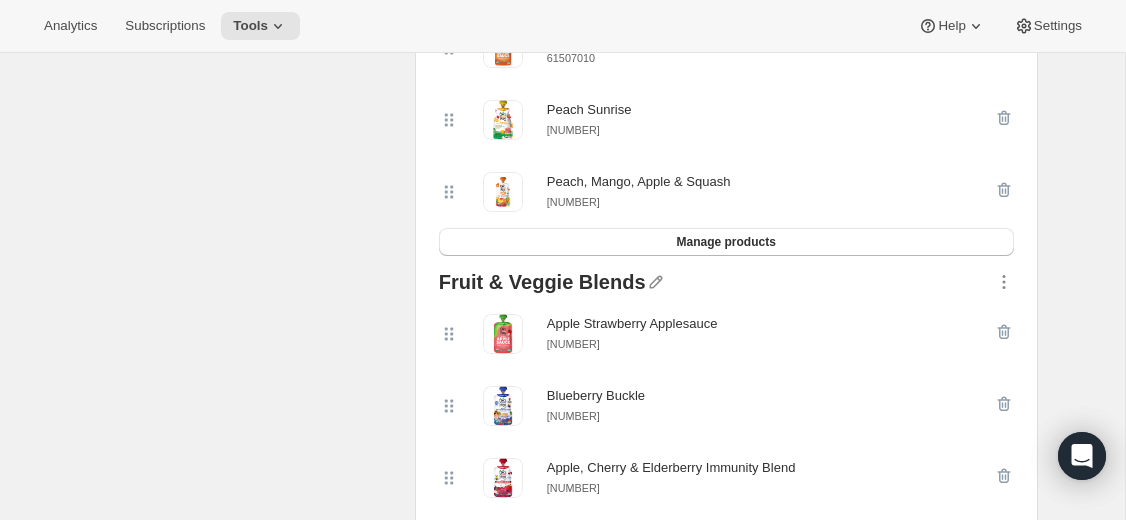 click on "[NUMBER]" at bounding box center (573, 202) 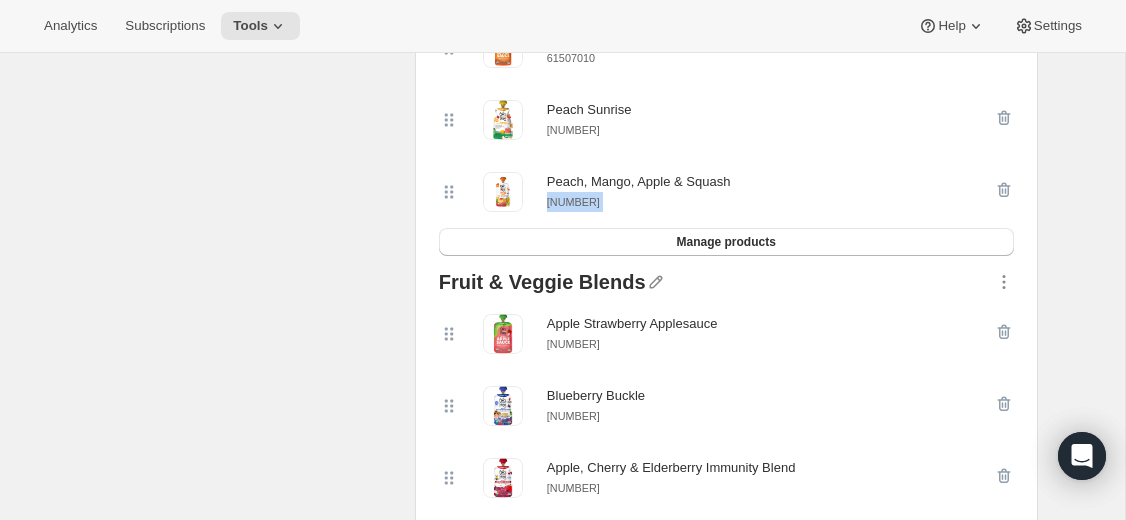 copy on "[NUMBER] Manage products" 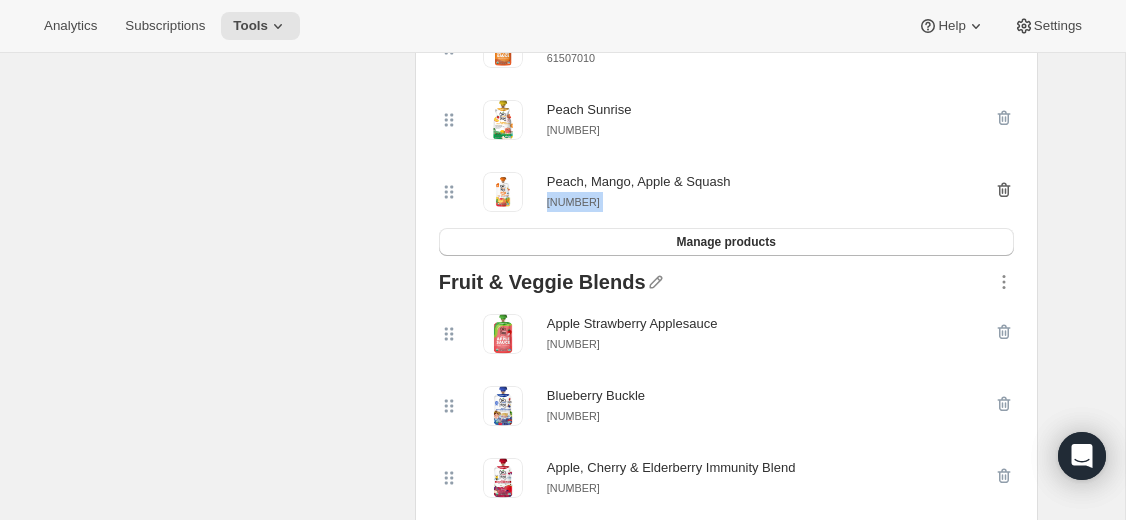 click 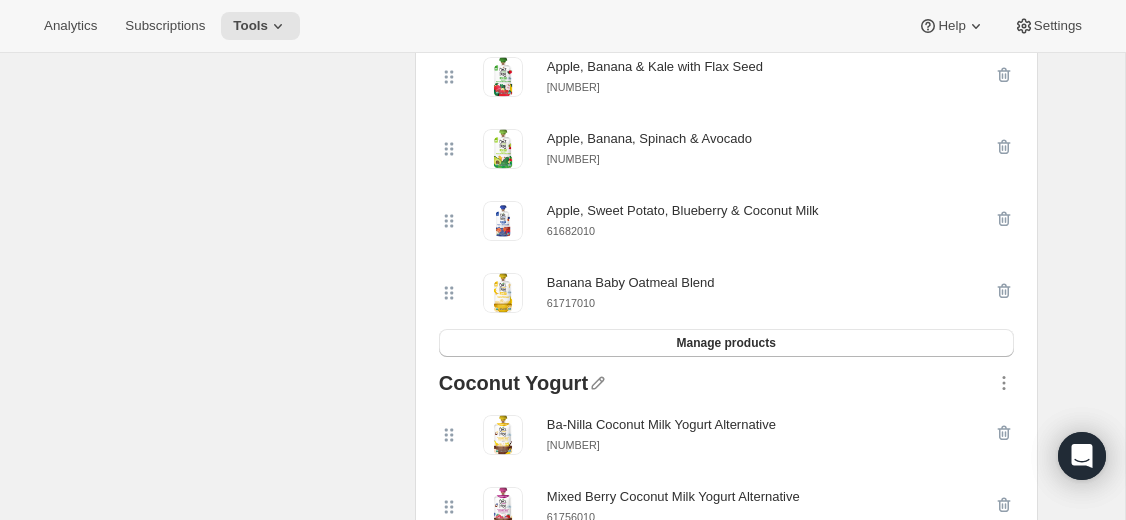 scroll, scrollTop: 4977, scrollLeft: 0, axis: vertical 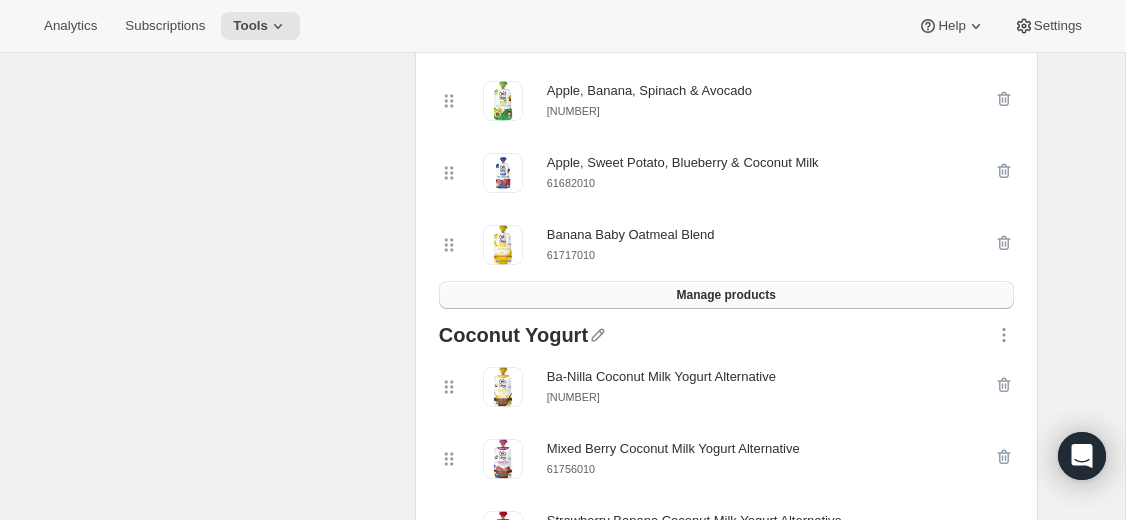click on "Manage products" at bounding box center (726, 295) 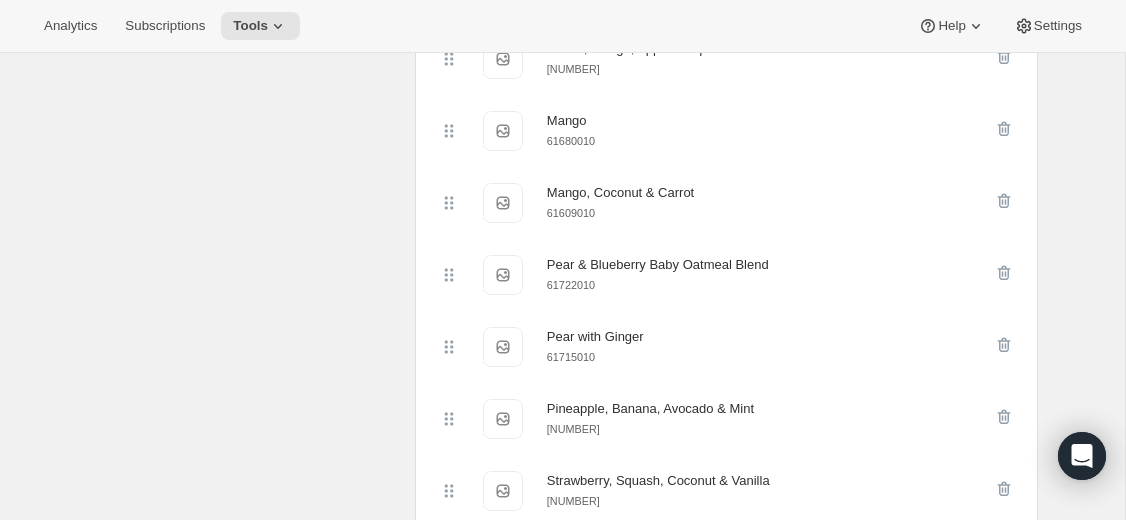 scroll, scrollTop: 4224, scrollLeft: 0, axis: vertical 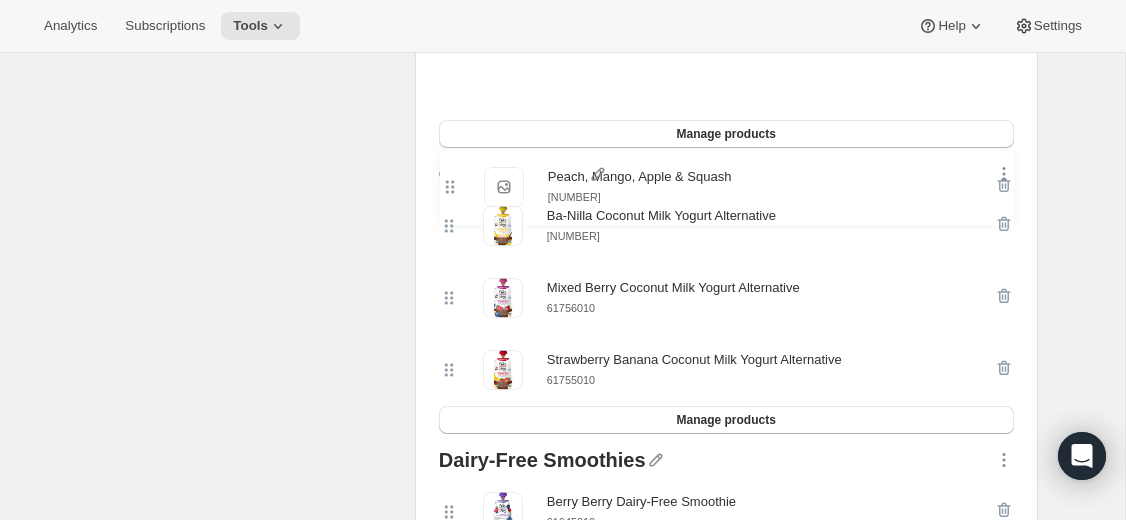 drag, startPoint x: 450, startPoint y: 150, endPoint x: 450, endPoint y: 201, distance: 51 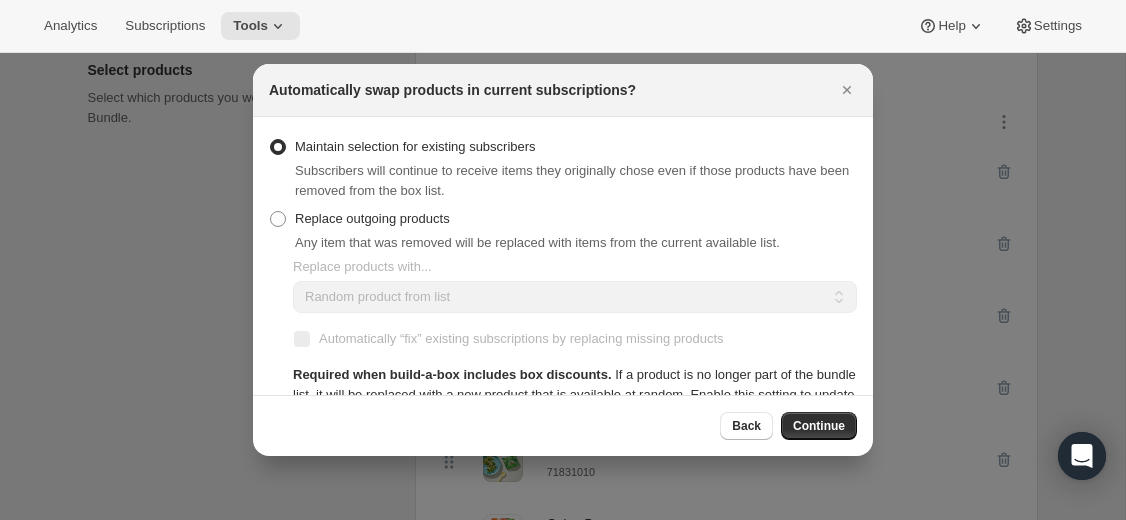 scroll, scrollTop: 0, scrollLeft: 0, axis: both 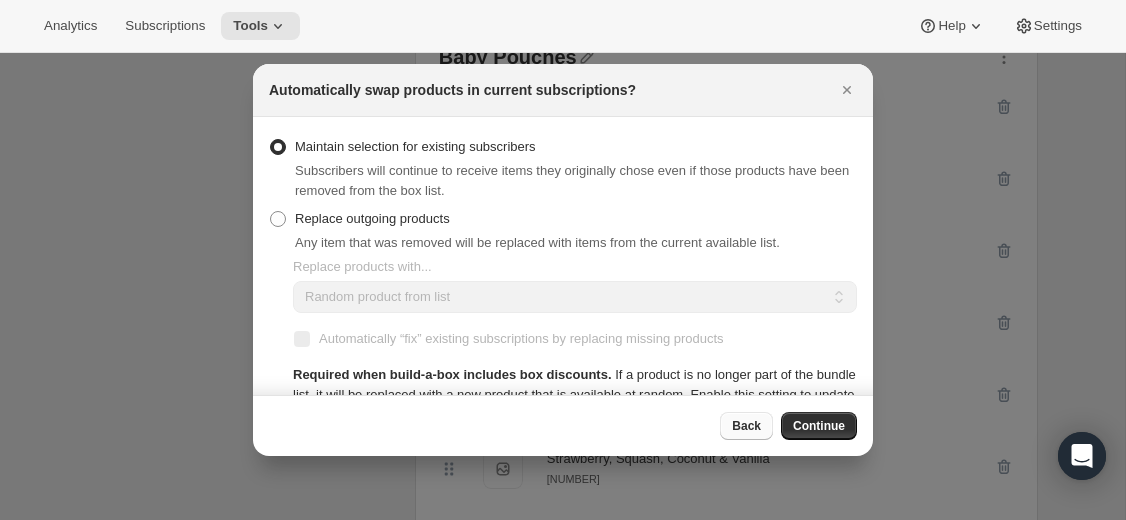 click on "Back" at bounding box center [746, 426] 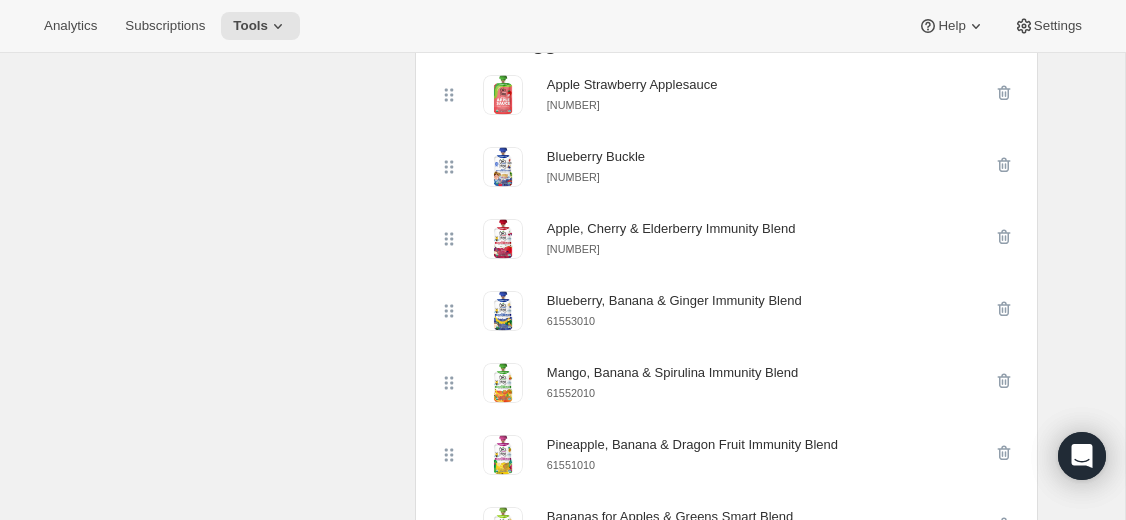 scroll, scrollTop: 2543, scrollLeft: 0, axis: vertical 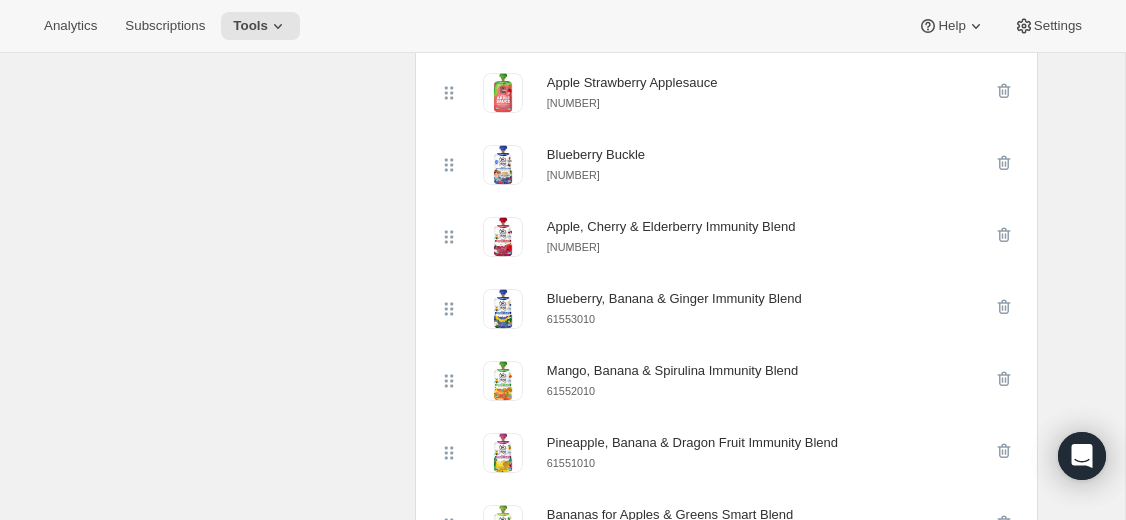 click on "[NUMBER]" at bounding box center (573, 247) 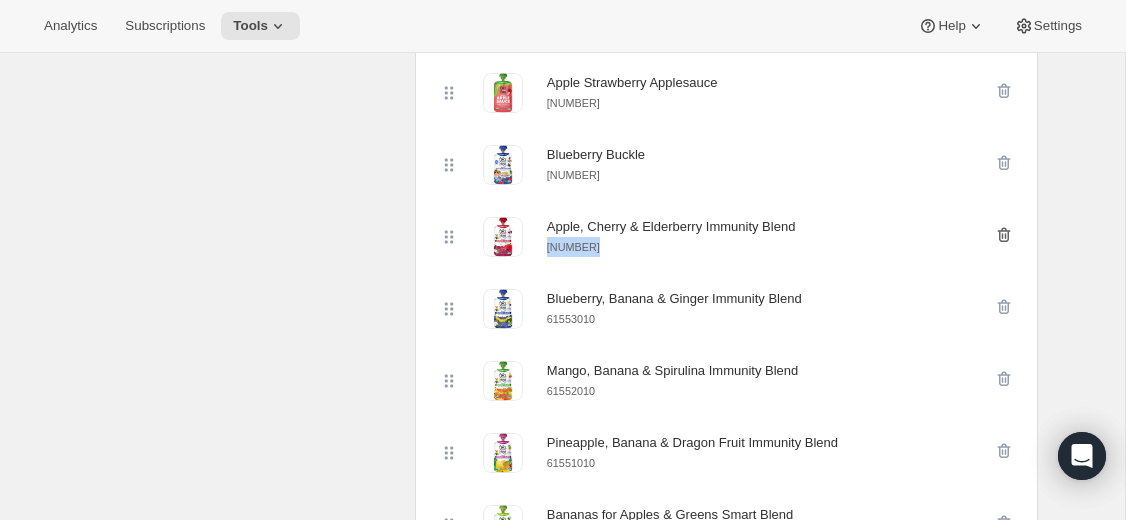 click 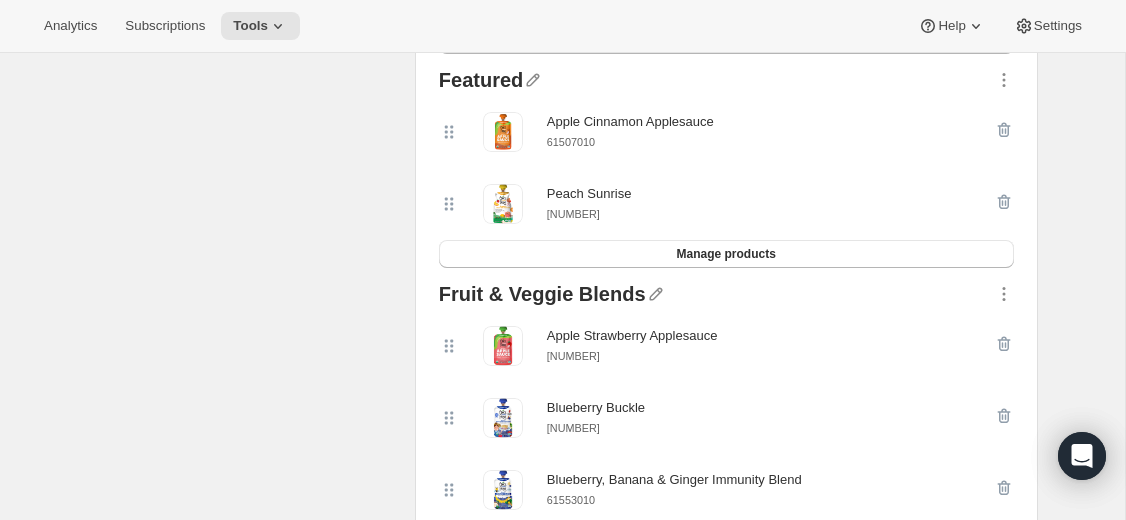 scroll, scrollTop: 2287, scrollLeft: 0, axis: vertical 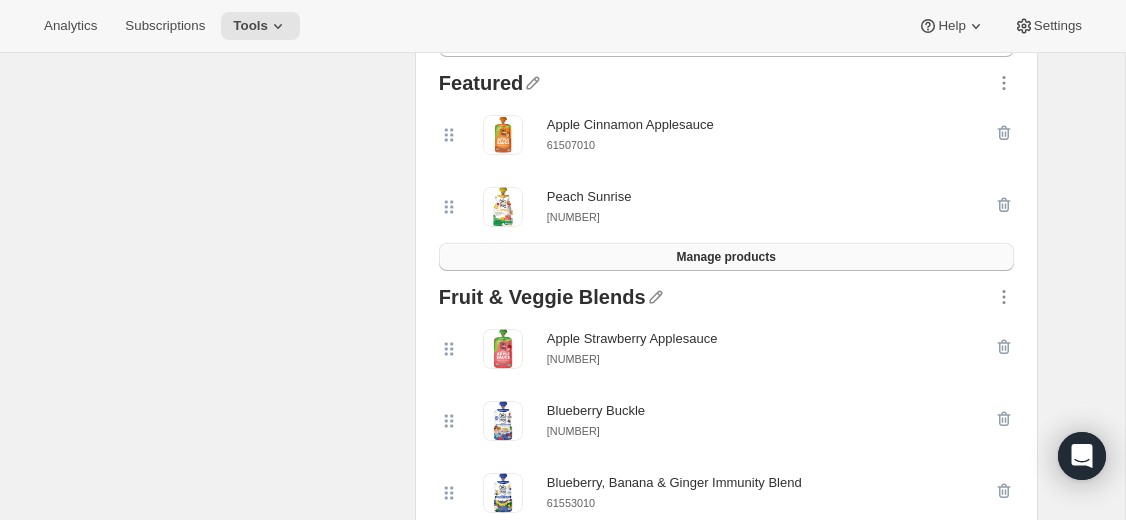 click on "Manage products" at bounding box center (726, 257) 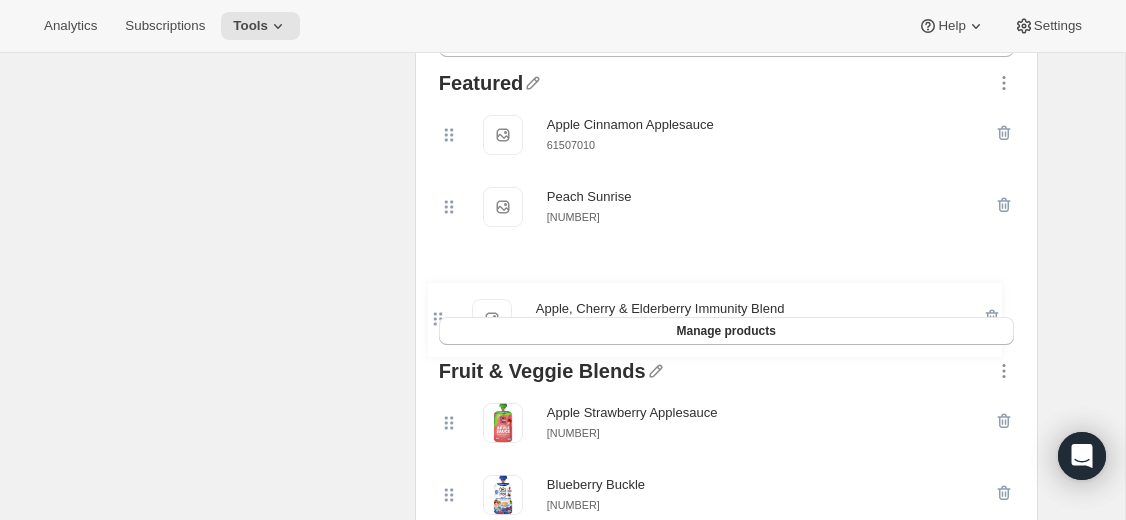 drag, startPoint x: 439, startPoint y: 173, endPoint x: 427, endPoint y: 321, distance: 148.48569 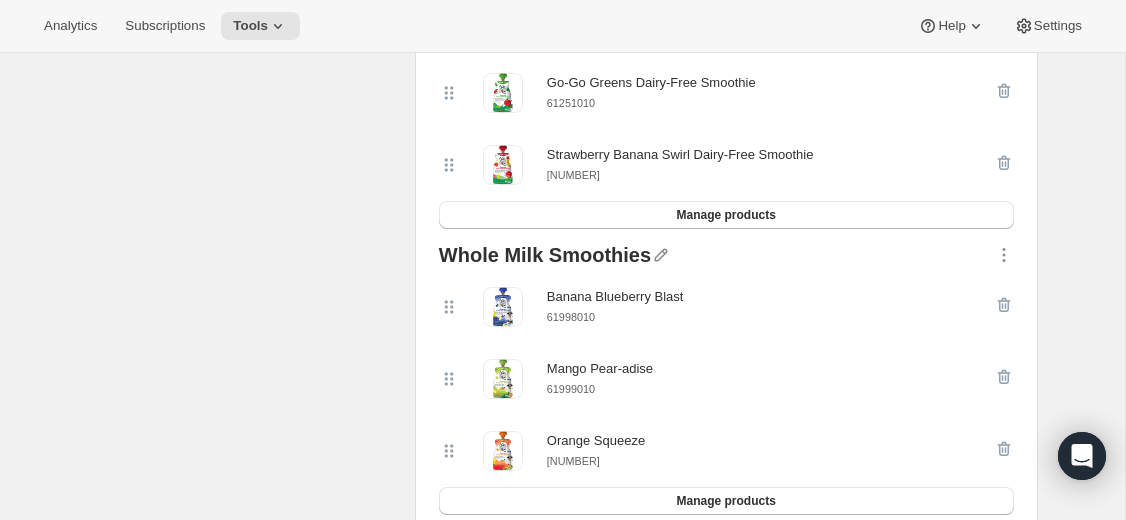 scroll, scrollTop: 5772, scrollLeft: 0, axis: vertical 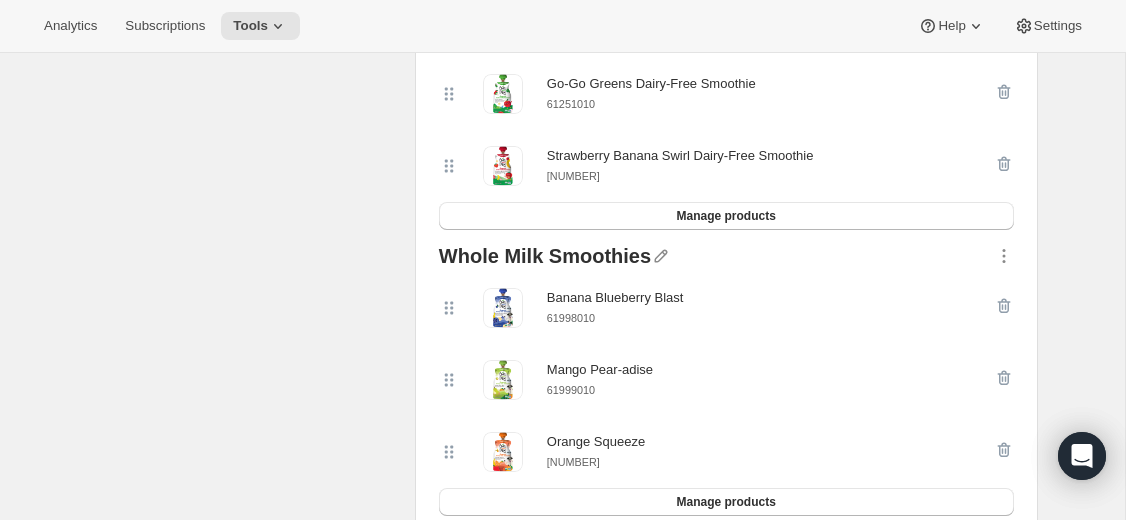 click on "[NUMBER]" at bounding box center [573, 176] 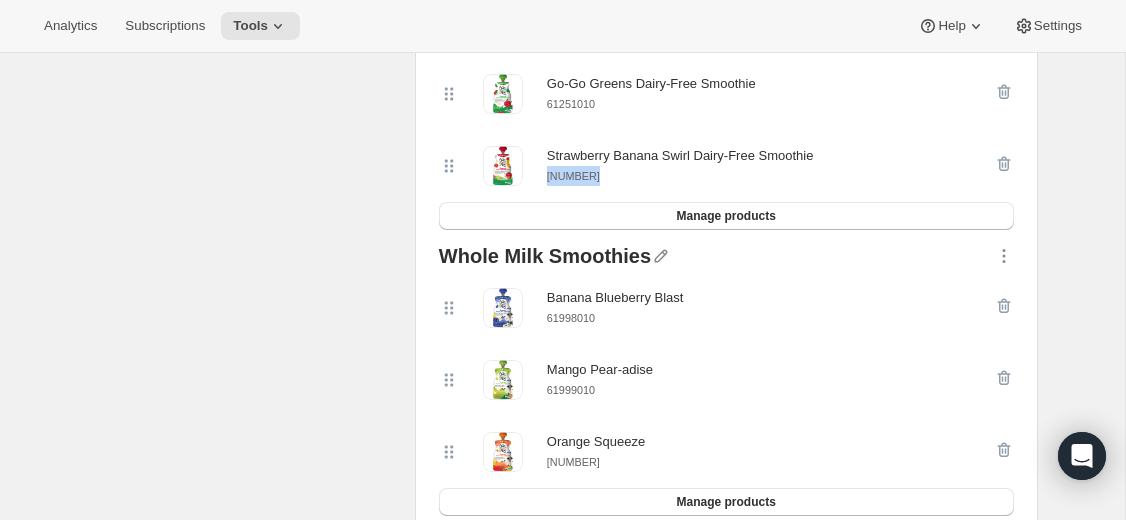 click on "[NUMBER]" at bounding box center [573, 176] 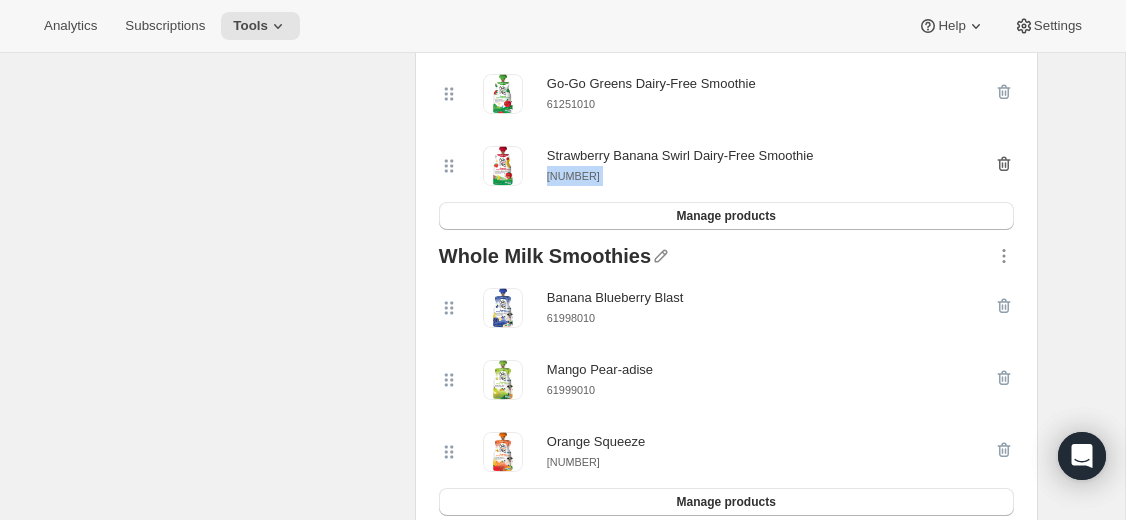 click 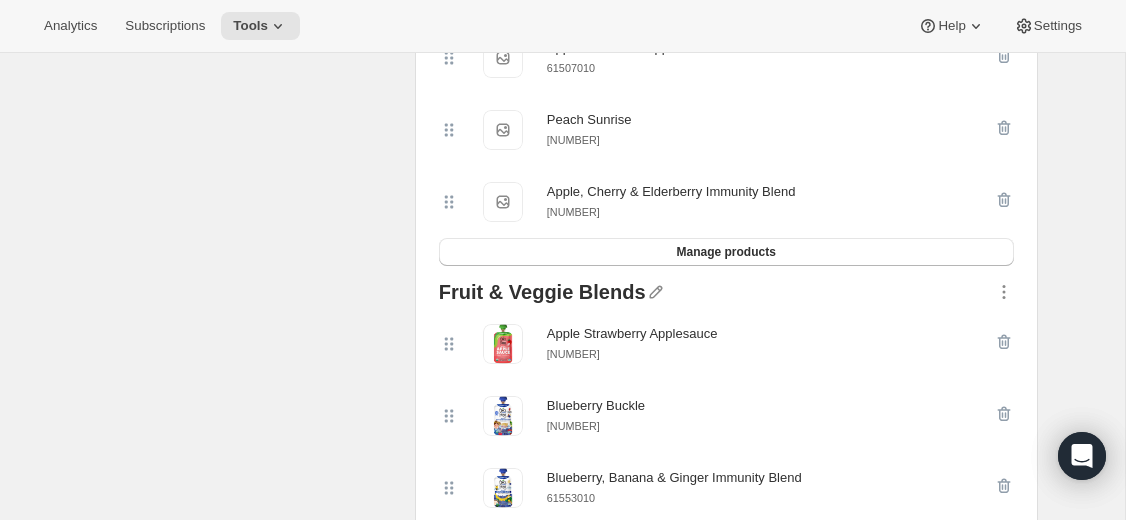 scroll, scrollTop: 2367, scrollLeft: 0, axis: vertical 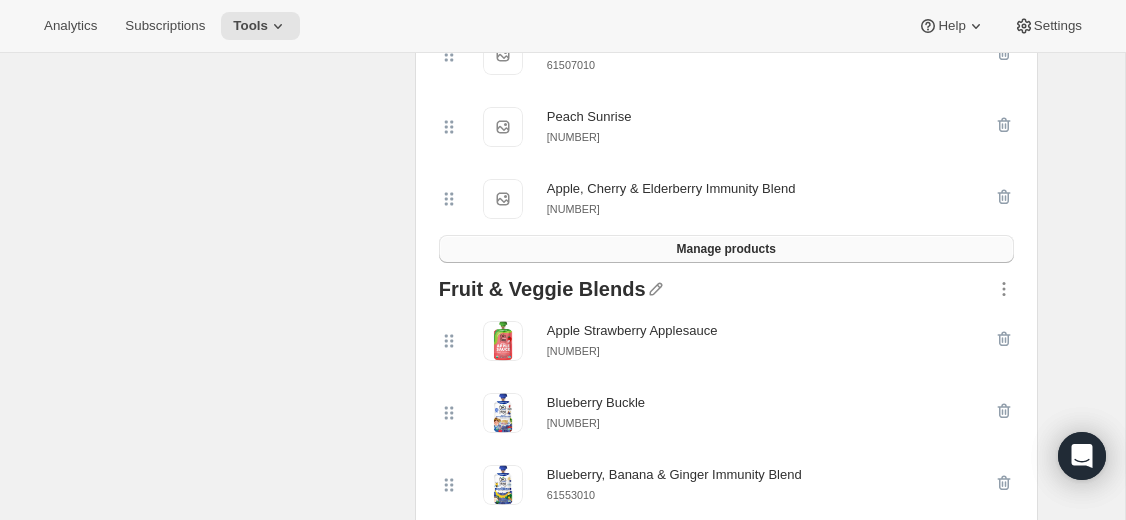 click on "Manage products" at bounding box center [725, 249] 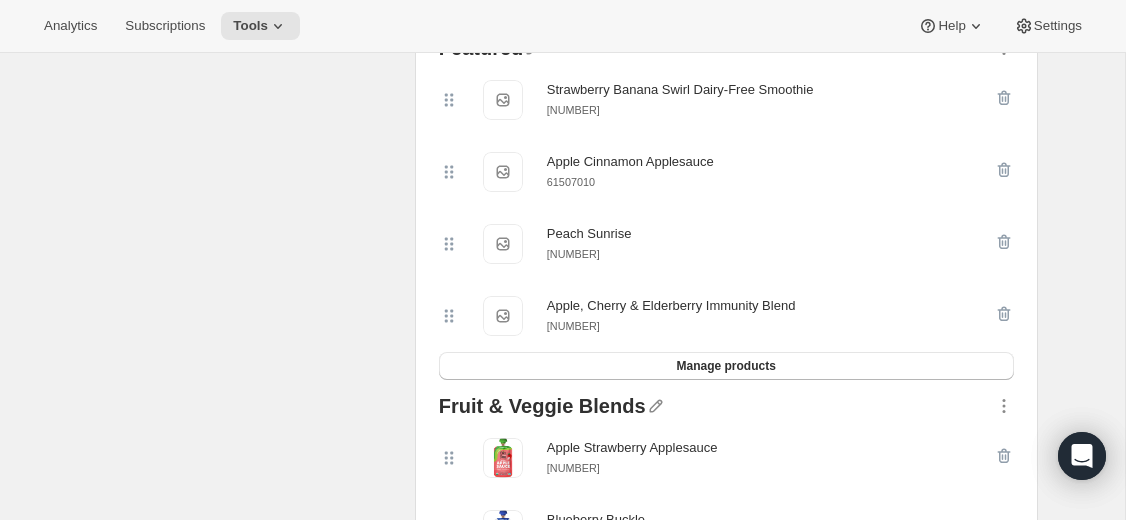 scroll, scrollTop: 2315, scrollLeft: 0, axis: vertical 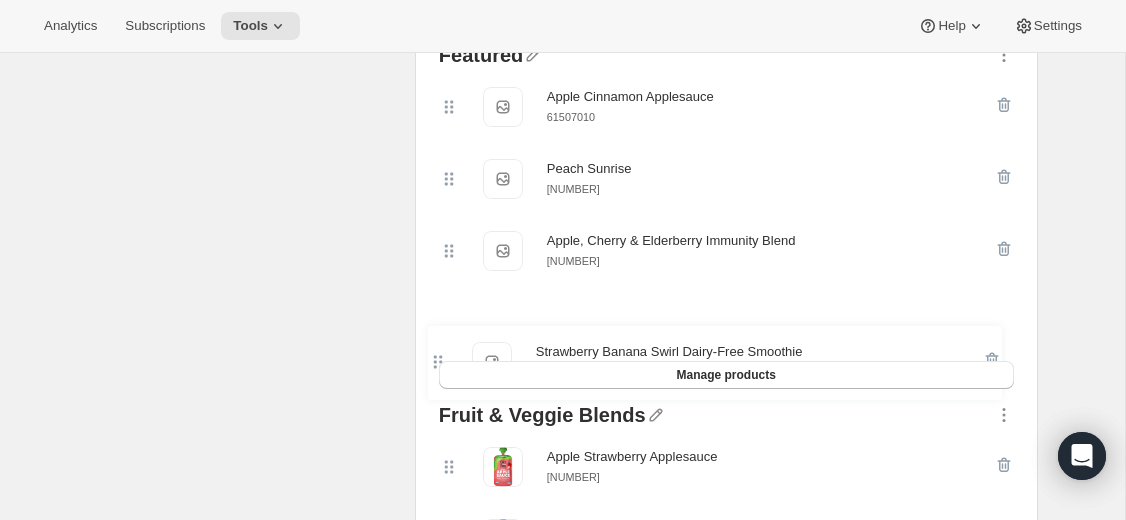drag, startPoint x: 448, startPoint y: 139, endPoint x: 437, endPoint y: 356, distance: 217.27863 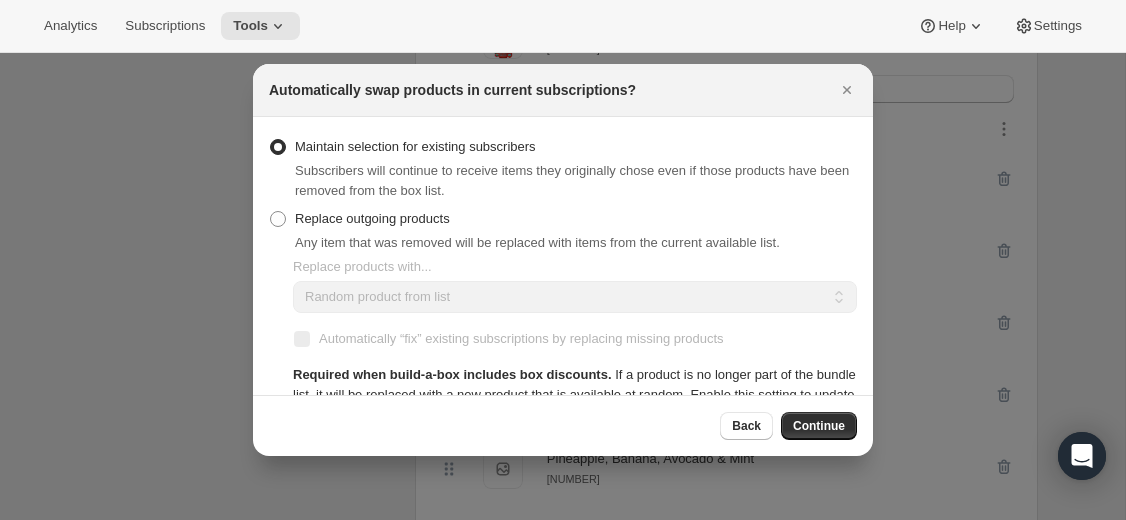 scroll, scrollTop: 0, scrollLeft: 0, axis: both 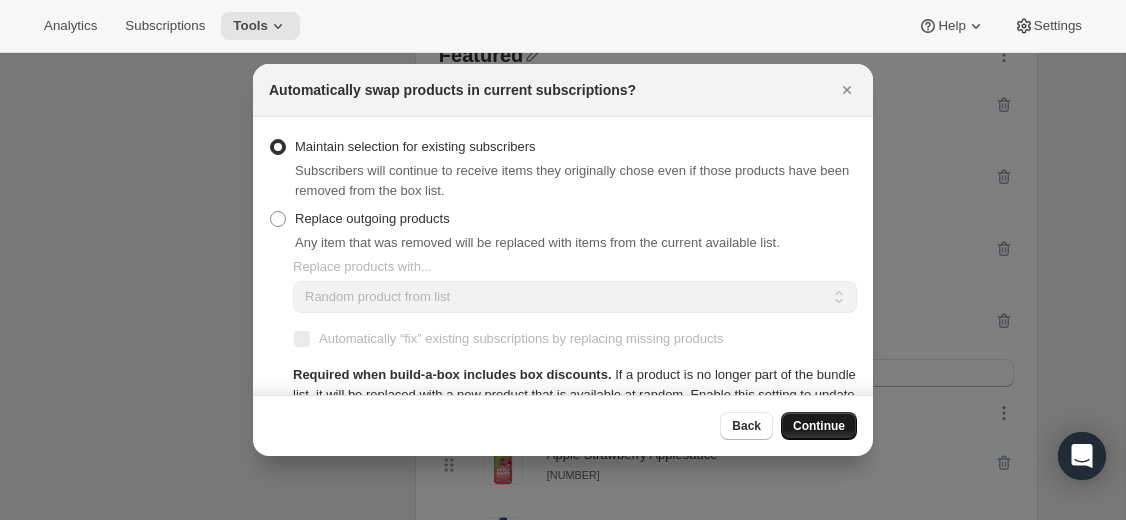click on "Continue" at bounding box center (819, 426) 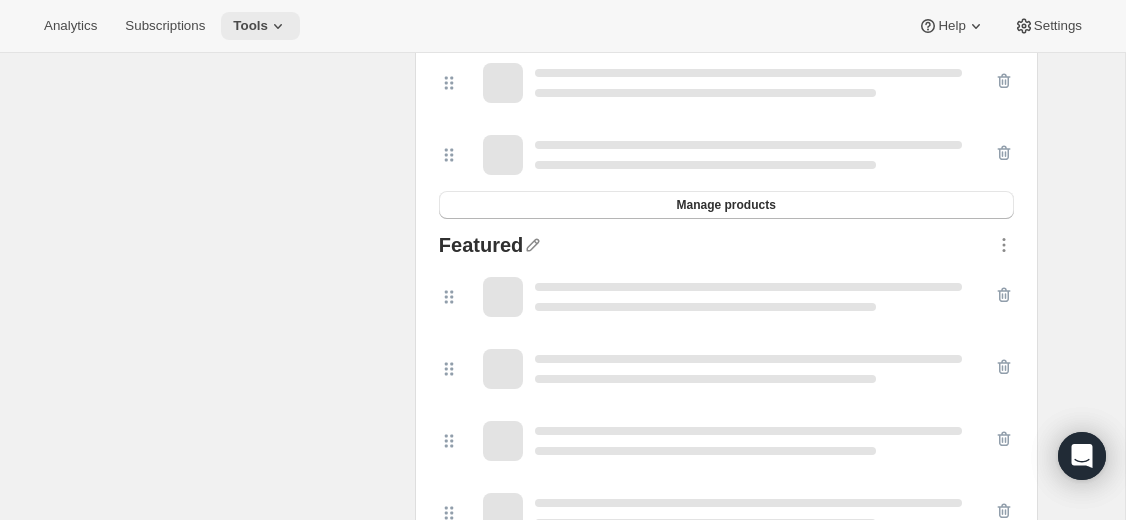 scroll, scrollTop: 0, scrollLeft: 0, axis: both 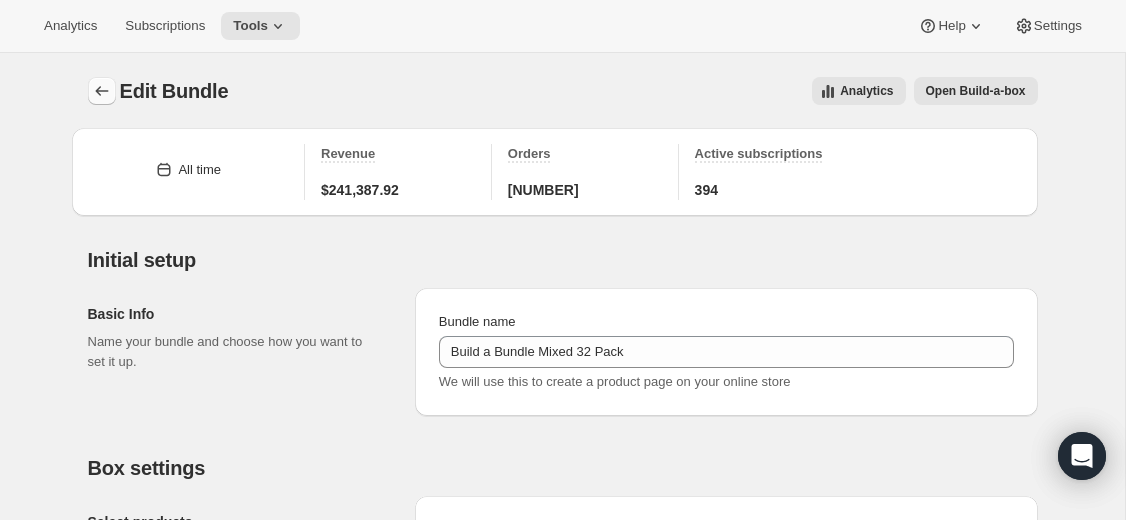 click 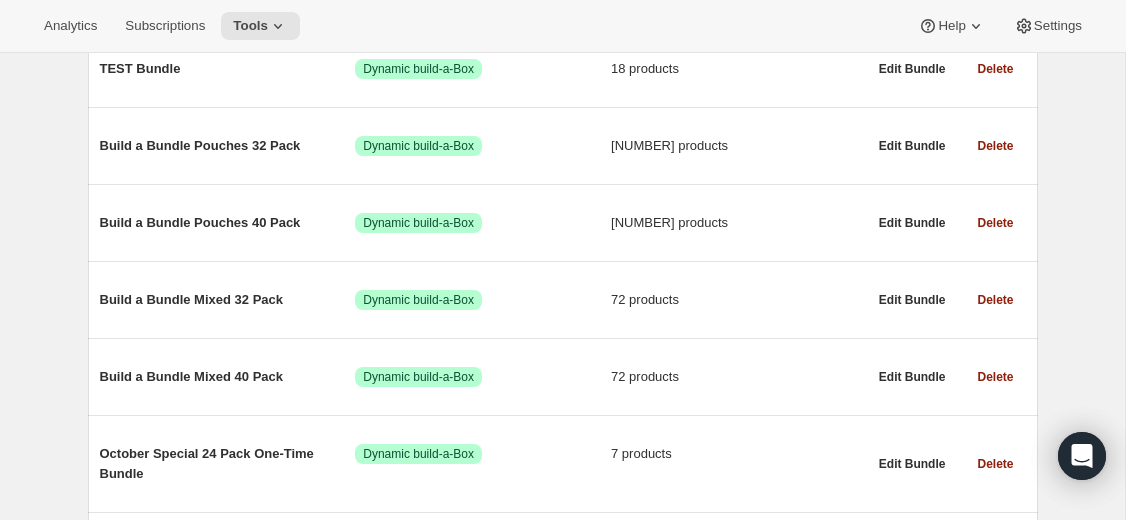 scroll, scrollTop: 853, scrollLeft: 0, axis: vertical 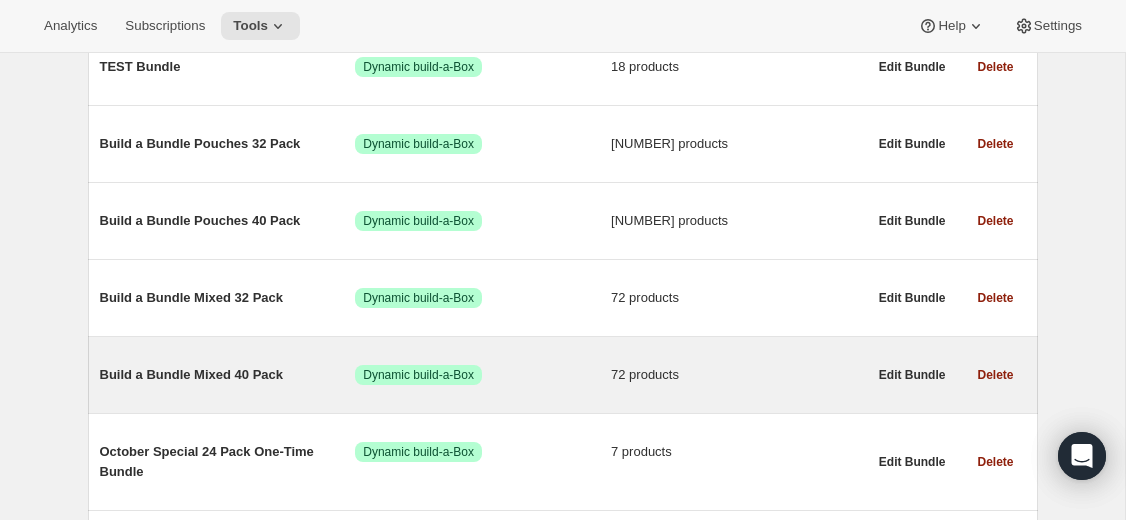 click on "Build a Bundle Mixed 40 Pack" at bounding box center [228, 375] 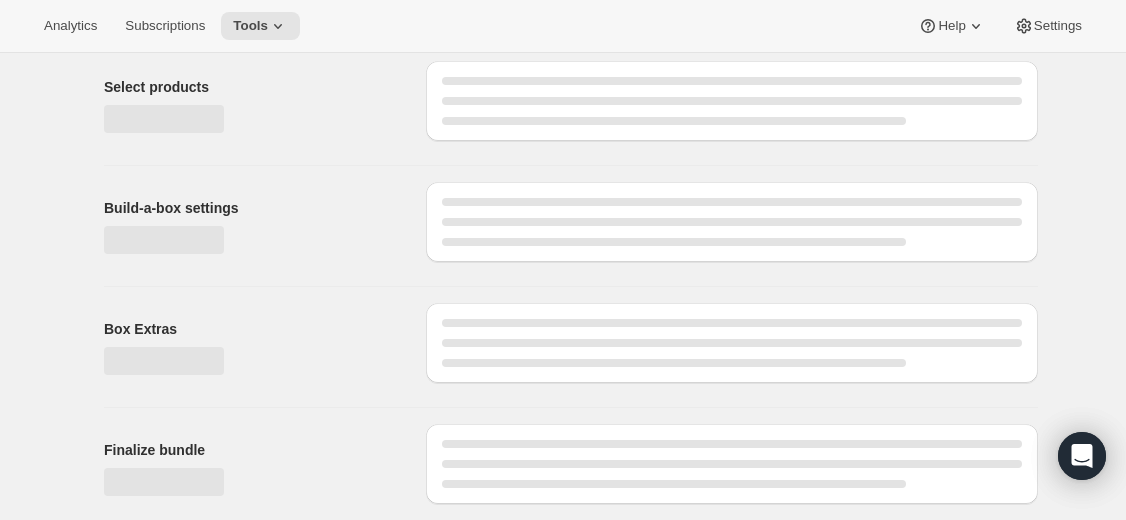 scroll, scrollTop: 0, scrollLeft: 0, axis: both 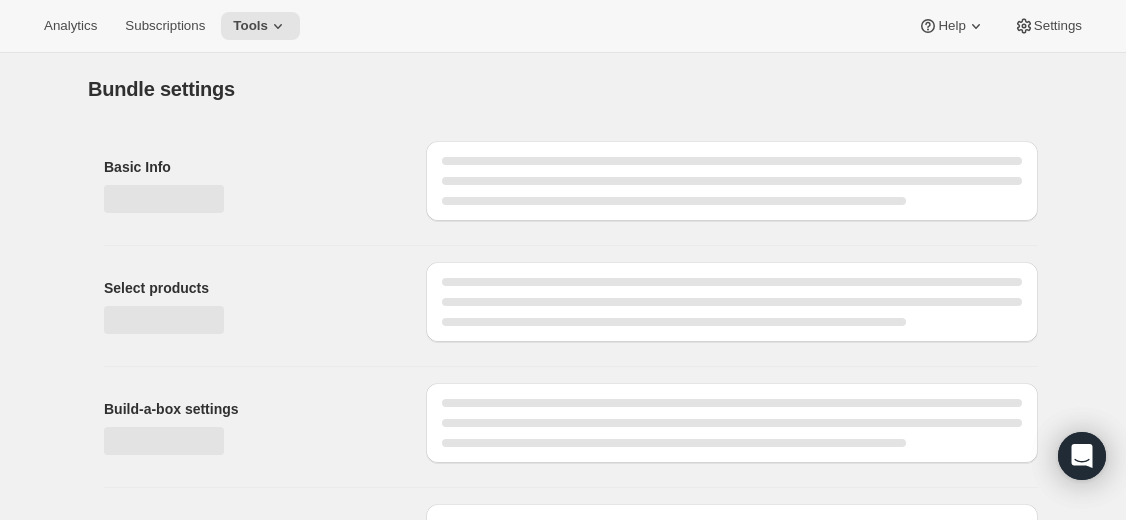 type on "Build a Bundle Mixed 40 Pack" 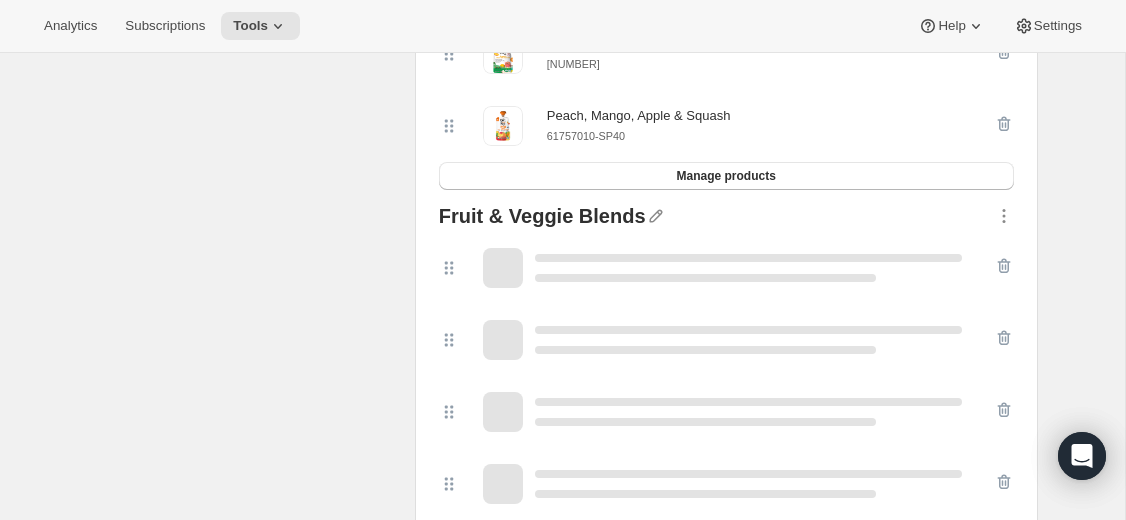 scroll, scrollTop: 2385, scrollLeft: 0, axis: vertical 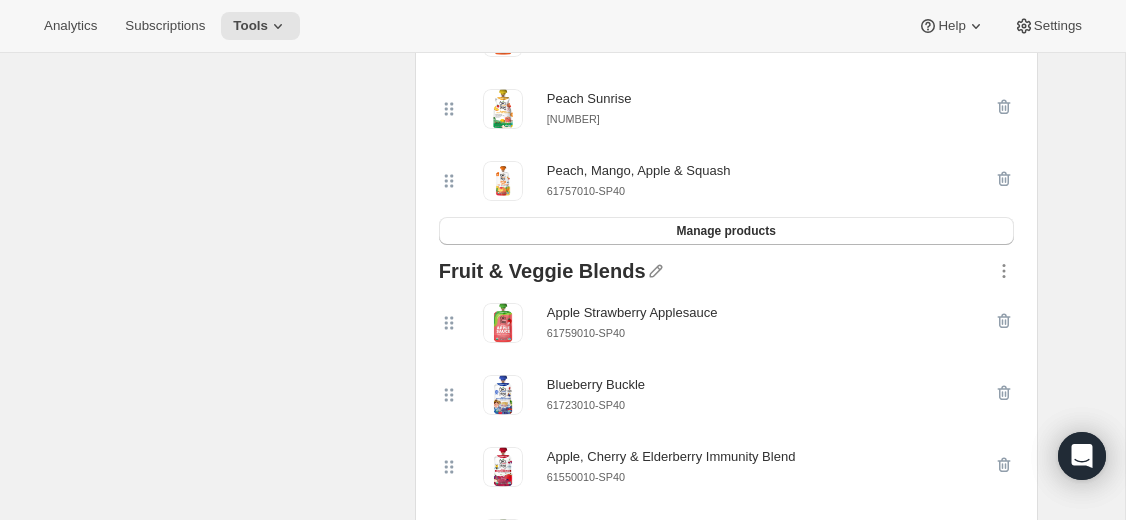 click on "61757010-SP40" at bounding box center [586, 191] 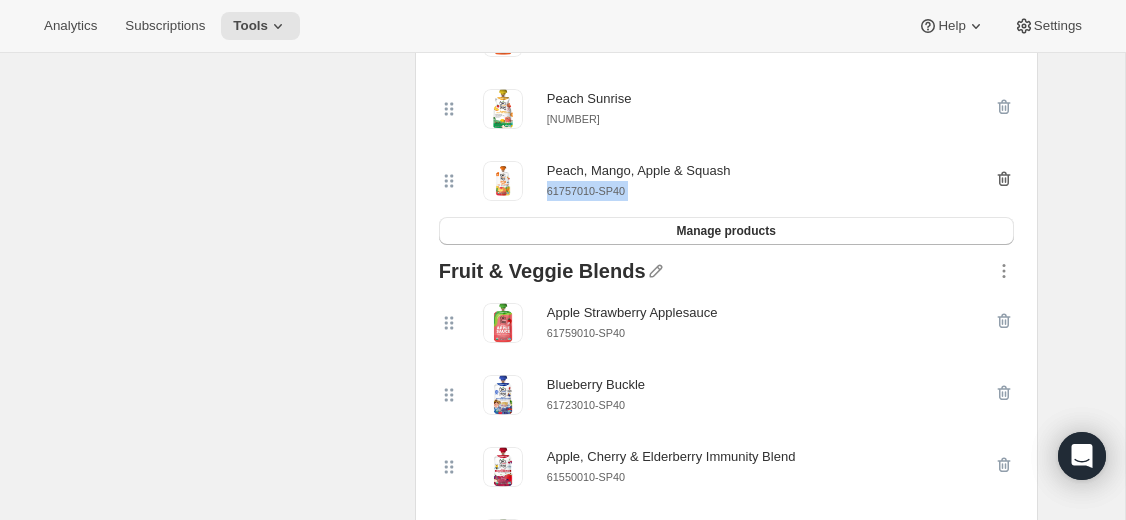 click 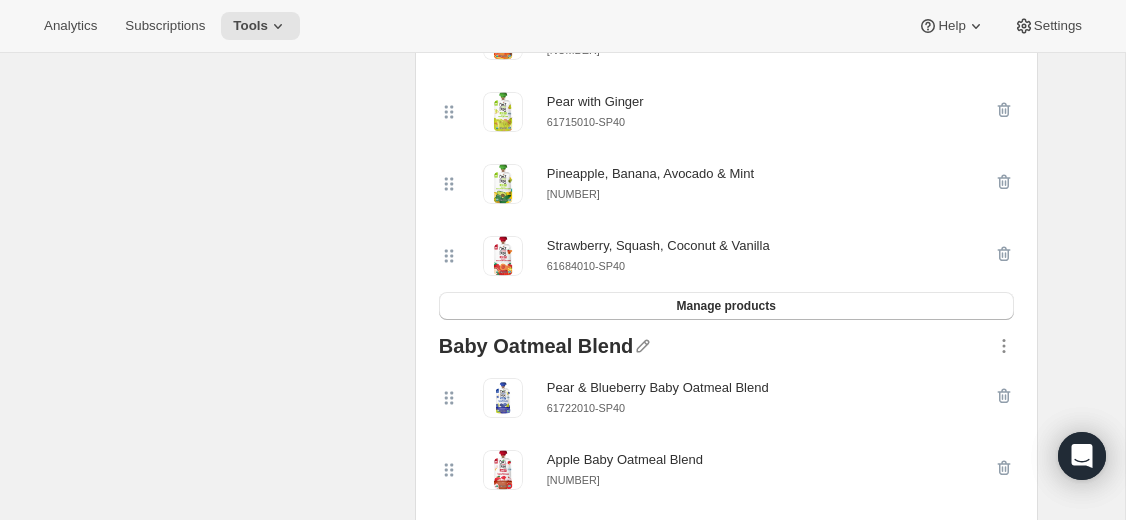 scroll, scrollTop: 4762, scrollLeft: 0, axis: vertical 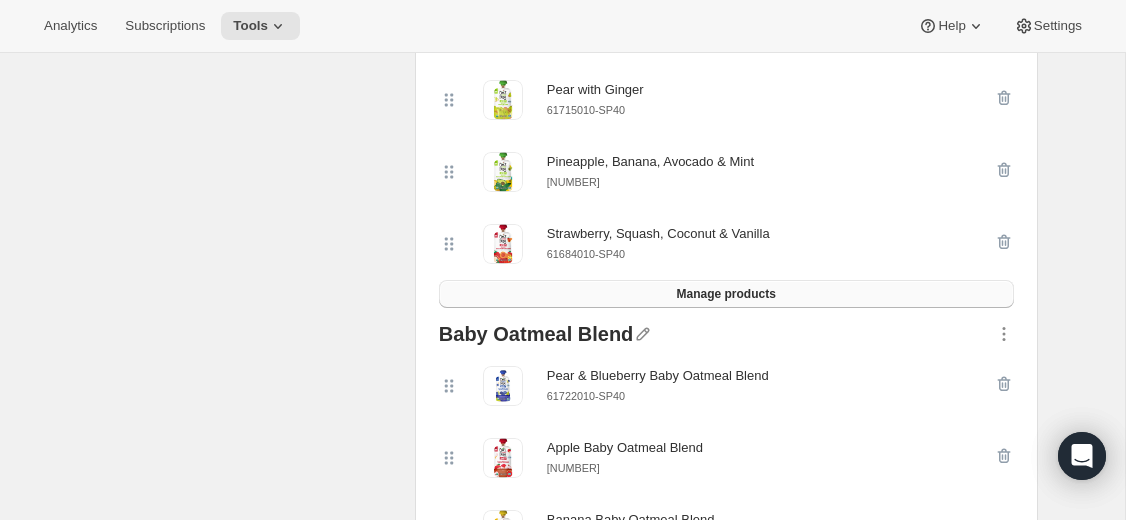 click on "Manage products" at bounding box center (726, 294) 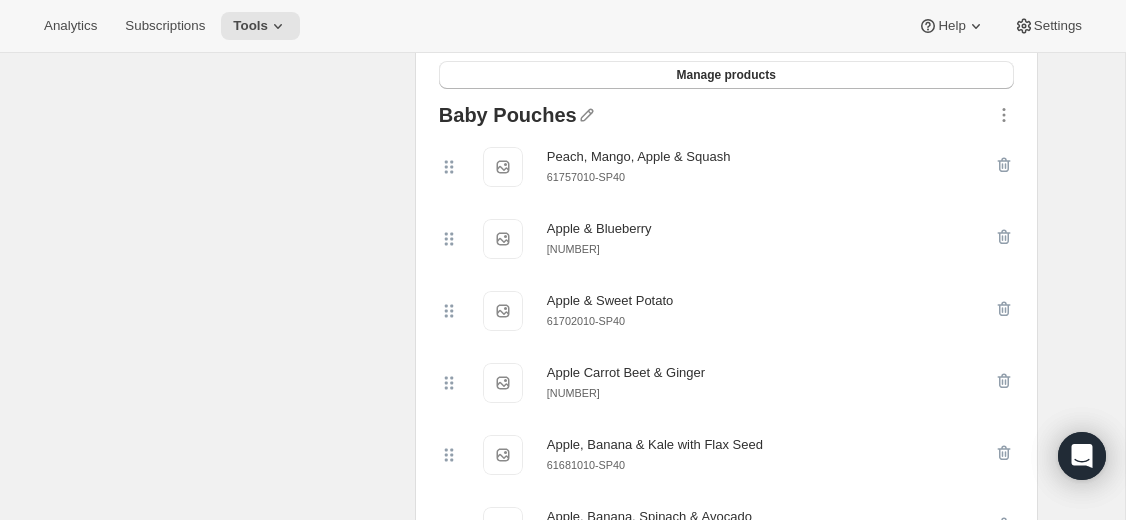 scroll, scrollTop: 4116, scrollLeft: 0, axis: vertical 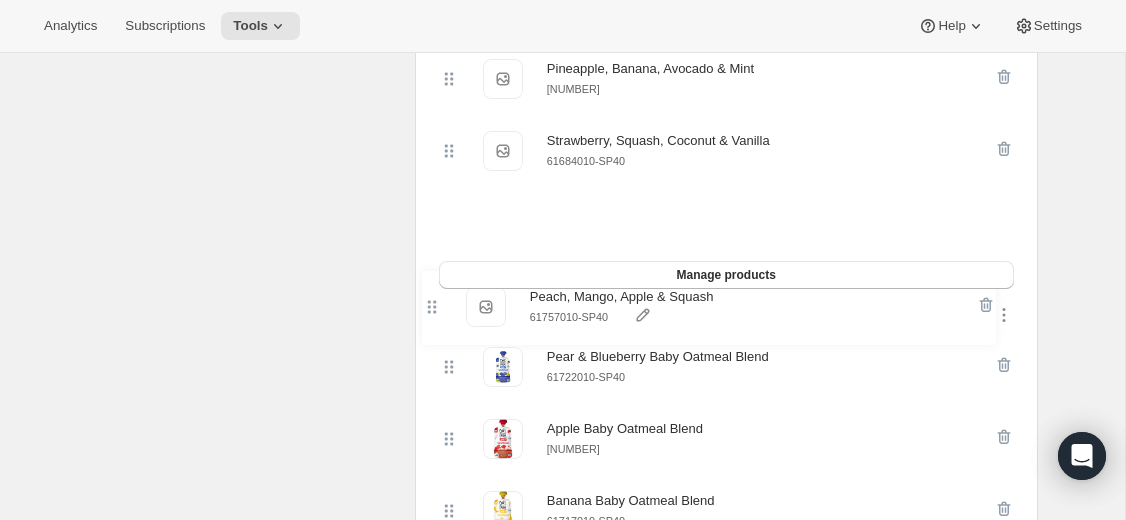 drag, startPoint x: 445, startPoint y: 254, endPoint x: 426, endPoint y: 319, distance: 67.72001 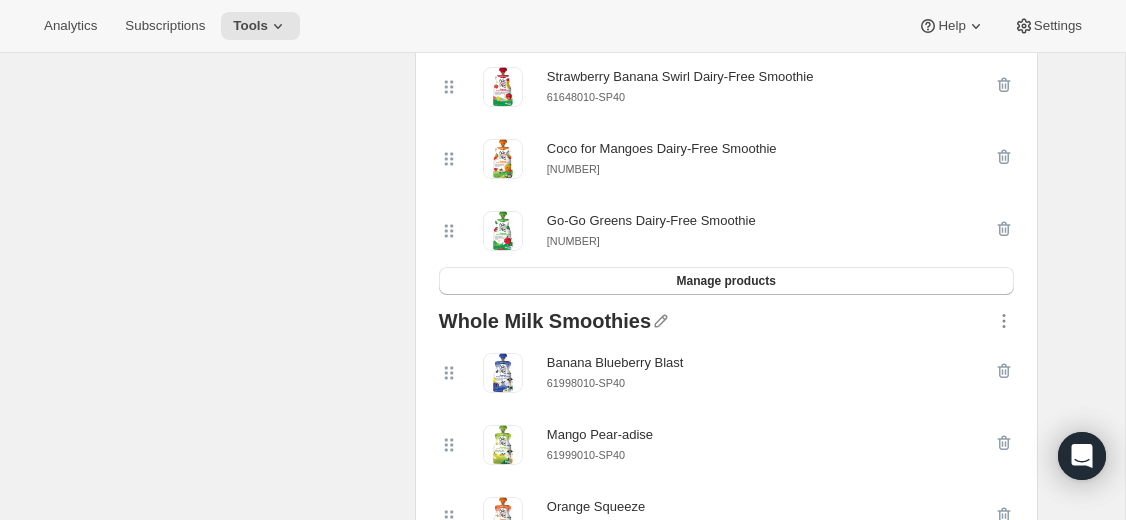scroll, scrollTop: 5778, scrollLeft: 0, axis: vertical 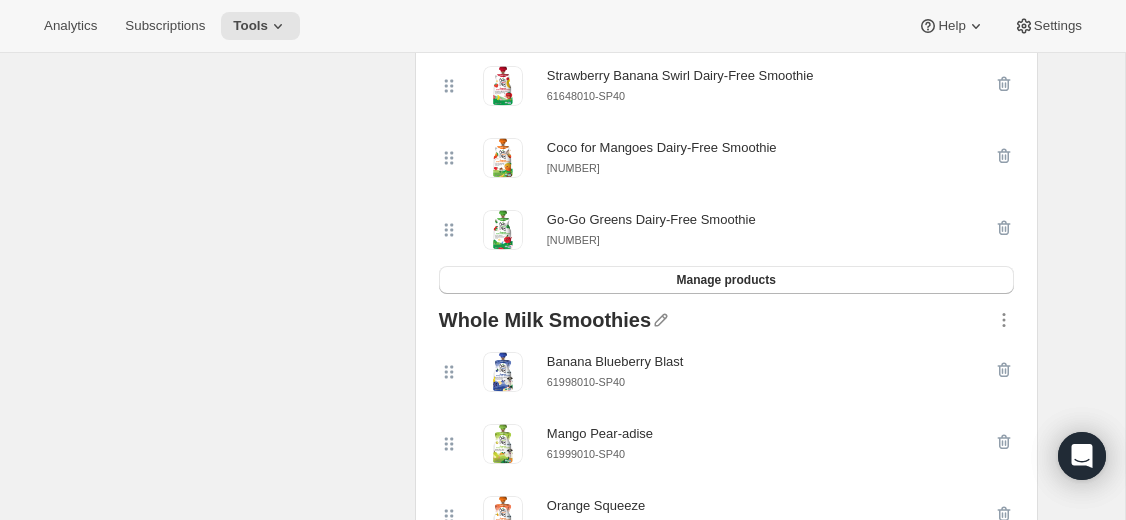 click on "61648010-SP40" at bounding box center [586, 96] 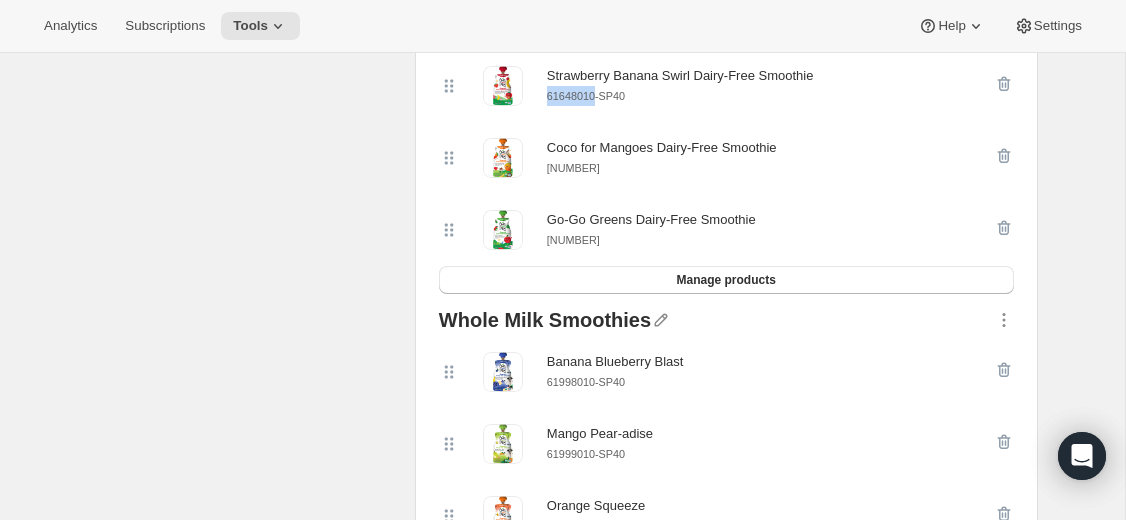 click on "61648010-SP40" at bounding box center (586, 96) 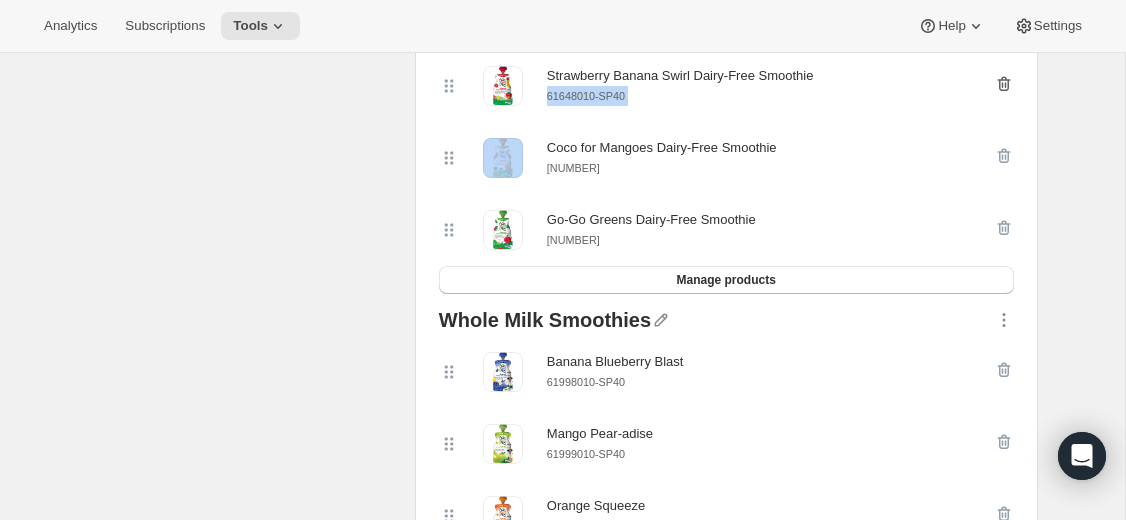 click 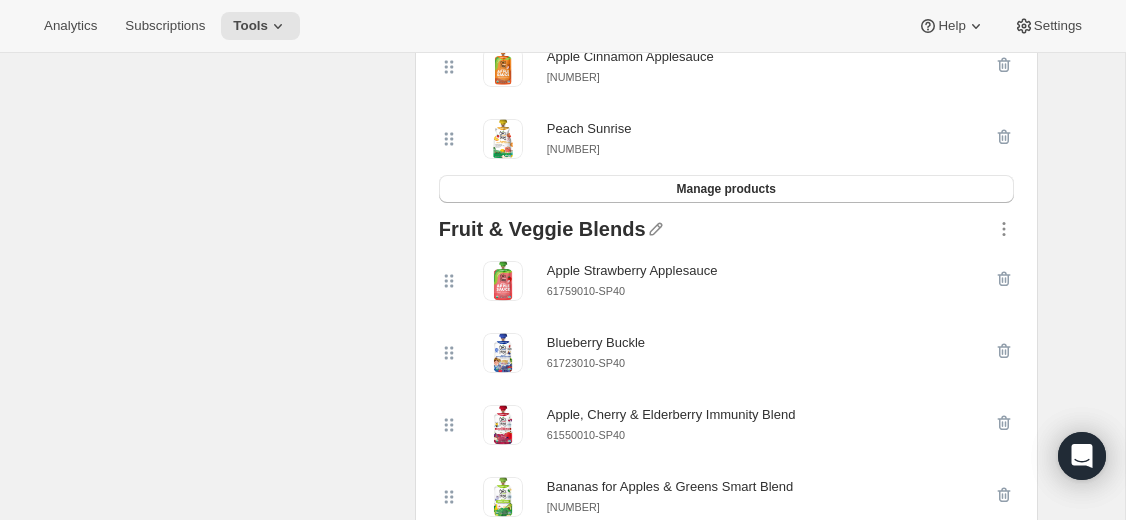 scroll, scrollTop: 2358, scrollLeft: 0, axis: vertical 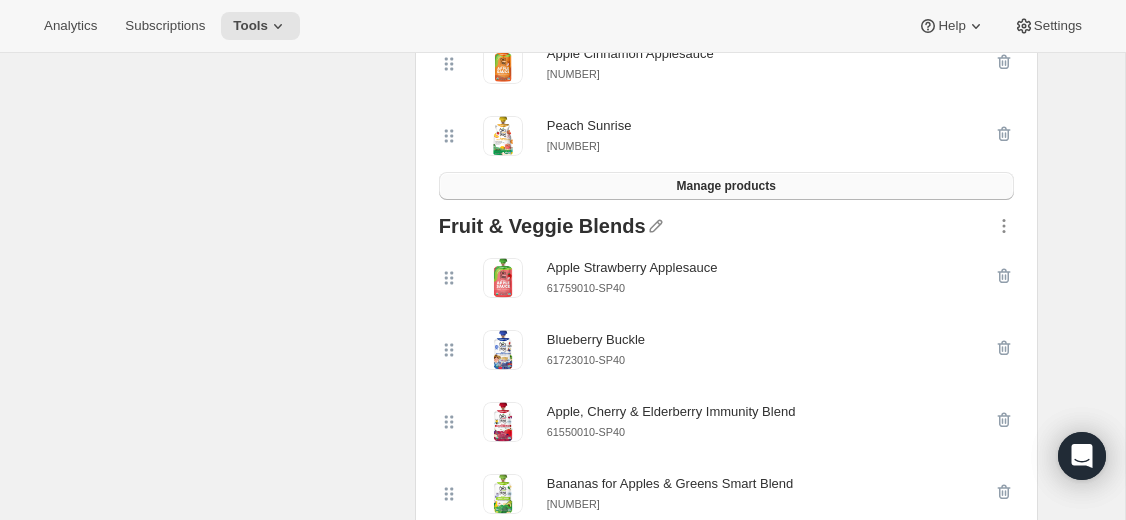 click on "Manage products" at bounding box center (725, 186) 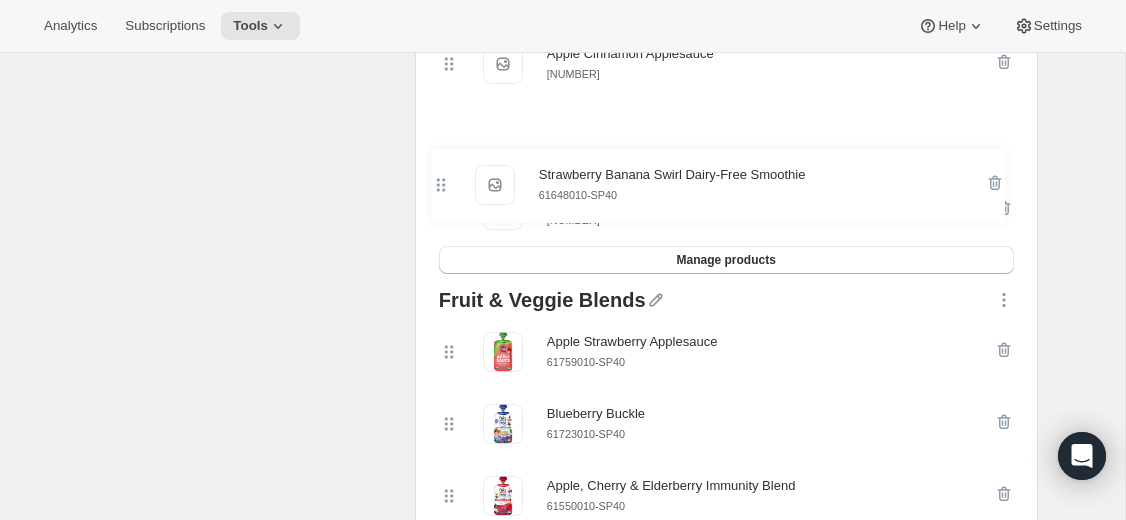 scroll, scrollTop: 2357, scrollLeft: 0, axis: vertical 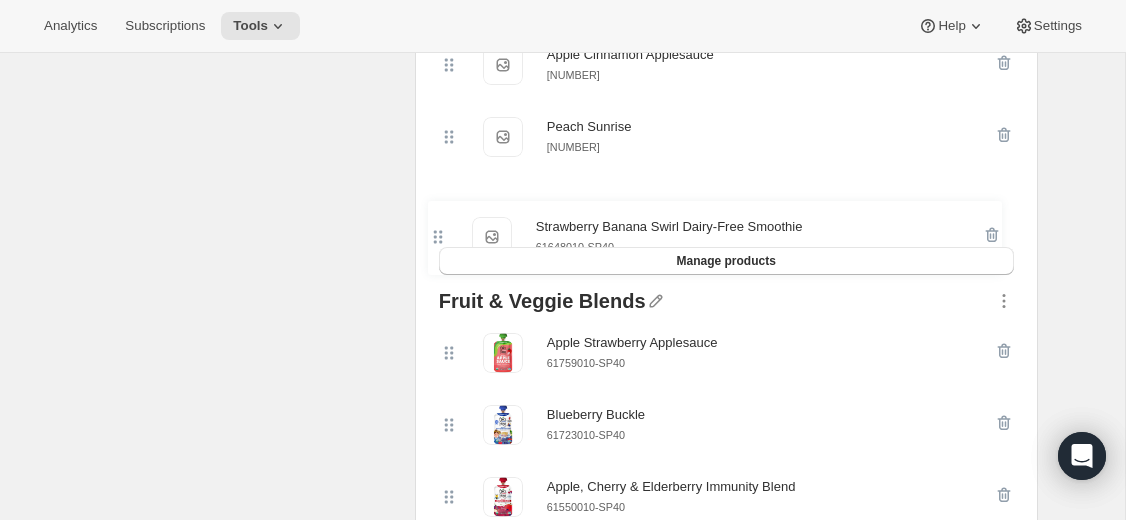 drag, startPoint x: 446, startPoint y: 89, endPoint x: 434, endPoint y: 224, distance: 135.53229 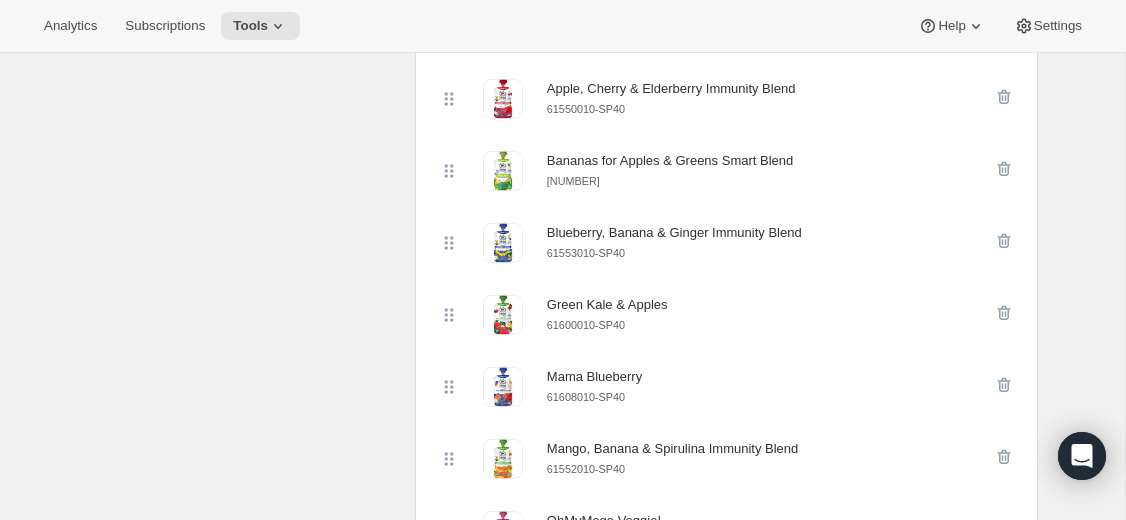 scroll, scrollTop: 2750, scrollLeft: 0, axis: vertical 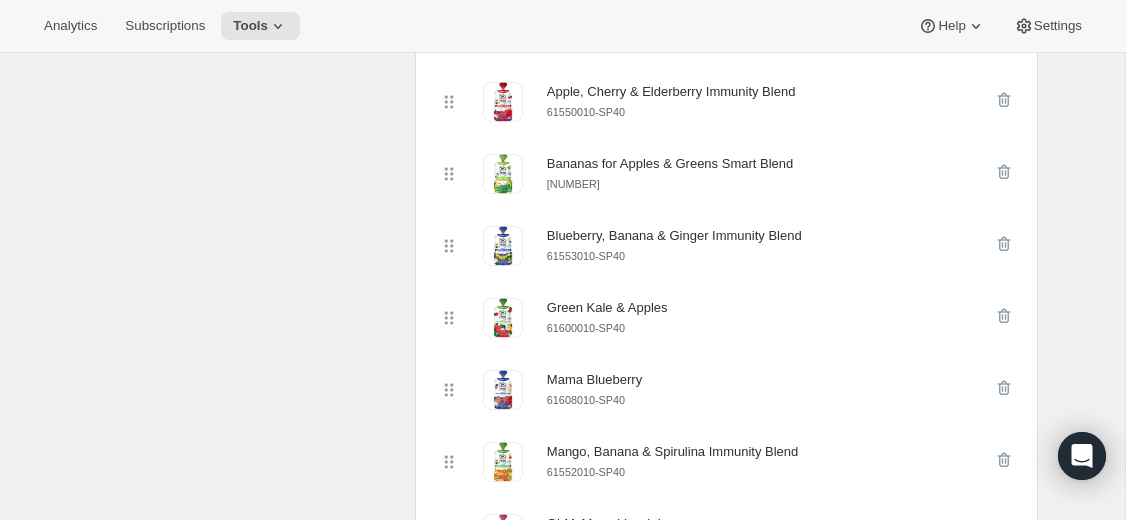 click on "61550010-SP40" at bounding box center [586, 112] 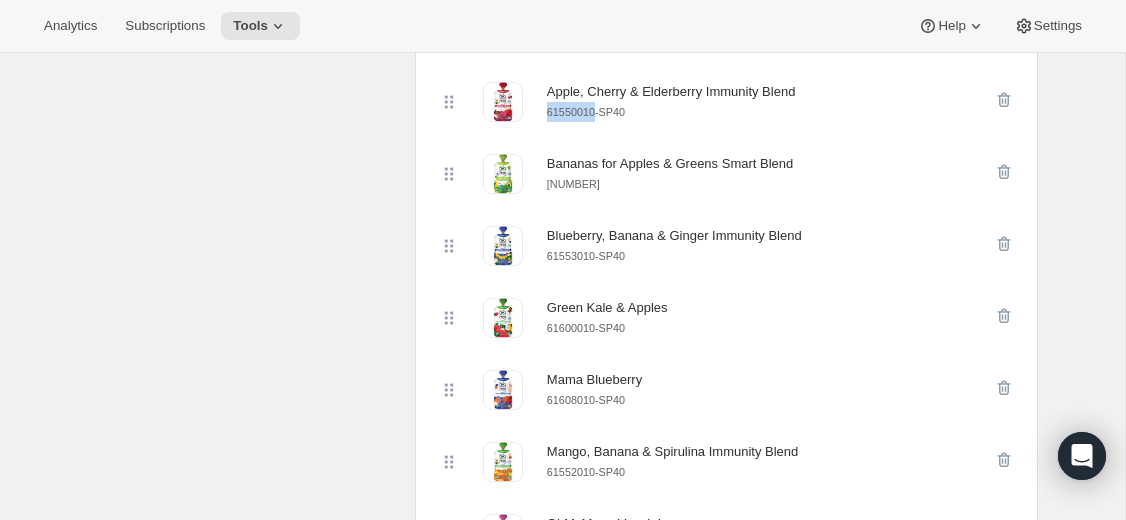 click on "61550010-SP40" at bounding box center [586, 112] 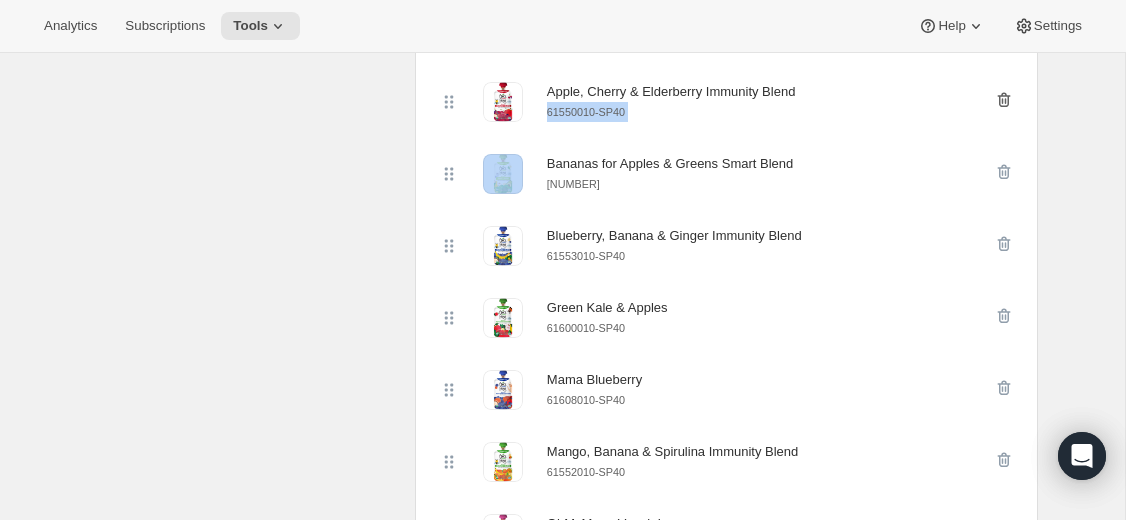 click 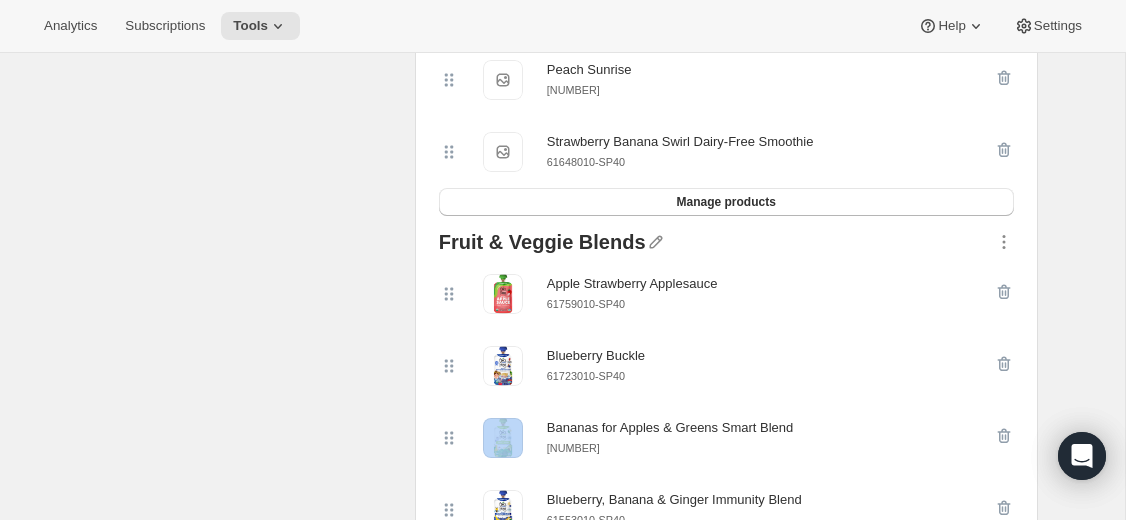 scroll, scrollTop: 2410, scrollLeft: 0, axis: vertical 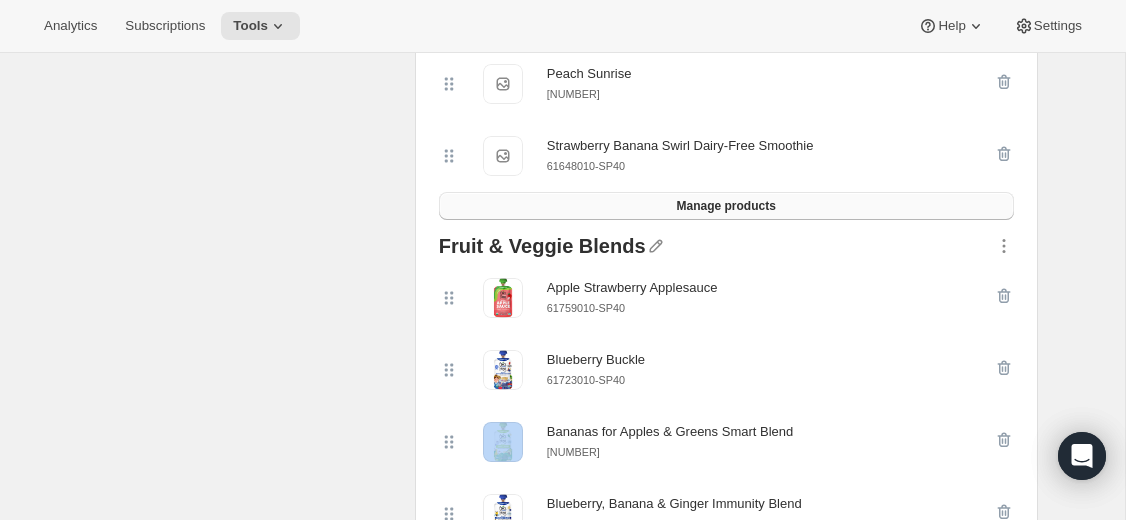 click on "Manage products" at bounding box center (725, 206) 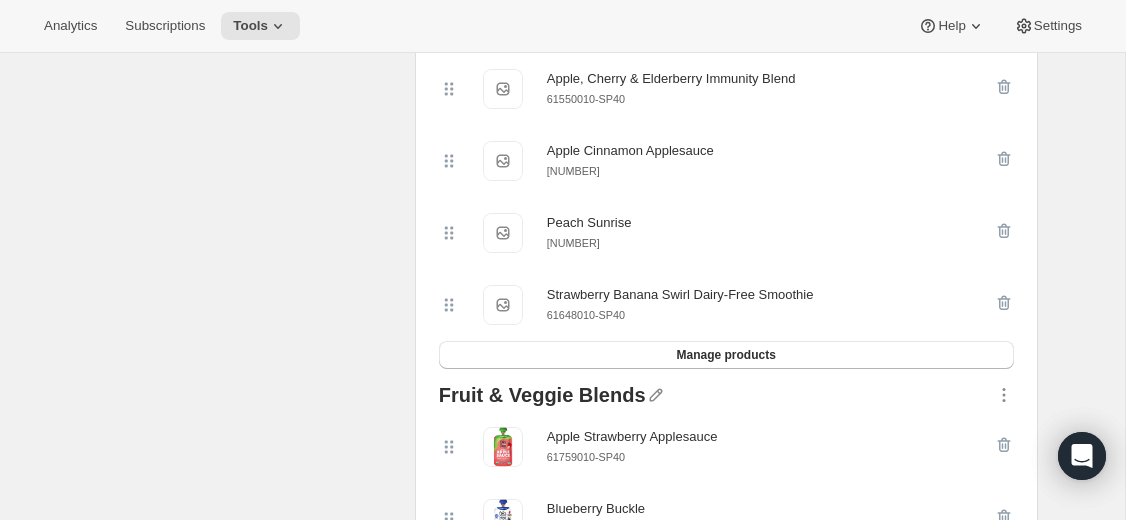scroll, scrollTop: 2328, scrollLeft: 0, axis: vertical 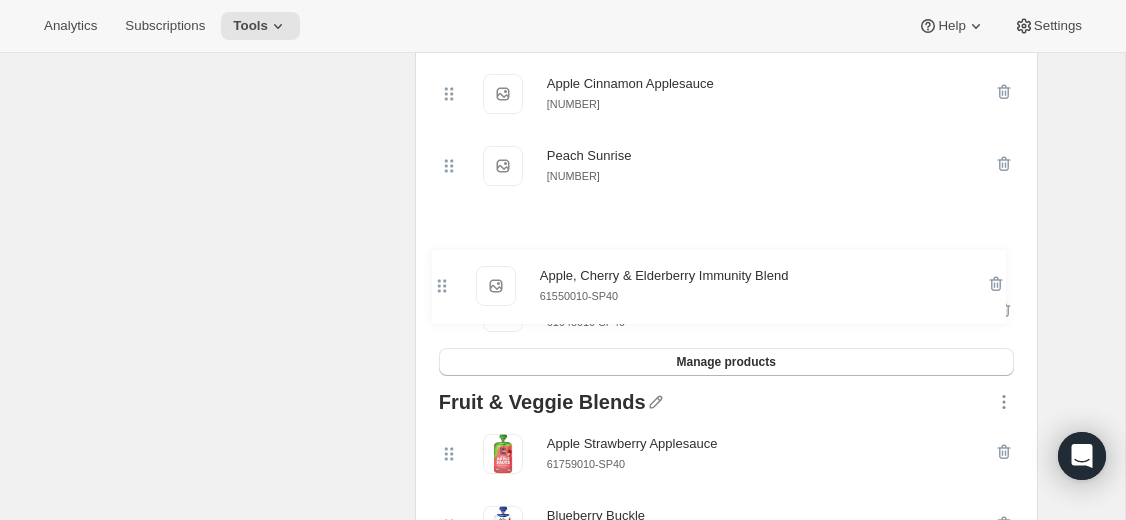 drag, startPoint x: 439, startPoint y: 127, endPoint x: 429, endPoint y: 294, distance: 167.29913 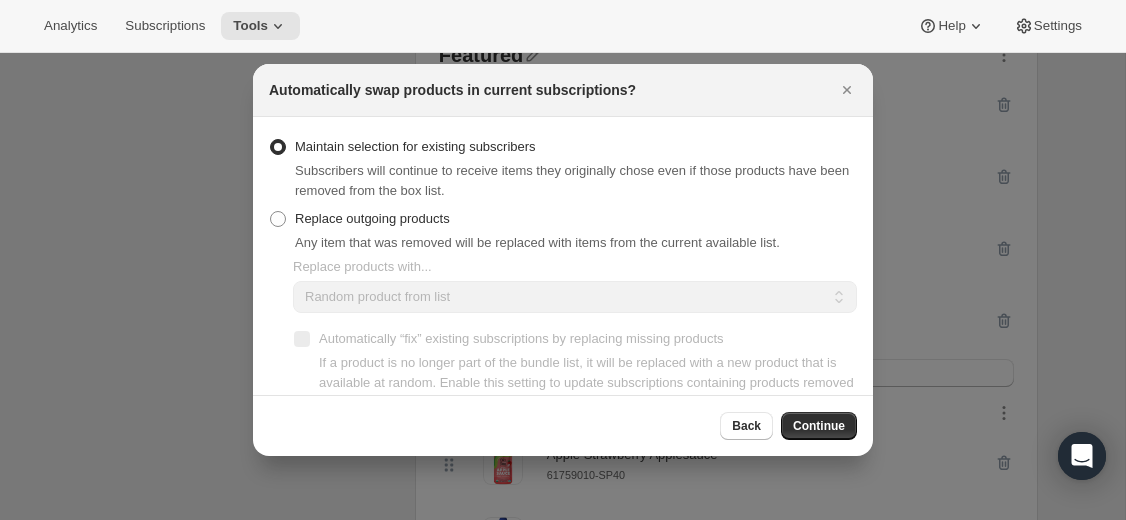 scroll, scrollTop: 0, scrollLeft: 0, axis: both 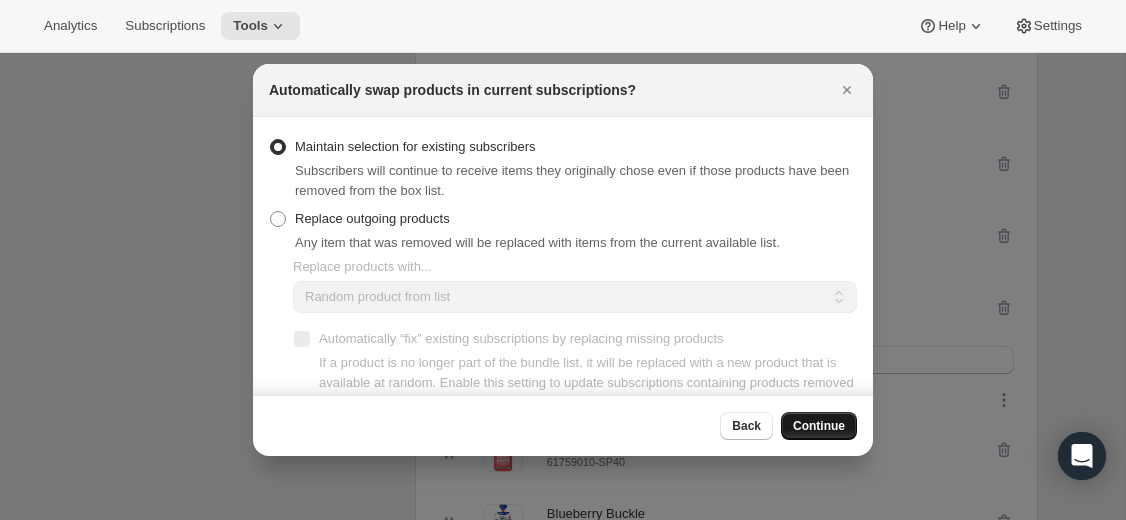 click on "Continue" at bounding box center (819, 426) 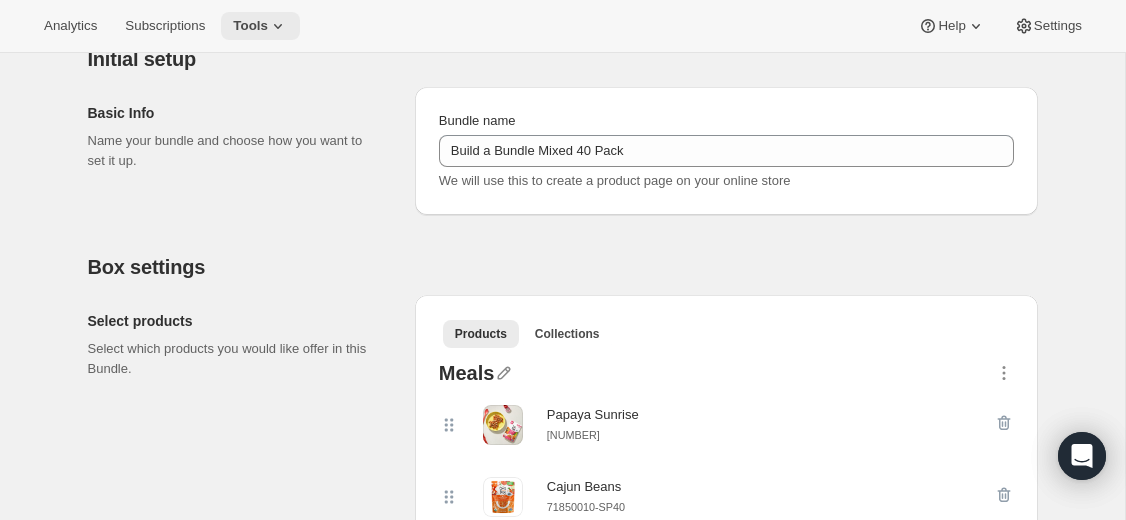 scroll, scrollTop: 2328, scrollLeft: 0, axis: vertical 